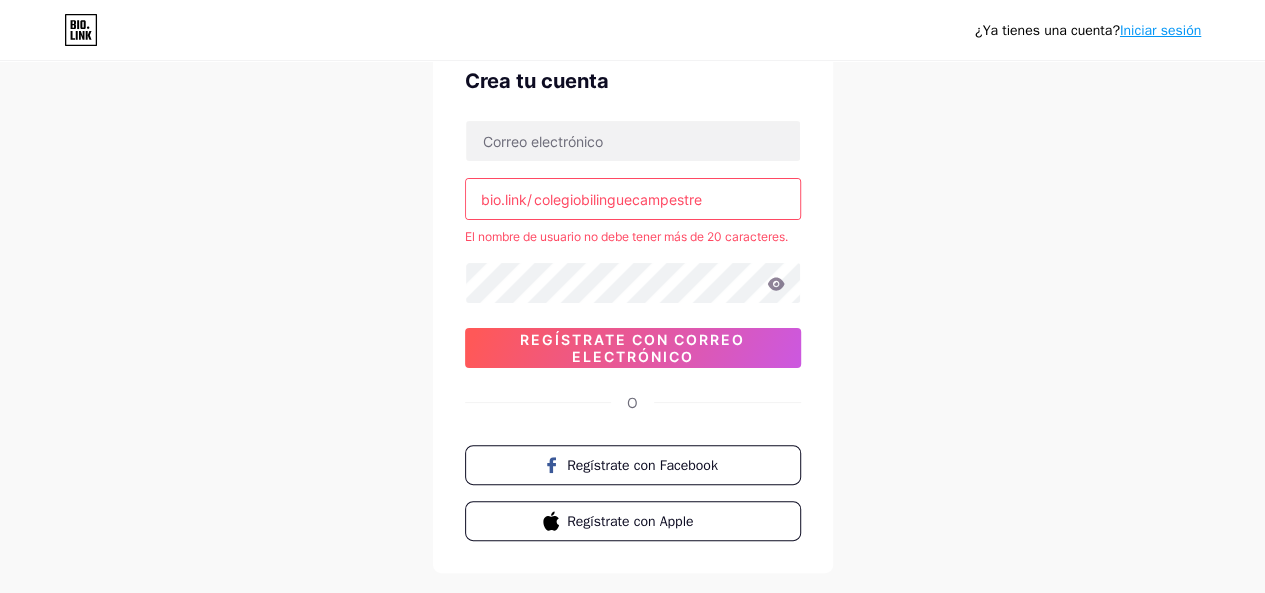 scroll, scrollTop: 70, scrollLeft: 0, axis: vertical 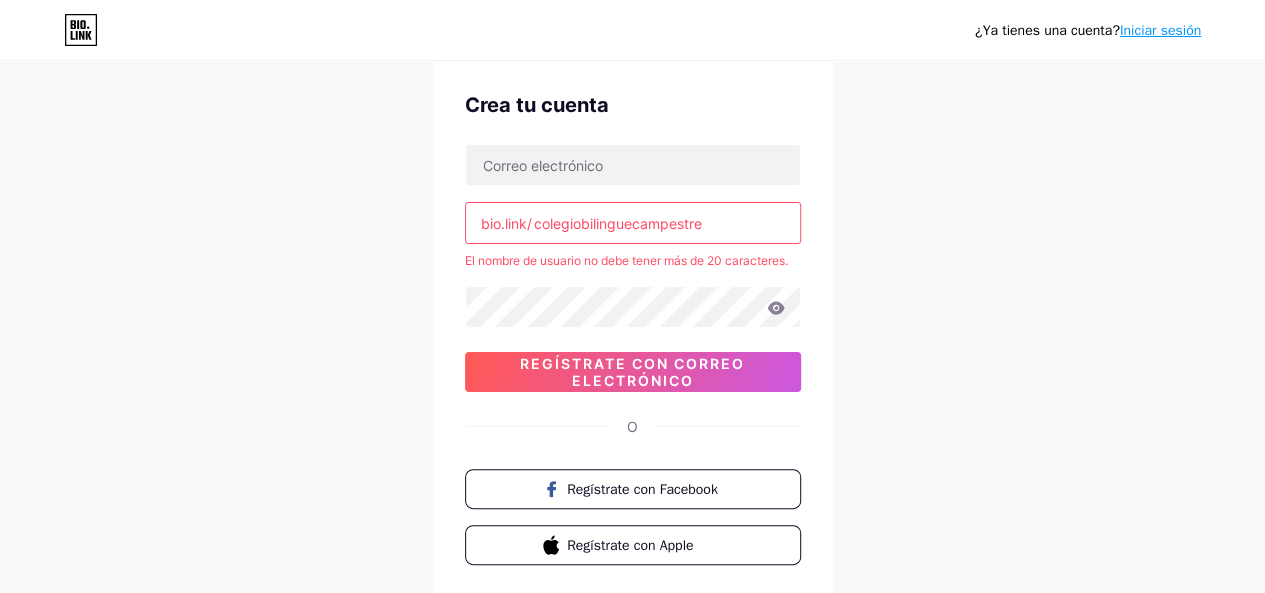 drag, startPoint x: 633, startPoint y: 229, endPoint x: 642, endPoint y: 235, distance: 10.816654 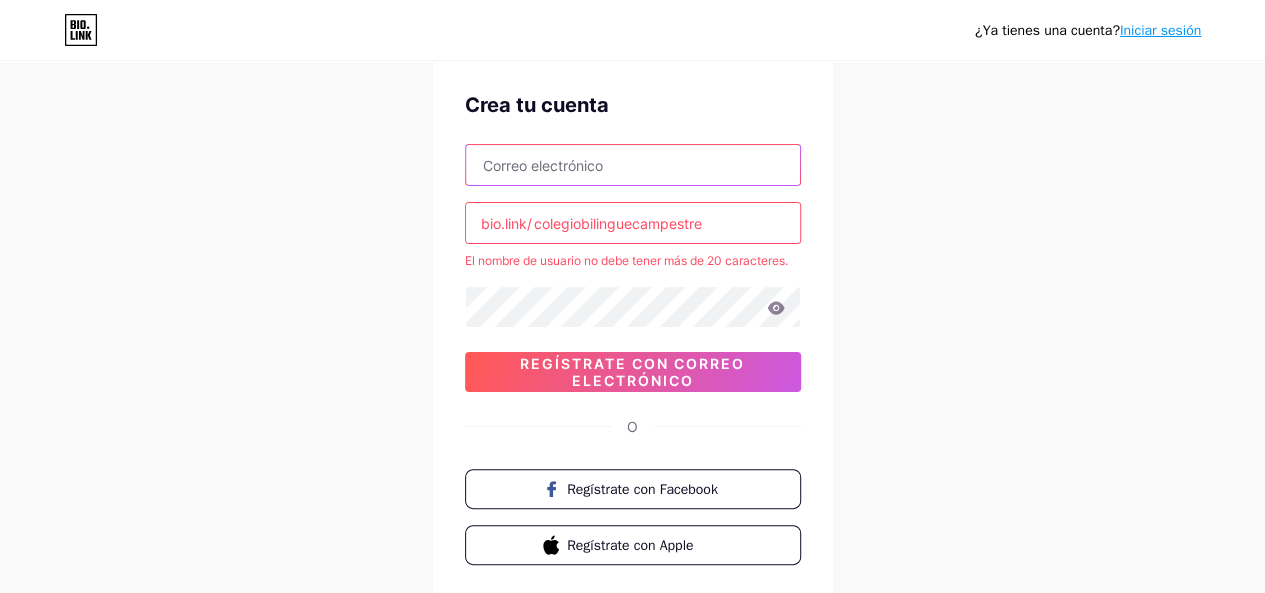 click at bounding box center [633, 165] 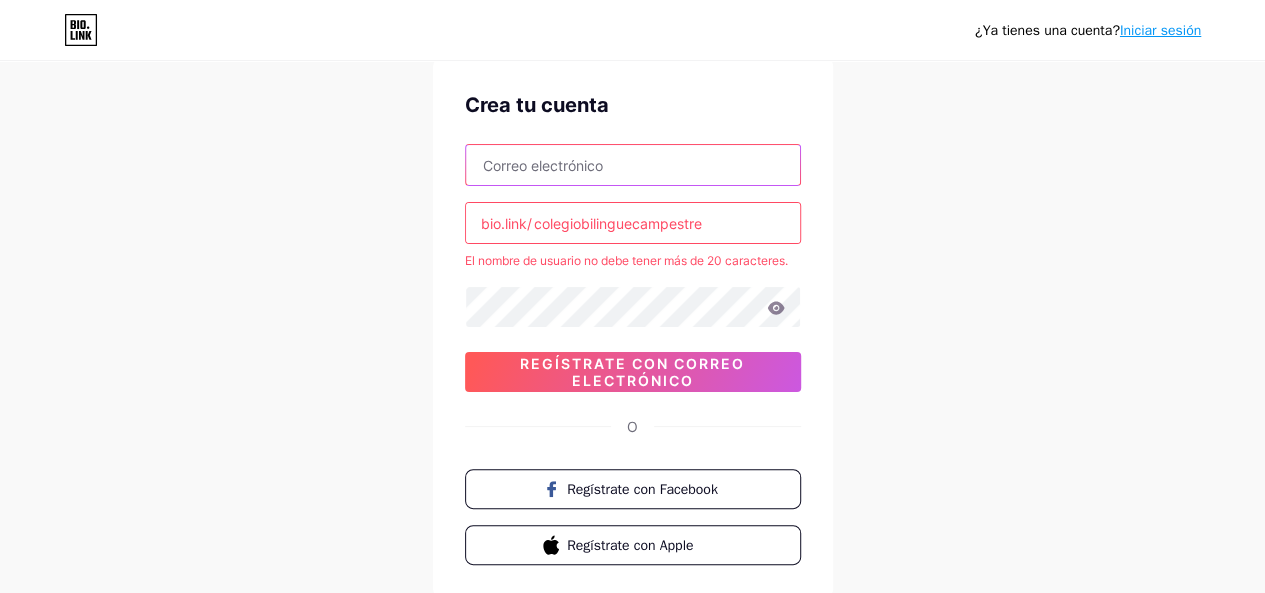 type on "[EMAIL]" 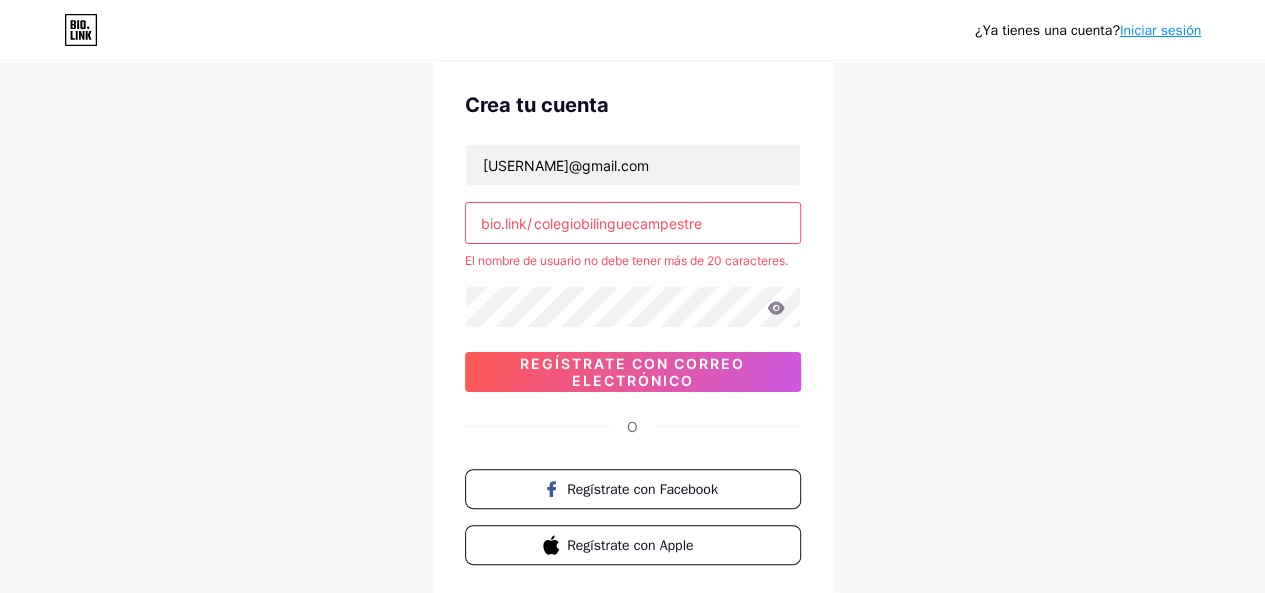 click on "¿Ya tienes una cuenta?  Iniciar sesión   Crea tu cuenta     colegionuevocamprestre@gmail.com     bio.link/   colegiobilinguecampestre     El nombre de usuario no debe tener más de 20 caracteres.                 Regístrate con correo electrónico         O       Regístrate con Facebook
Regístrate con Apple
Al registrarse, acepta nuestros  Términos de servicio  y  Política de privacidad  ." at bounding box center [632, 325] 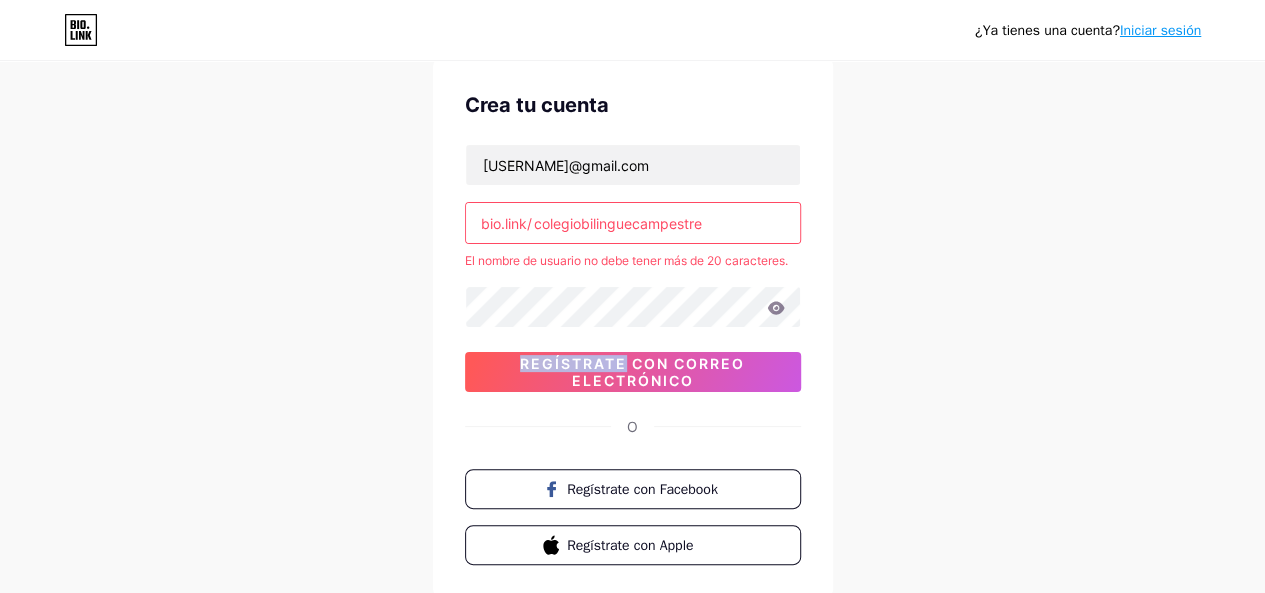drag, startPoint x: 783, startPoint y: 302, endPoint x: 775, endPoint y: 310, distance: 11.313708 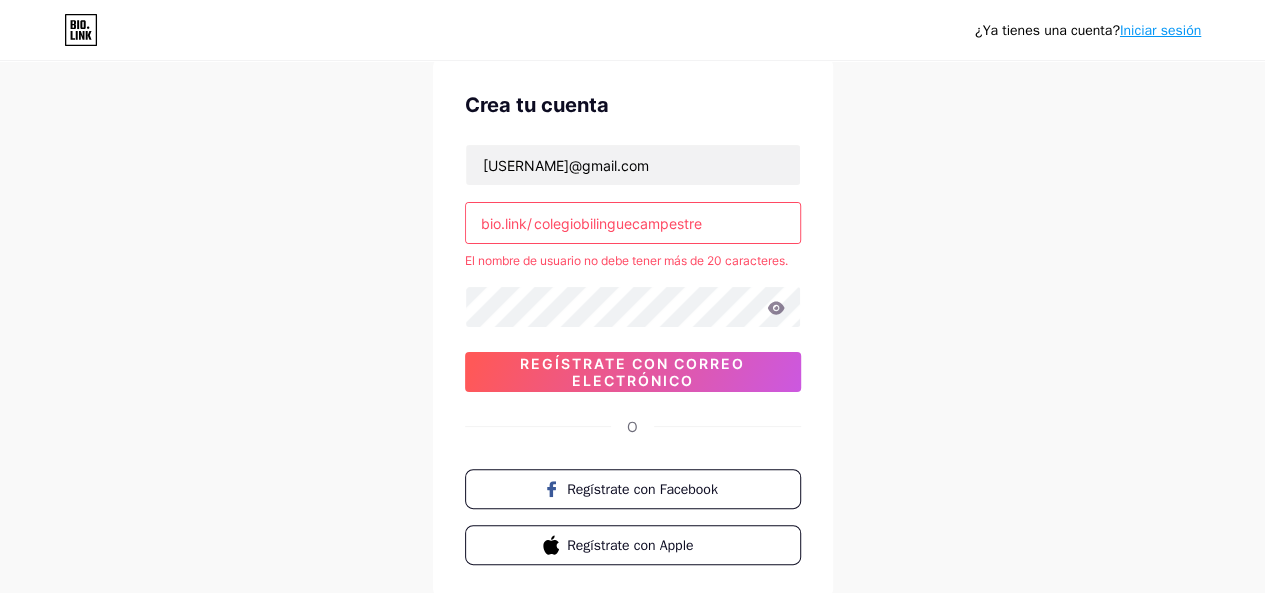 click 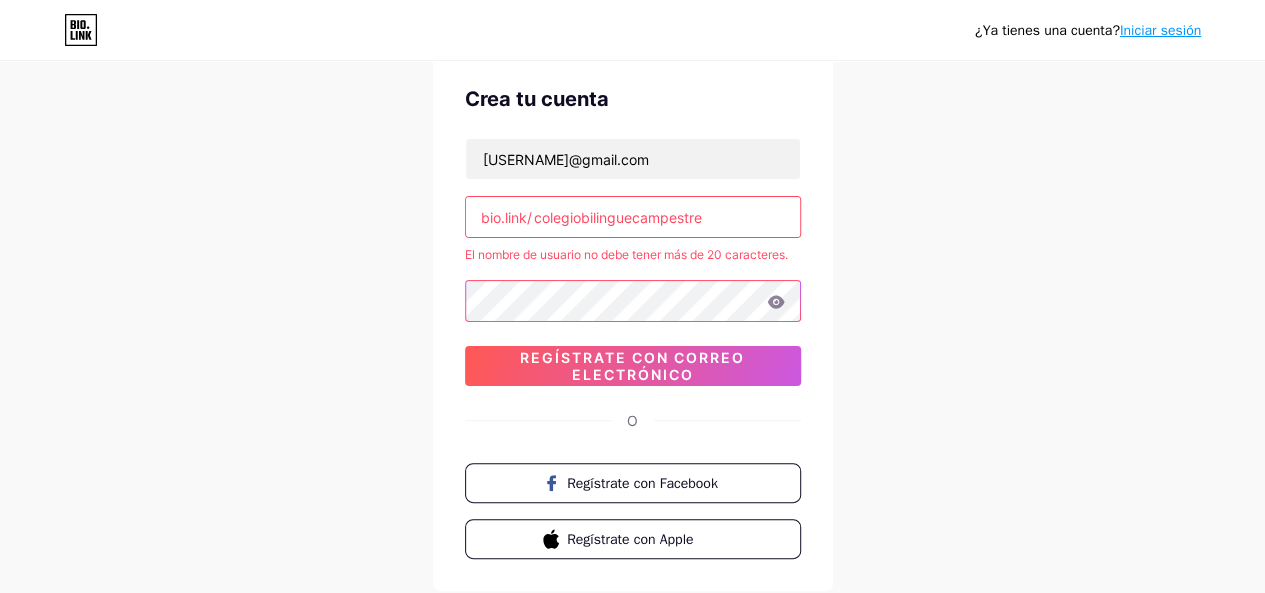 scroll, scrollTop: 100, scrollLeft: 0, axis: vertical 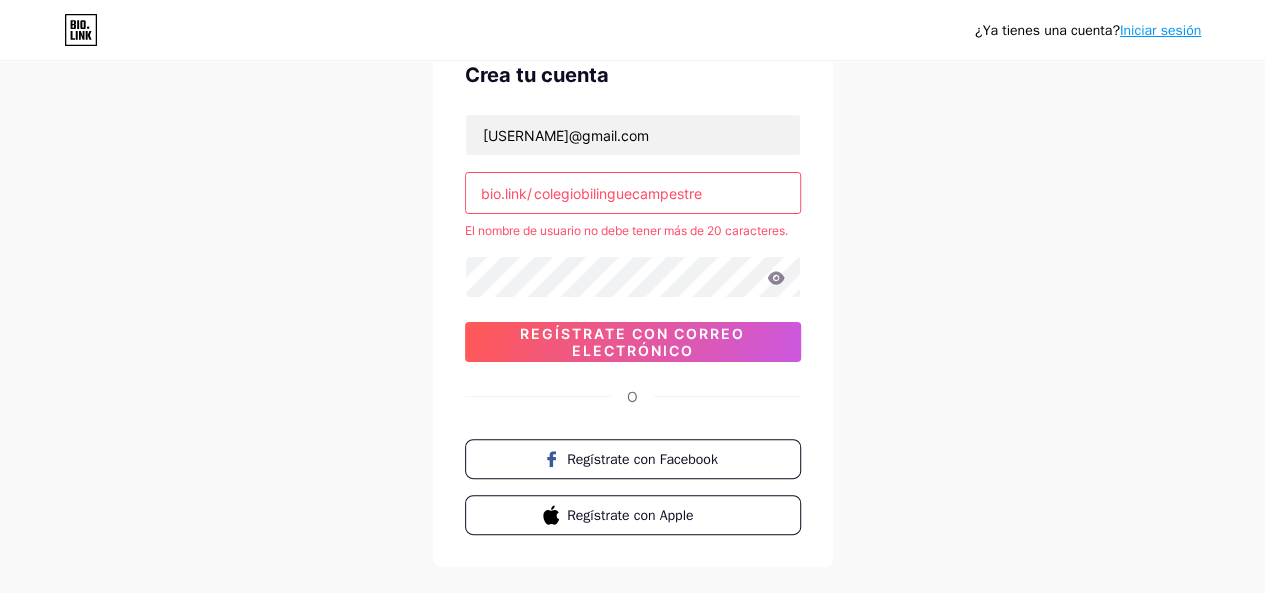 click on "Regístrate con correo electrónico" at bounding box center [632, 342] 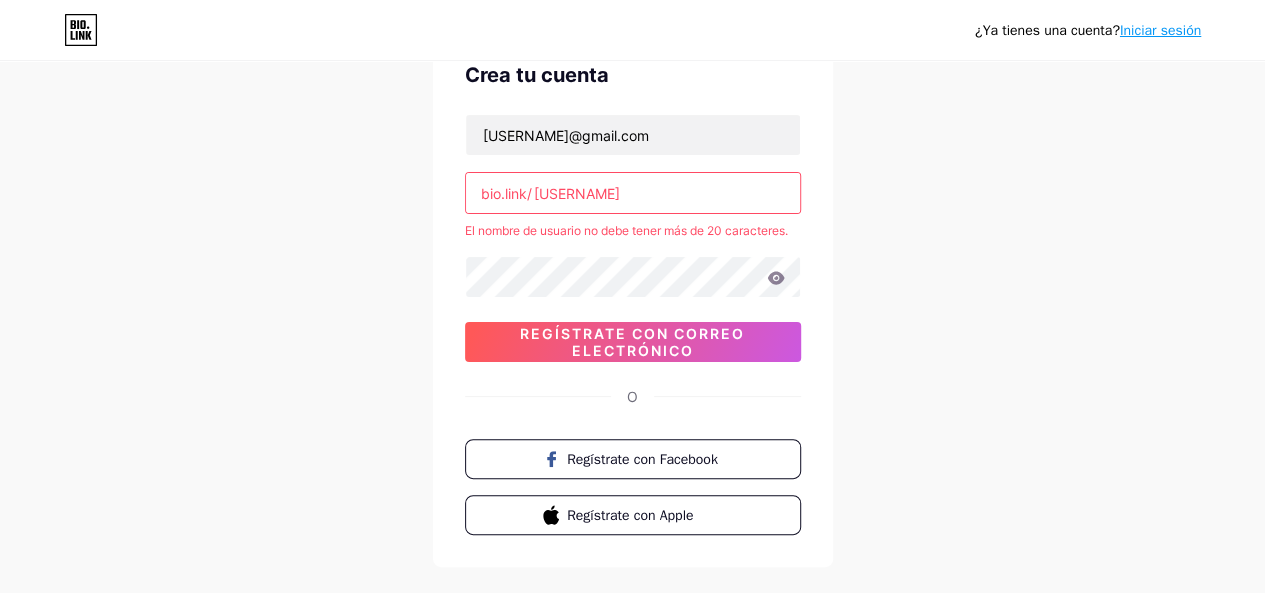 type on "[INSTITUTION]" 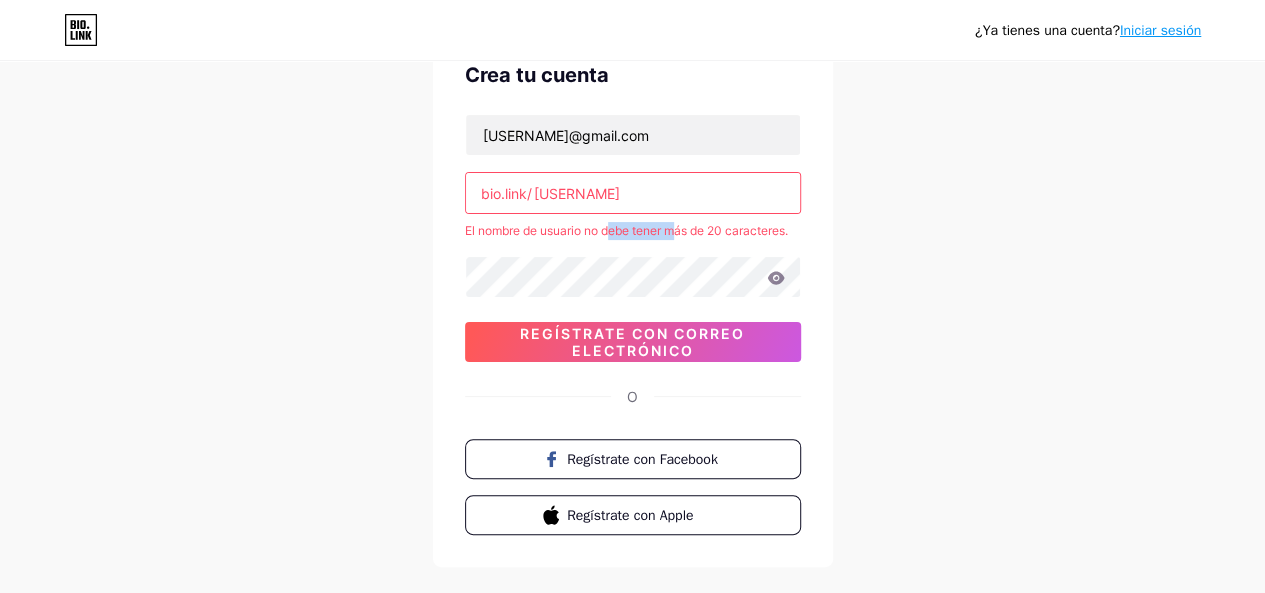 drag, startPoint x: 680, startPoint y: 214, endPoint x: 615, endPoint y: 215, distance: 65.00769 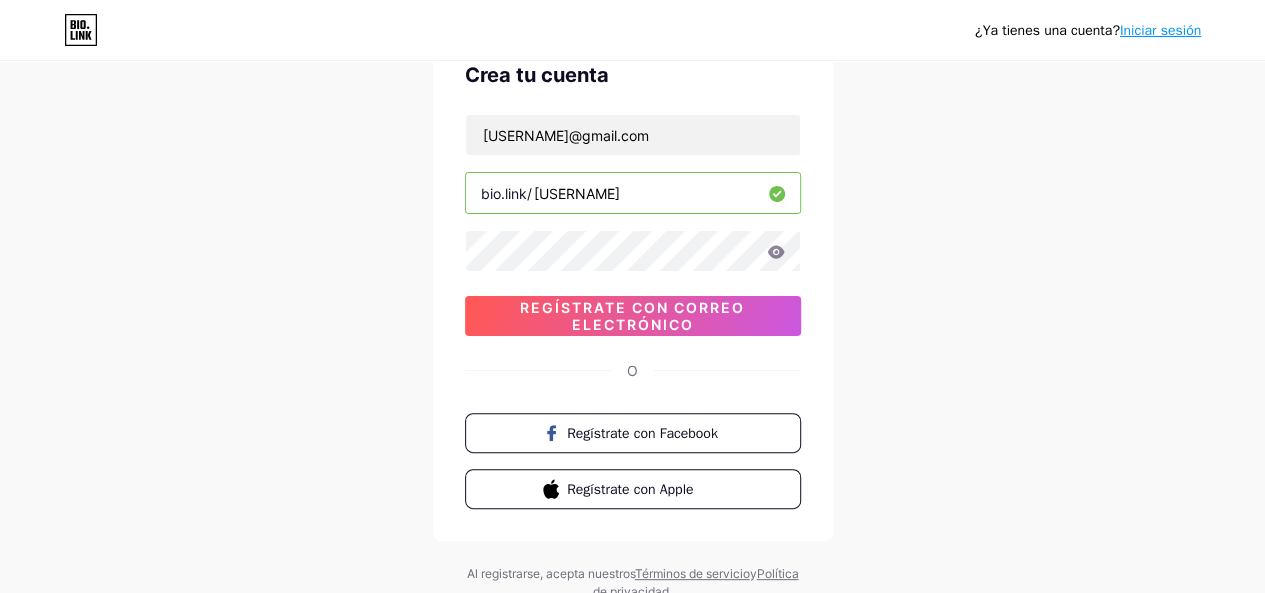 click on "[INSTITUTION]" at bounding box center (633, 193) 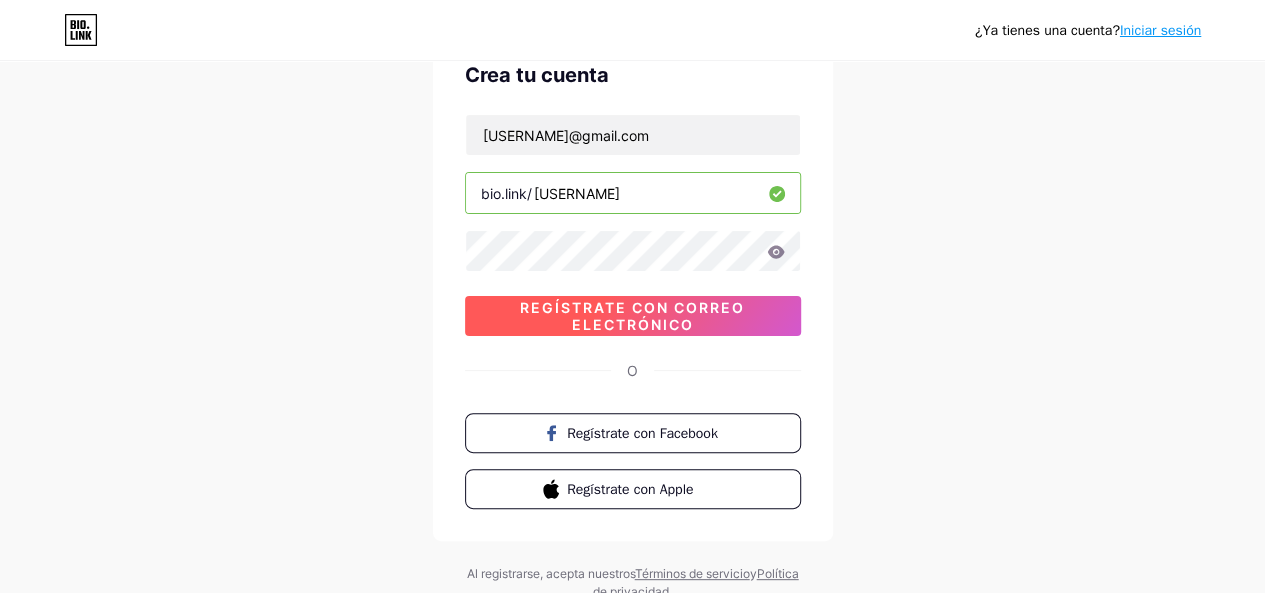 click on "Regístrate con correo electrónico" at bounding box center [632, 316] 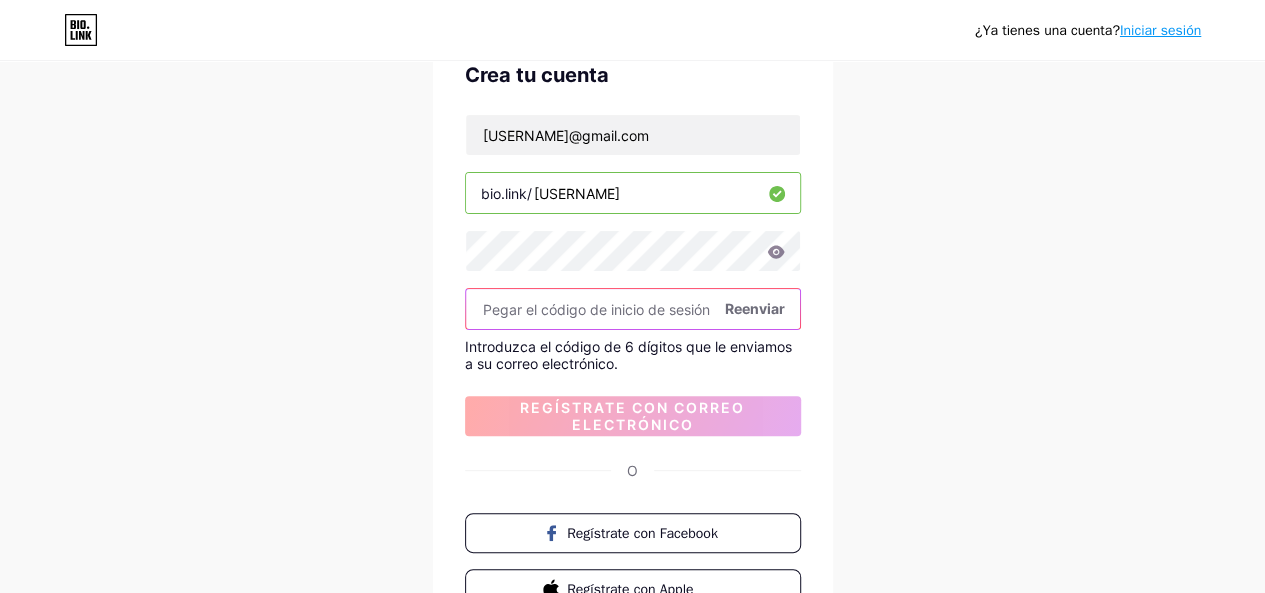 click at bounding box center [633, 309] 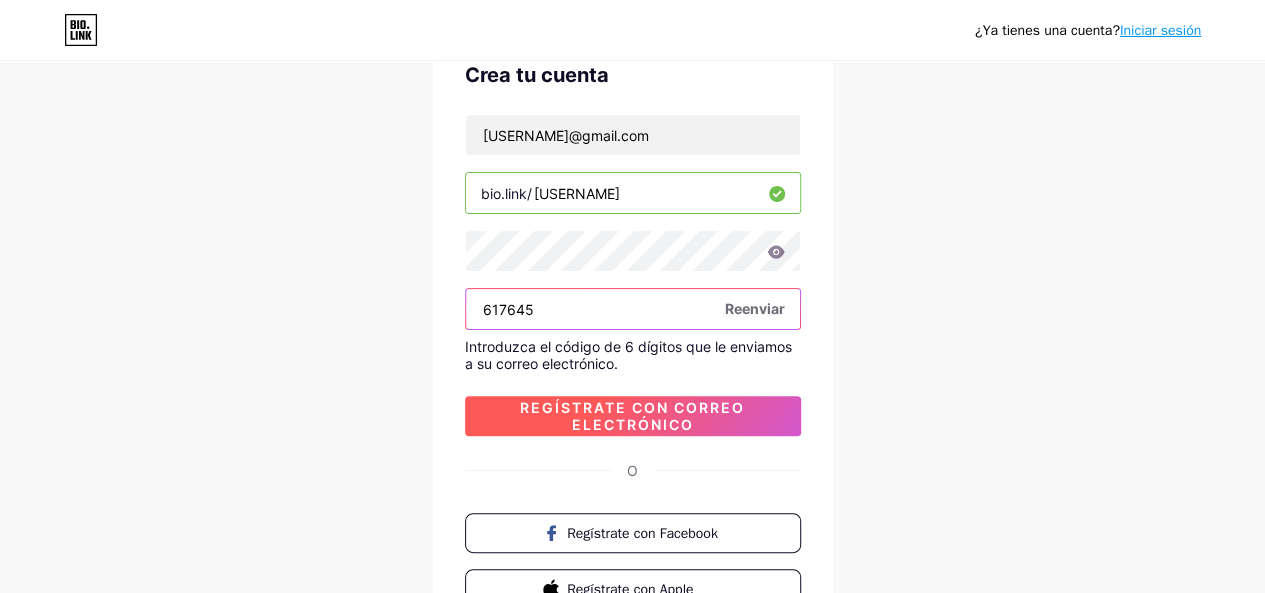 type on "617645" 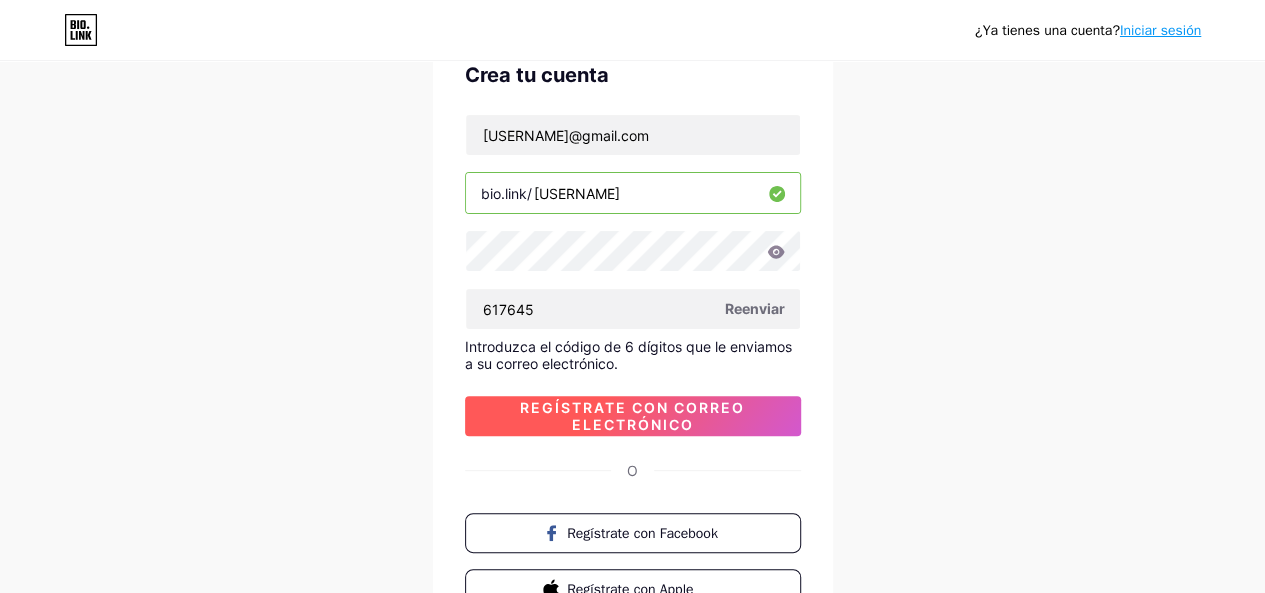 click on "Regístrate con correo electrónico" at bounding box center (632, 416) 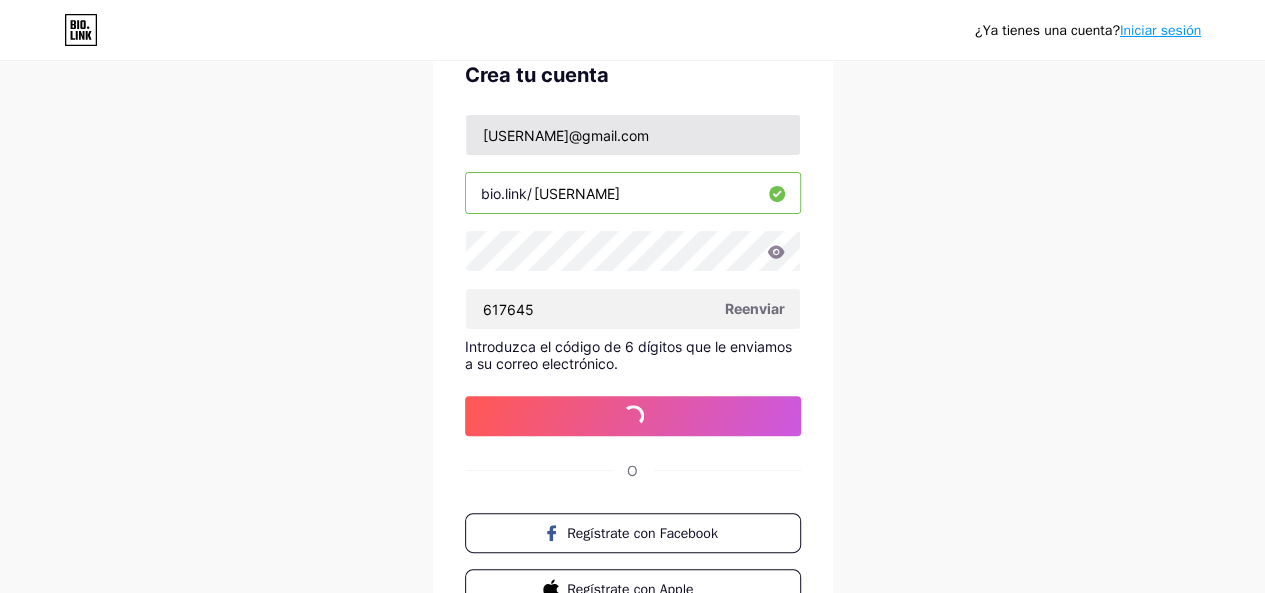 type 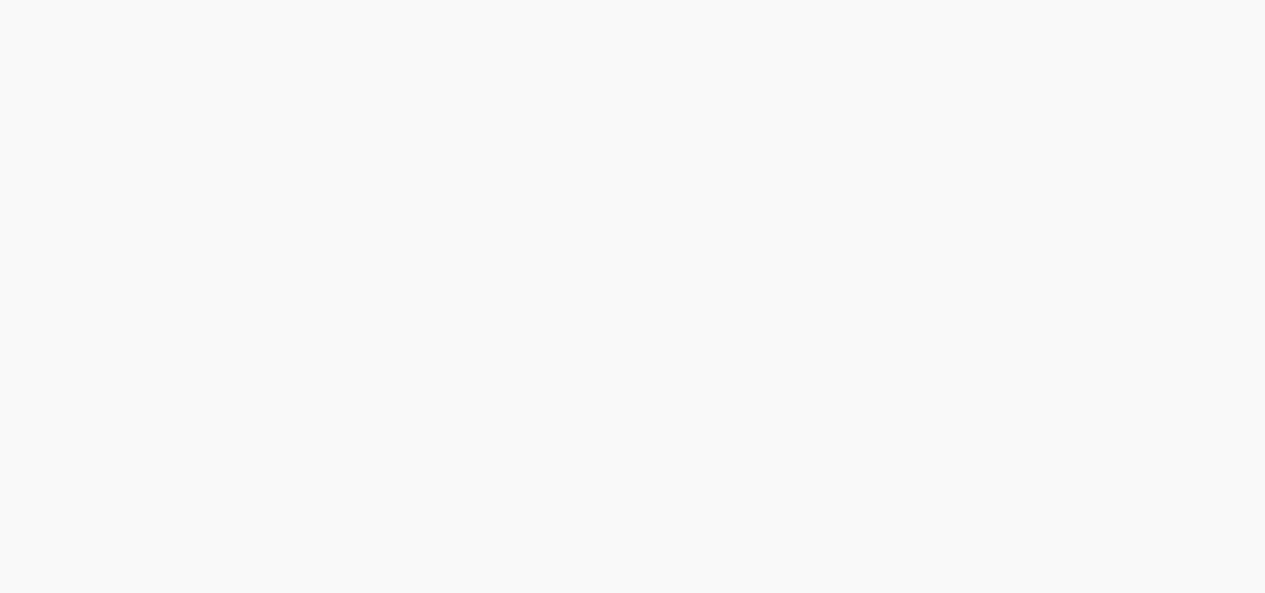 scroll, scrollTop: 0, scrollLeft: 0, axis: both 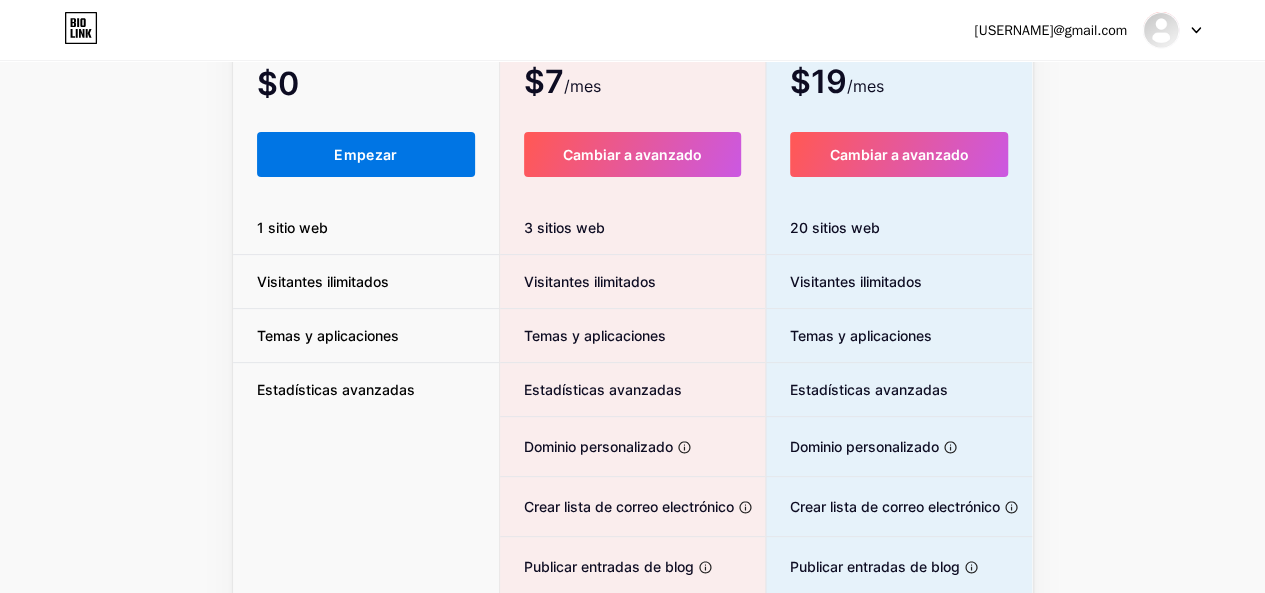 click on "Empezar" at bounding box center (366, 154) 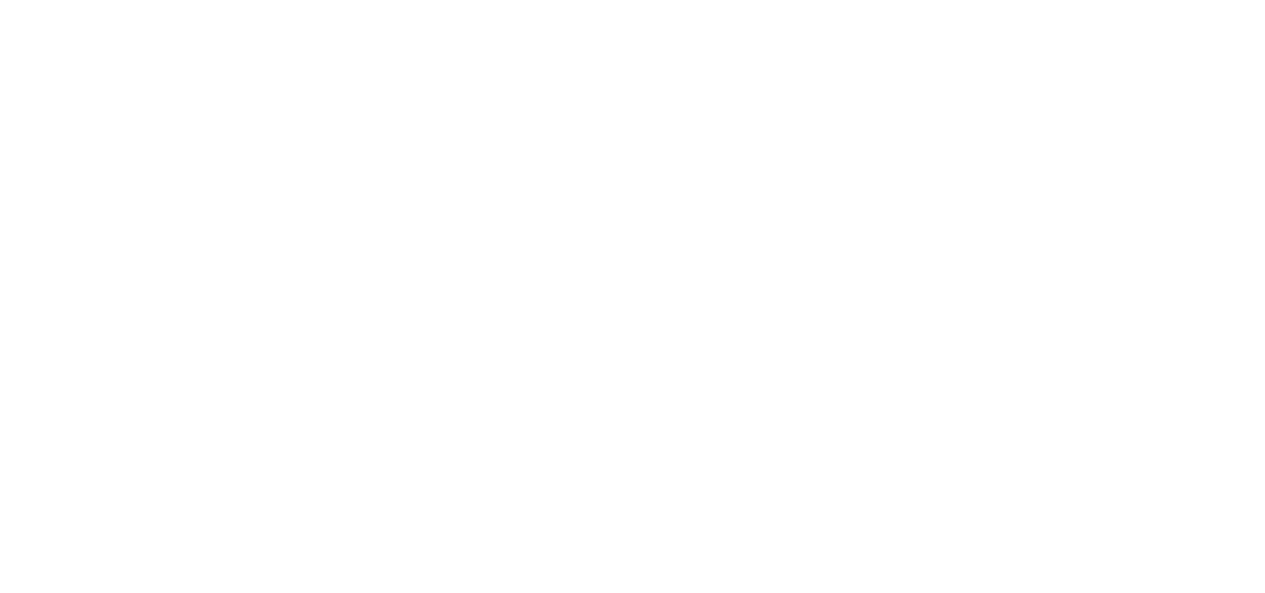 scroll, scrollTop: 0, scrollLeft: 0, axis: both 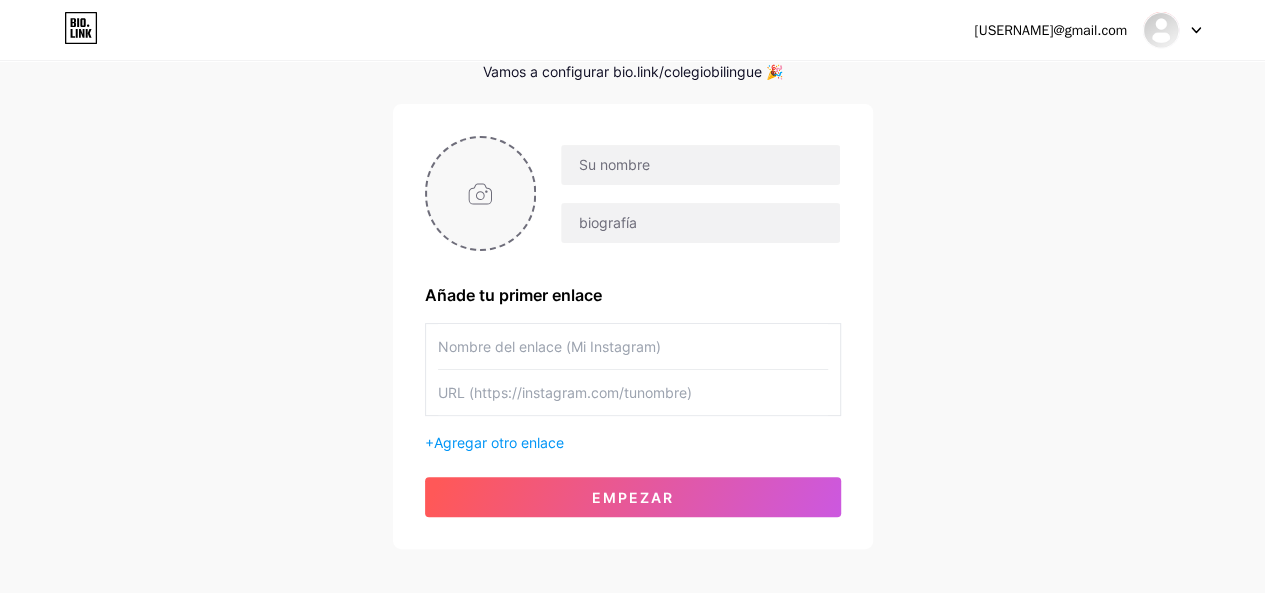 click at bounding box center [481, 193] 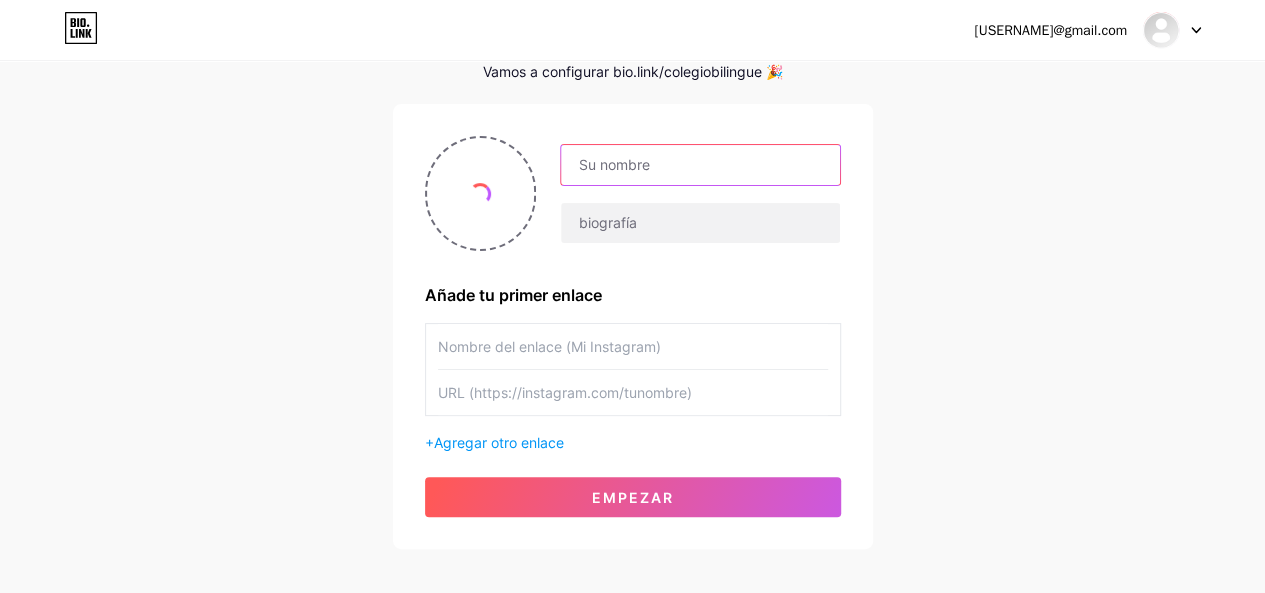 click at bounding box center (700, 165) 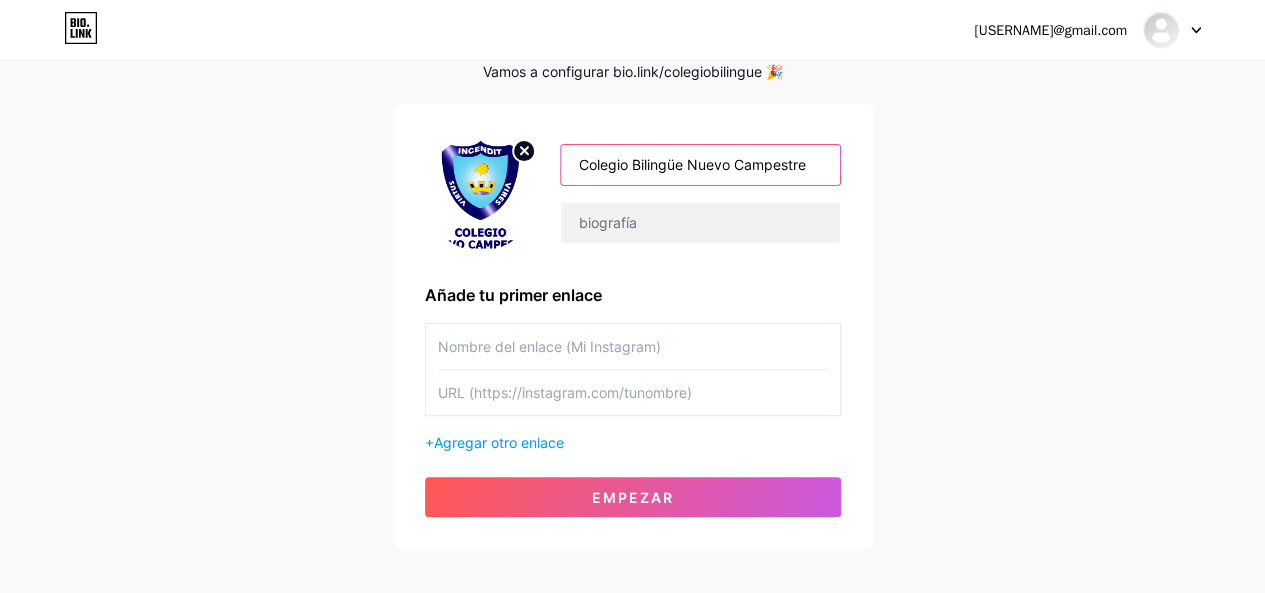 type on "Colegio Bilingüe Nuevo Campestre" 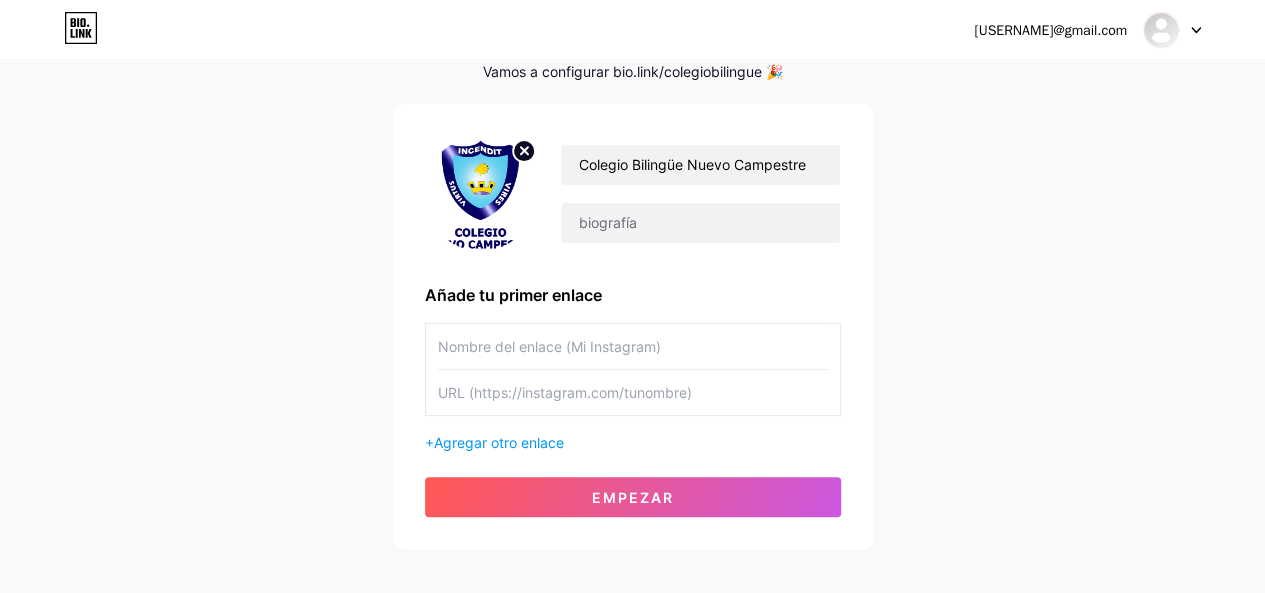 click on "colegionuevocamprestre@gmail.com           Panel     Cerrar sesión   Configura tu página   Vamos a configurar bio.link/colegiobilingue 🎉               Colegio Bilingüe Nuevo Campestre         Añade tu primer enlace
+  Agregar otro enlace     Empezar" at bounding box center (632, 256) 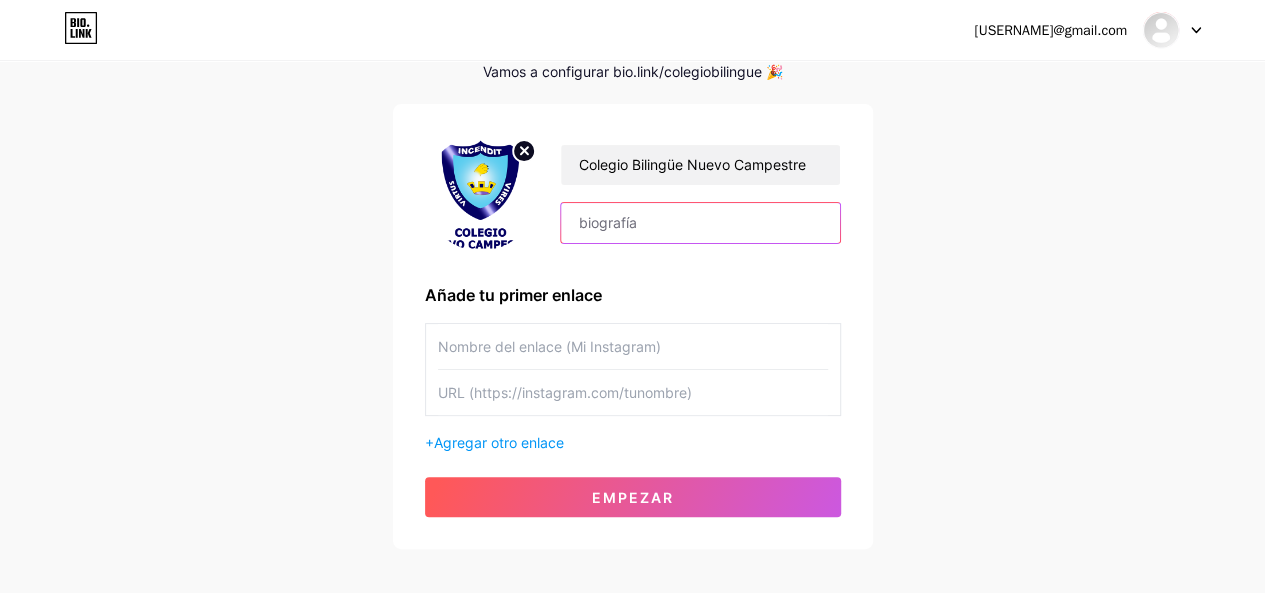 click at bounding box center (700, 223) 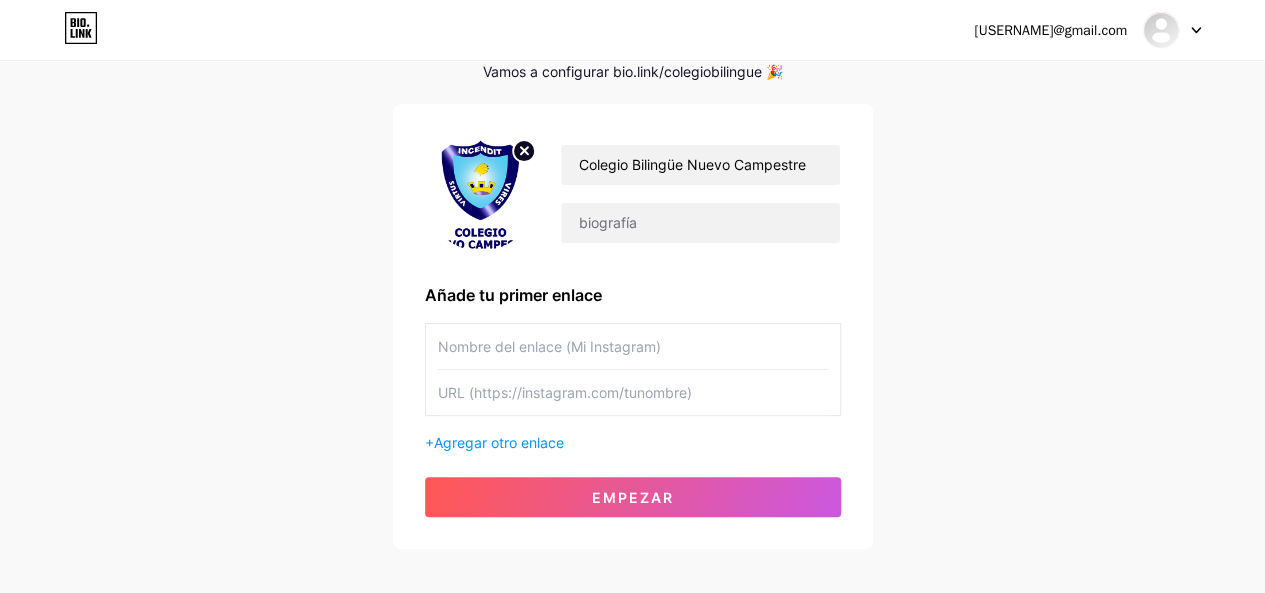 click at bounding box center (633, 346) 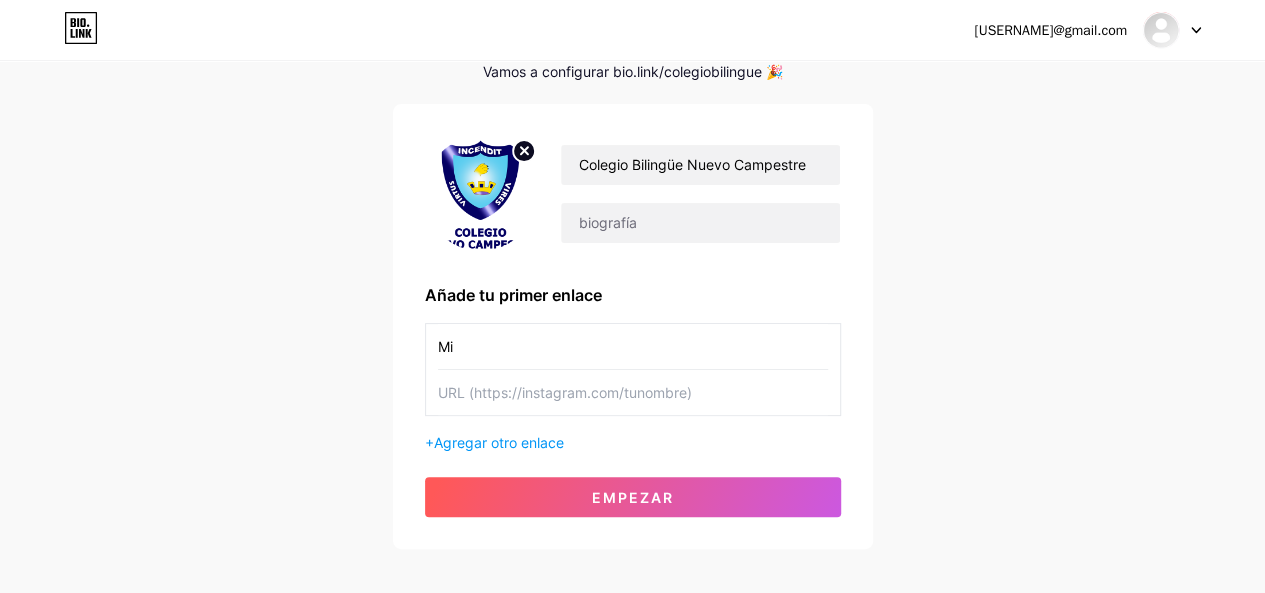 type on "M" 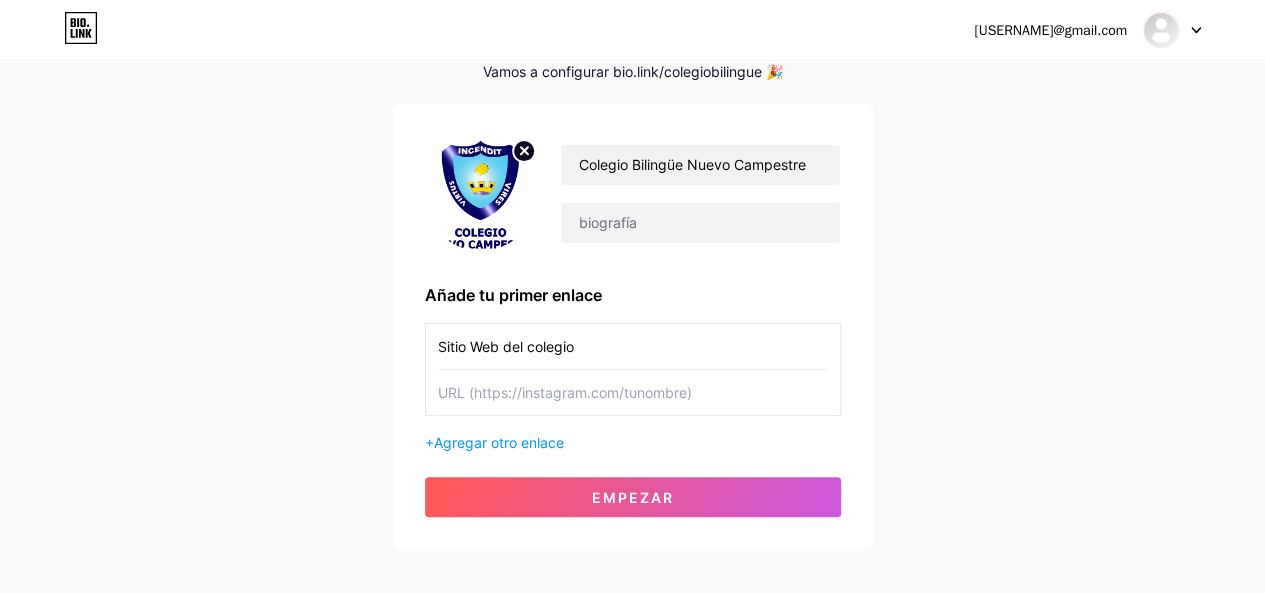 type on "Sitio Web del colegio" 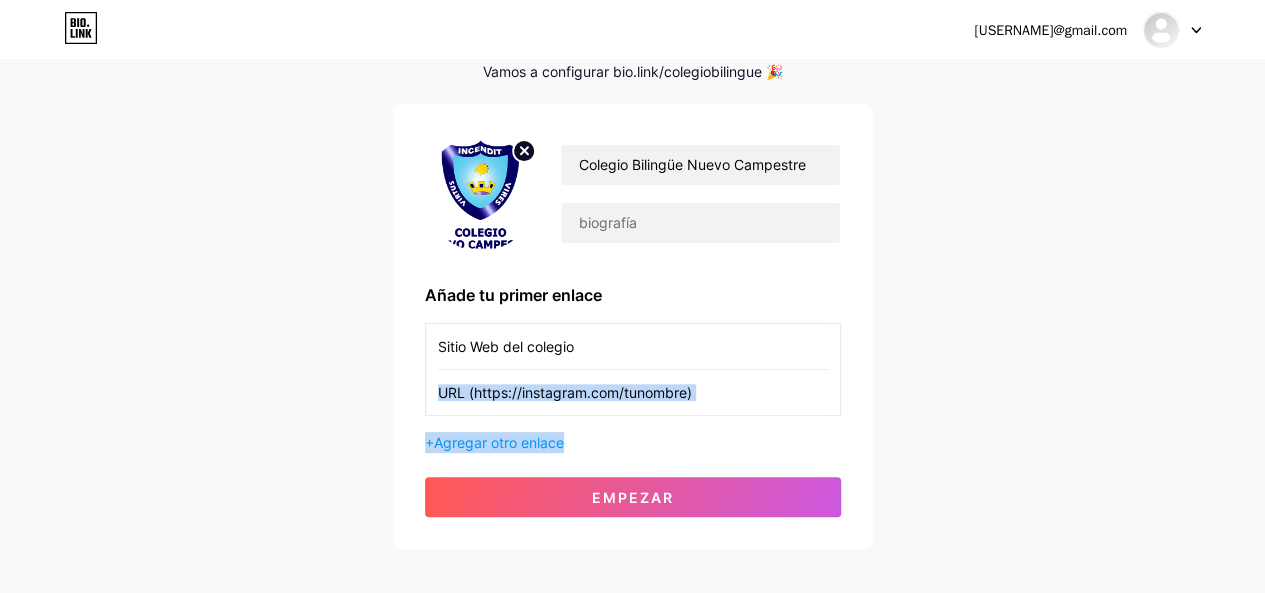 click on "Sitio Web del colegio
+  Agregar otro enlace" at bounding box center [633, 388] 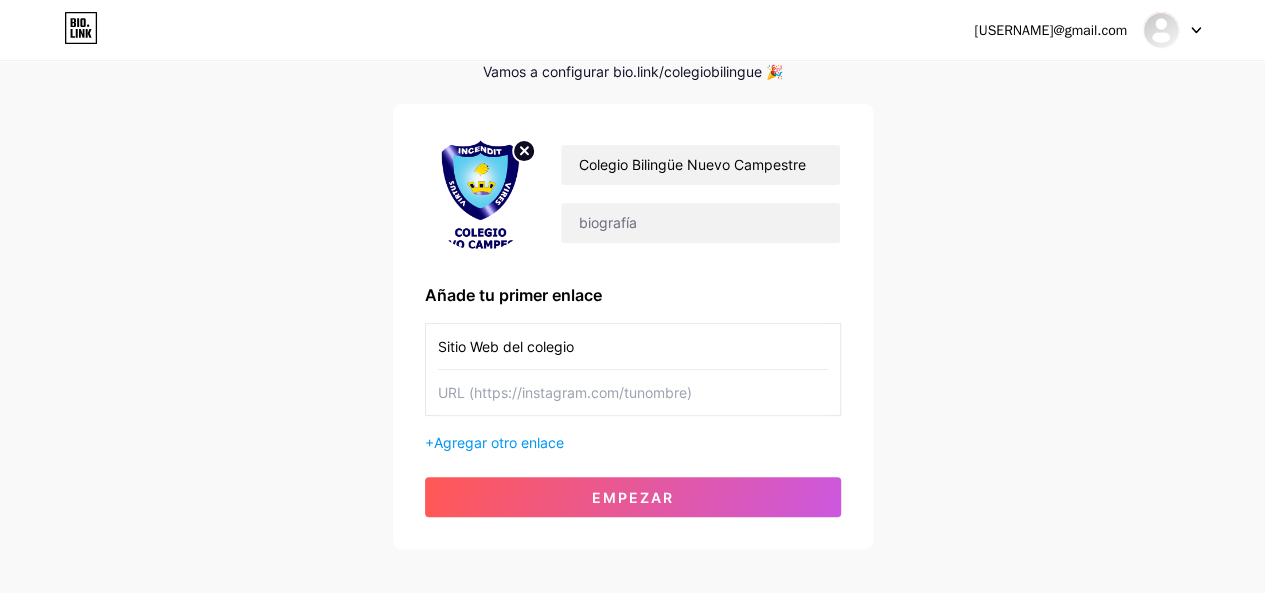 click at bounding box center [633, 392] 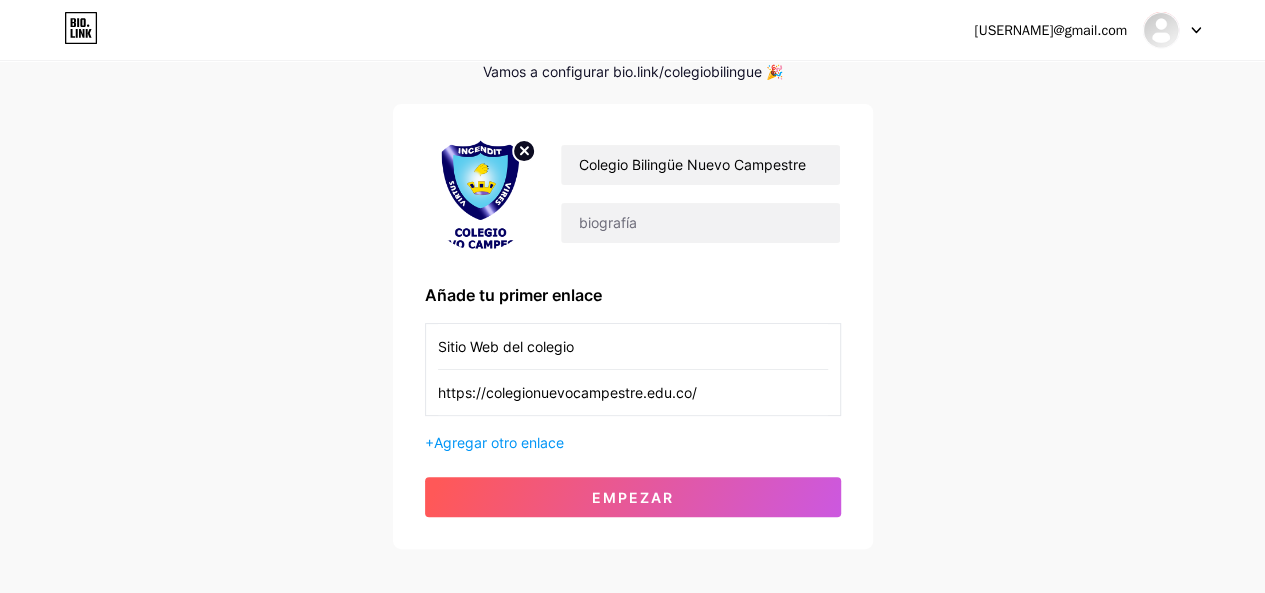 type on "https://colegionuevocampestre.edu.co/" 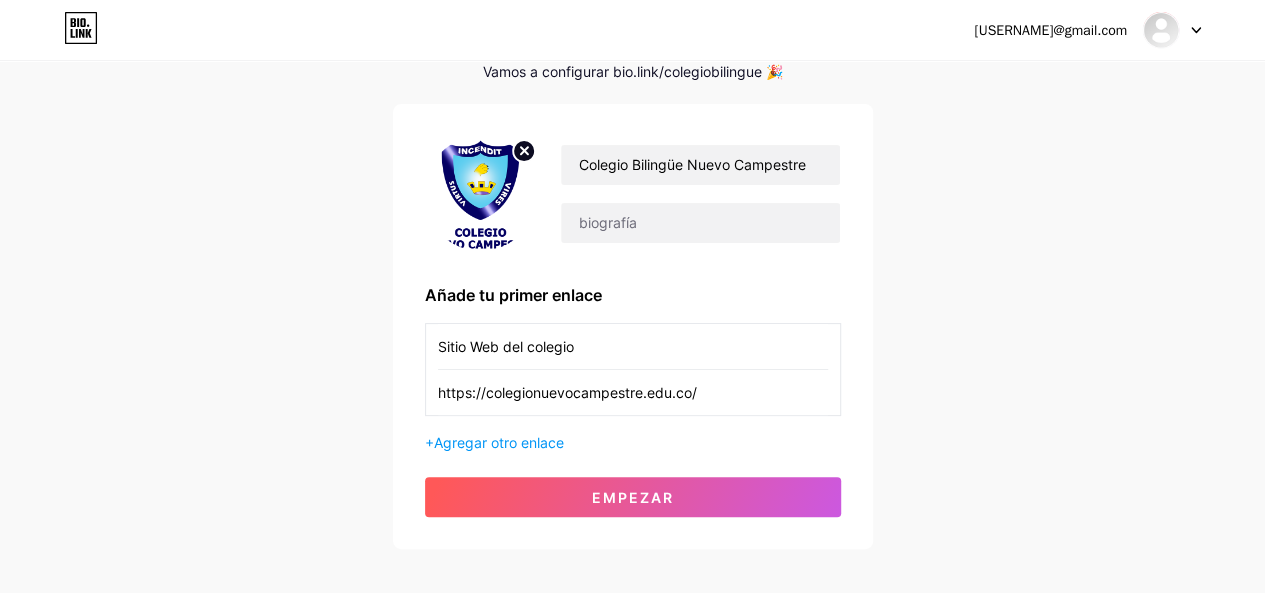 click on "Sitio Web del colegio   https://colegionuevocampestre.edu.co/
+  Agregar otro enlace" at bounding box center [633, 388] 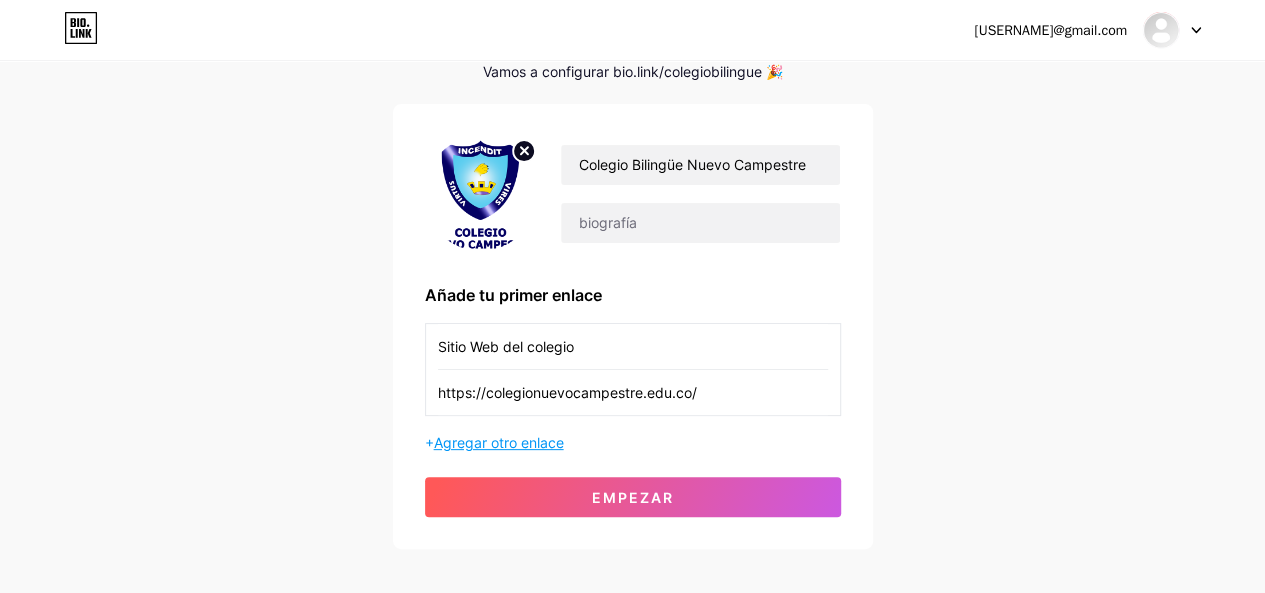 click on "Agregar otro enlace" at bounding box center (499, 442) 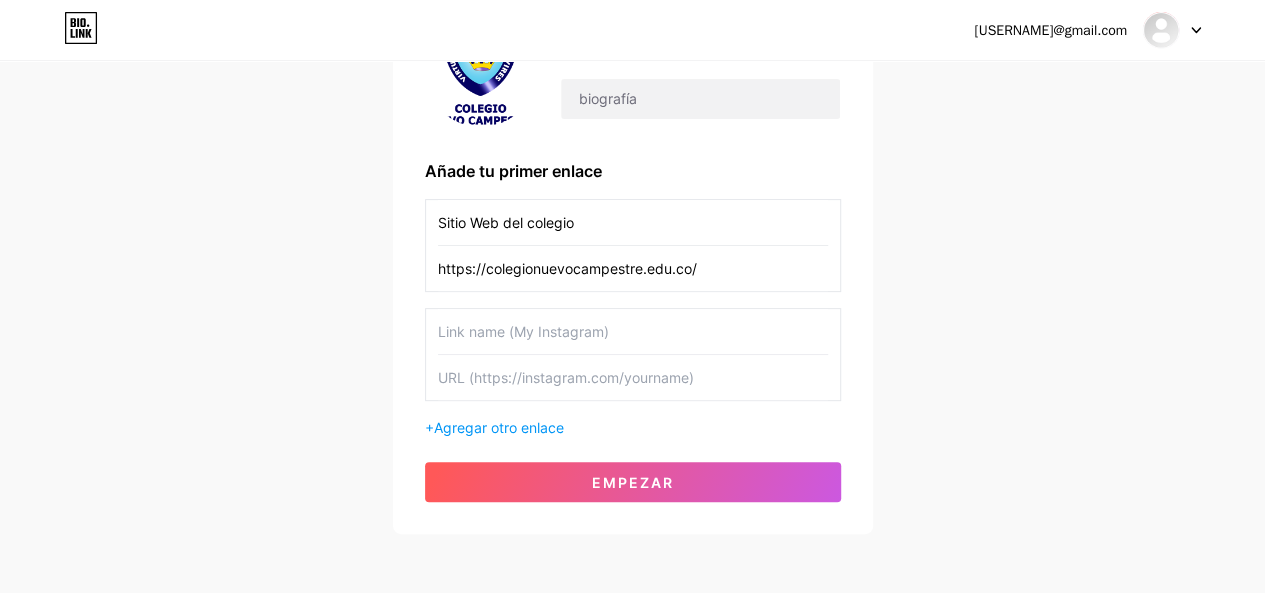 scroll, scrollTop: 200, scrollLeft: 0, axis: vertical 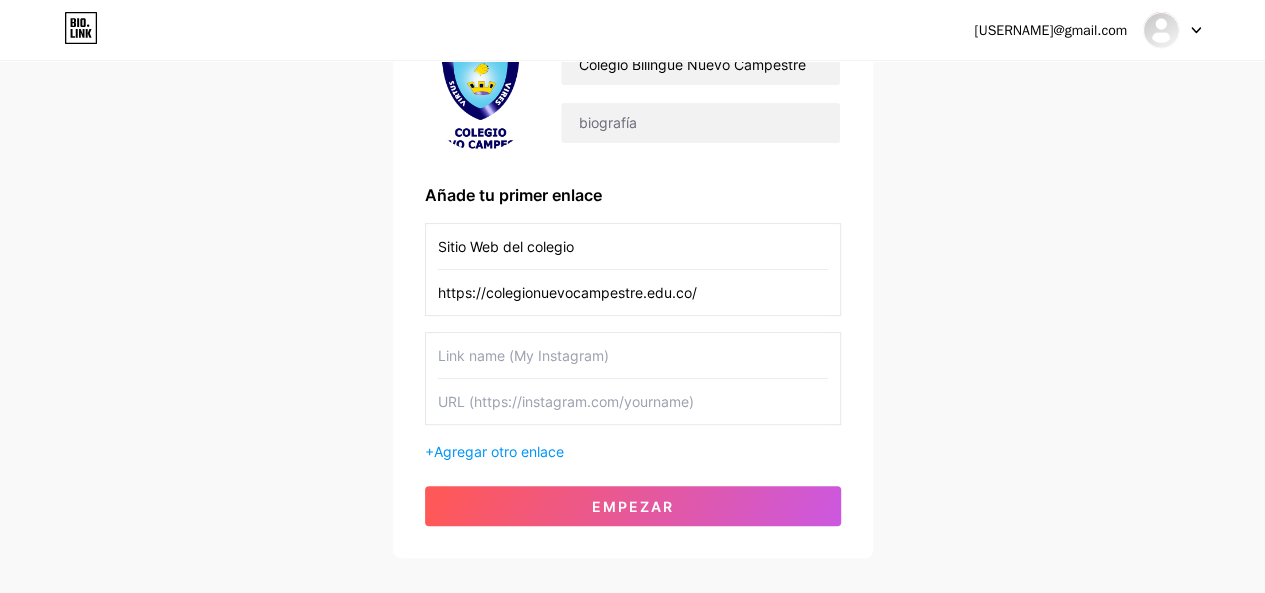 click on "colegionuevocamprestre@gmail.com           Panel     Cerrar sesión   Configura tu página   Vamos a configurar bio.link/colegiobilingue 🎉               Colegio Bilingüe Nuevo Campestre         Añade tu primer enlace   Sitio Web del colegio   https://colegionuevocampestre.edu.co/
+  Agregar otro enlace     Empezar" at bounding box center (632, 211) 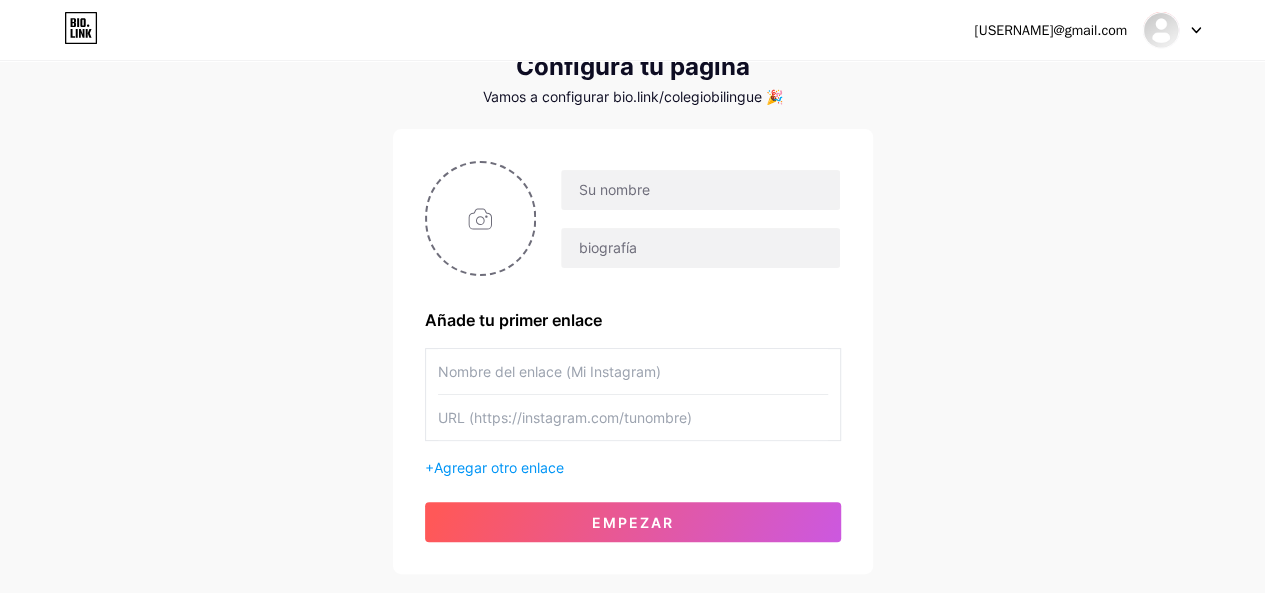scroll, scrollTop: 100, scrollLeft: 0, axis: vertical 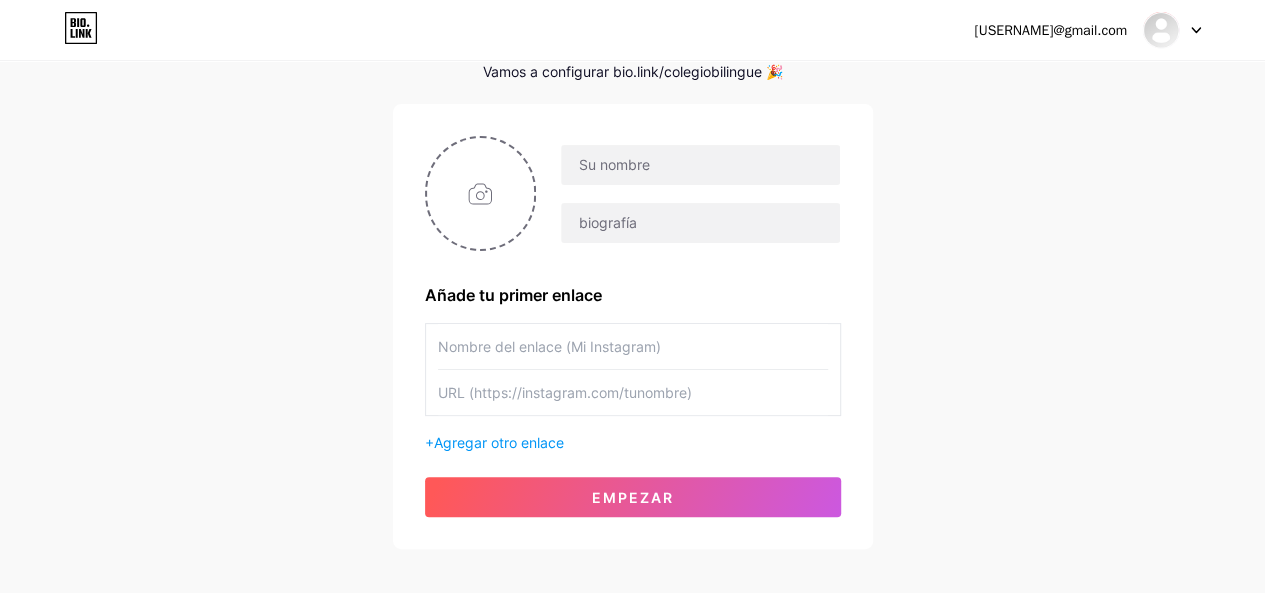 click at bounding box center (633, 392) 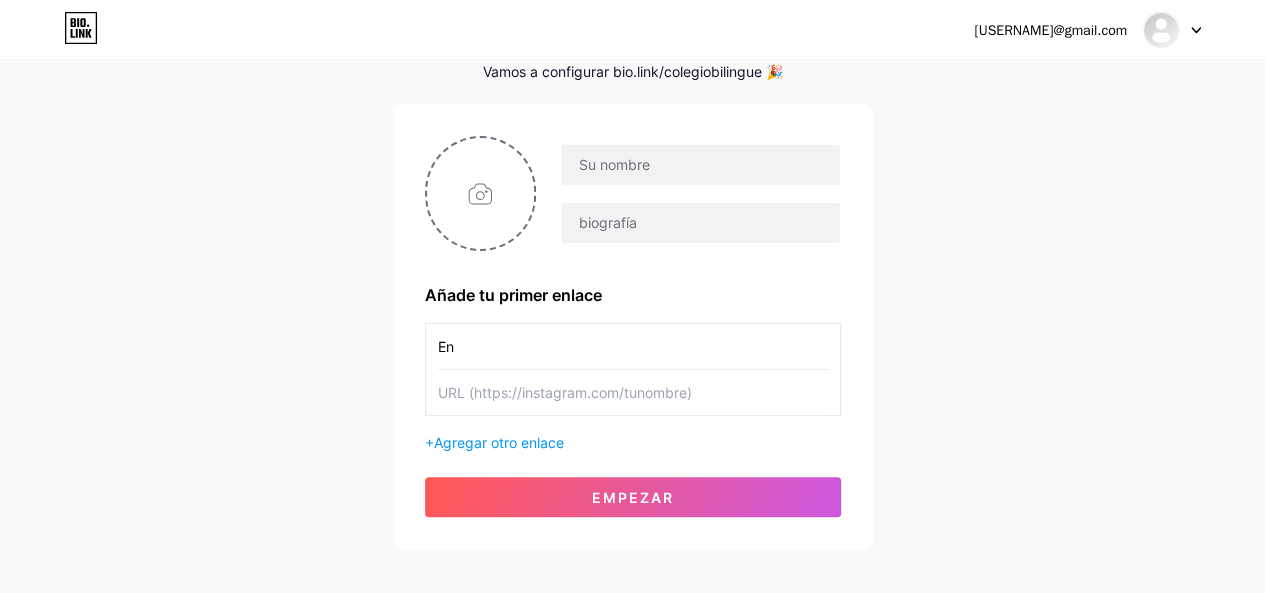 type on "E" 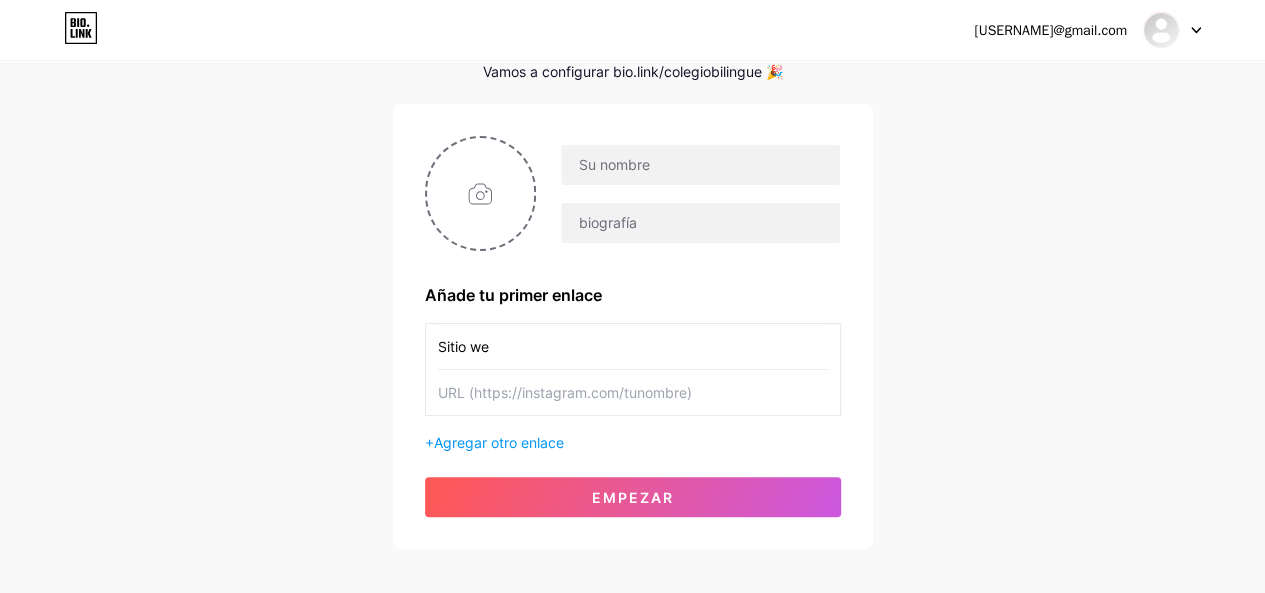 type on "Sitio web" 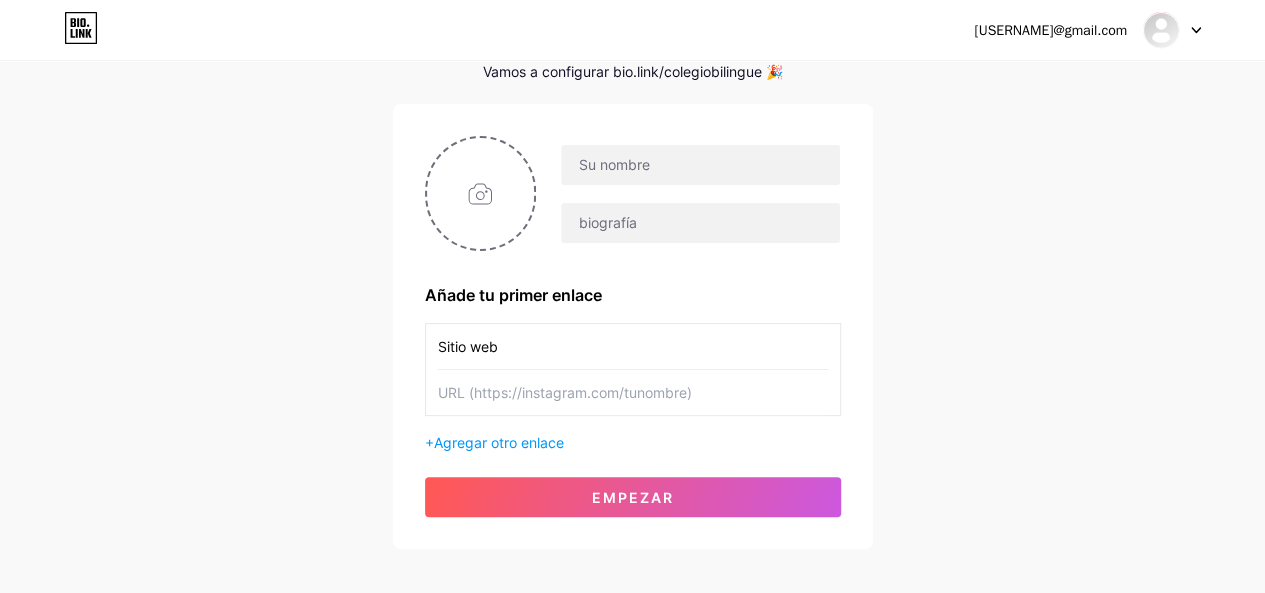 scroll, scrollTop: 0, scrollLeft: 0, axis: both 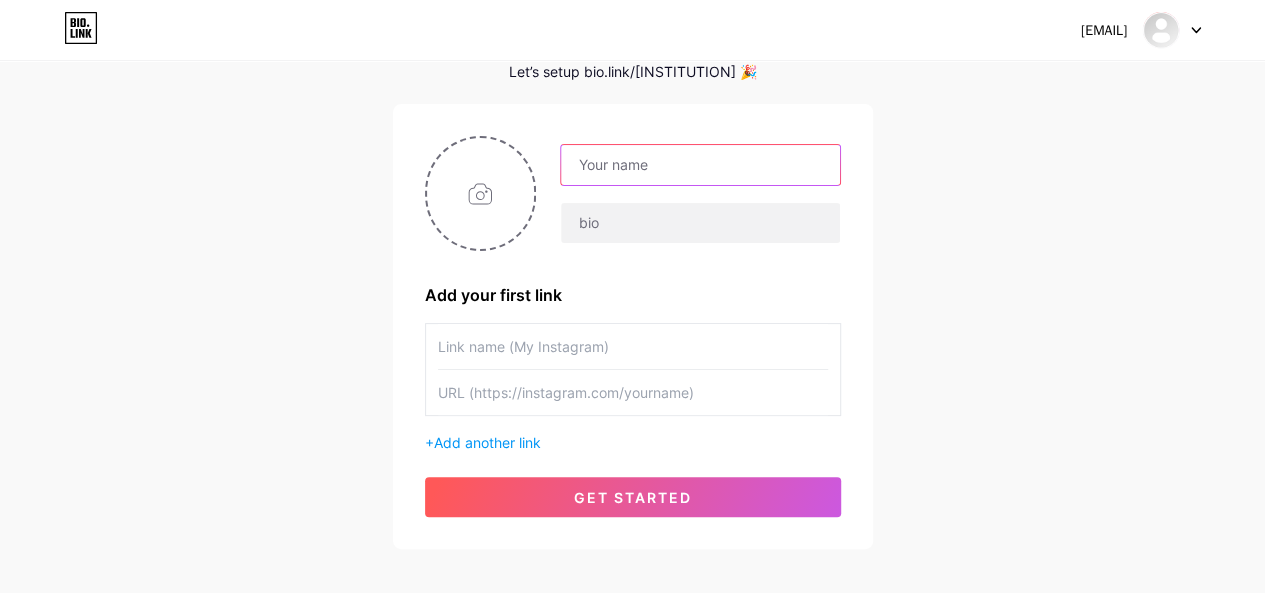 click at bounding box center [700, 165] 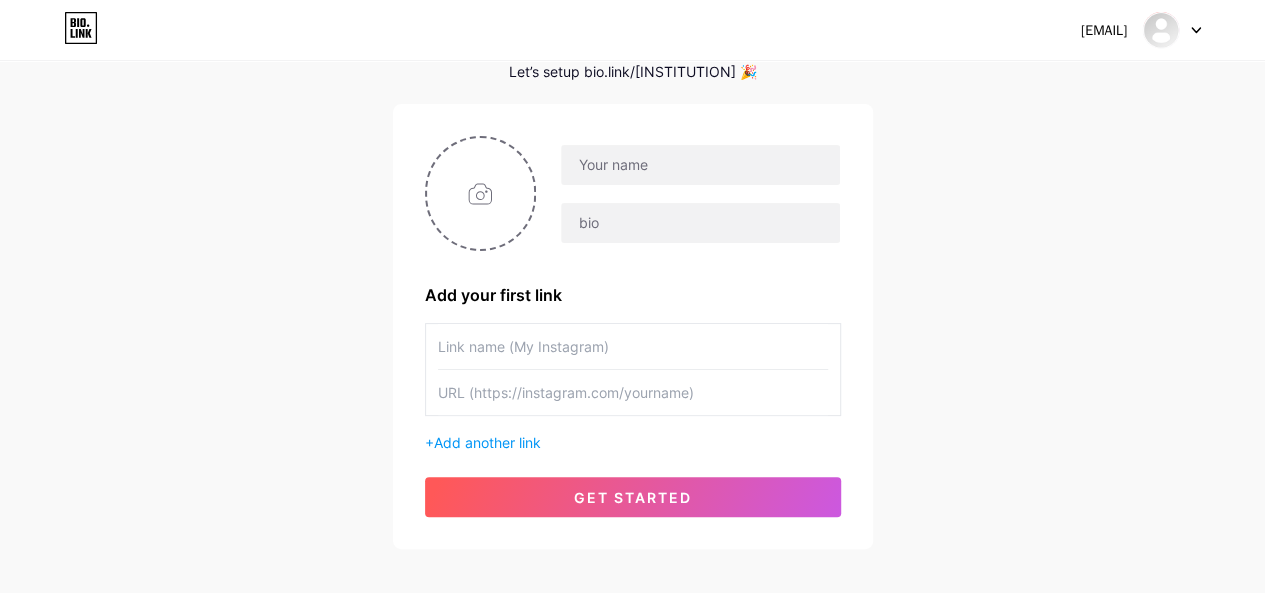 click at bounding box center (633, 392) 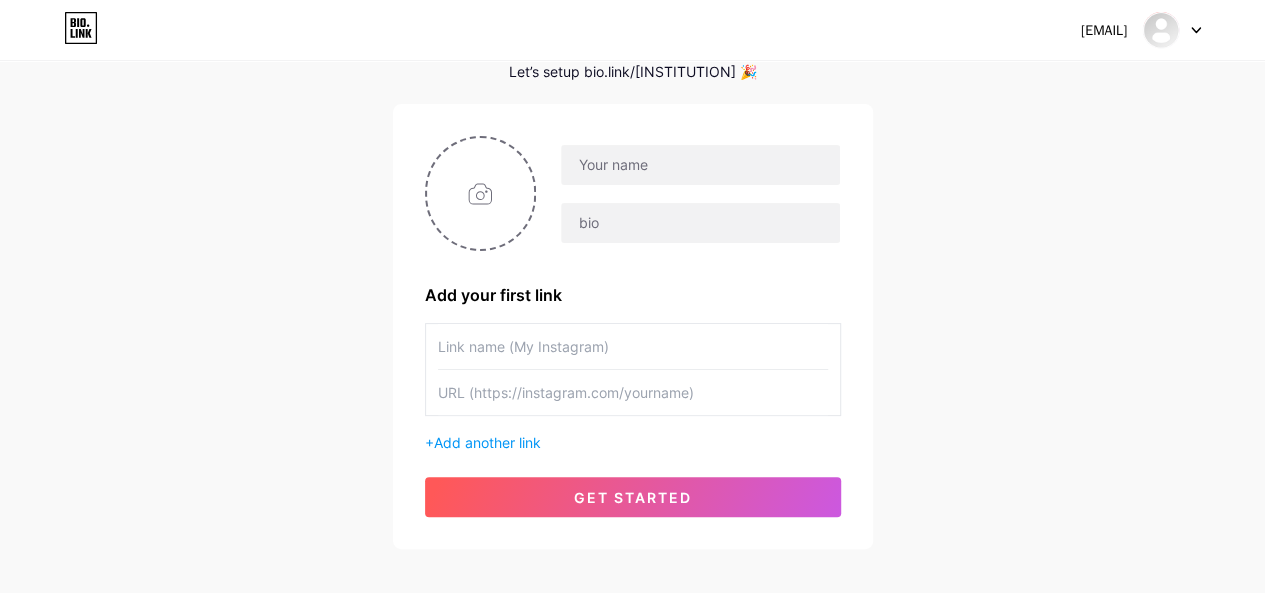 paste on "https://[INSTITUTION].edu.co/" 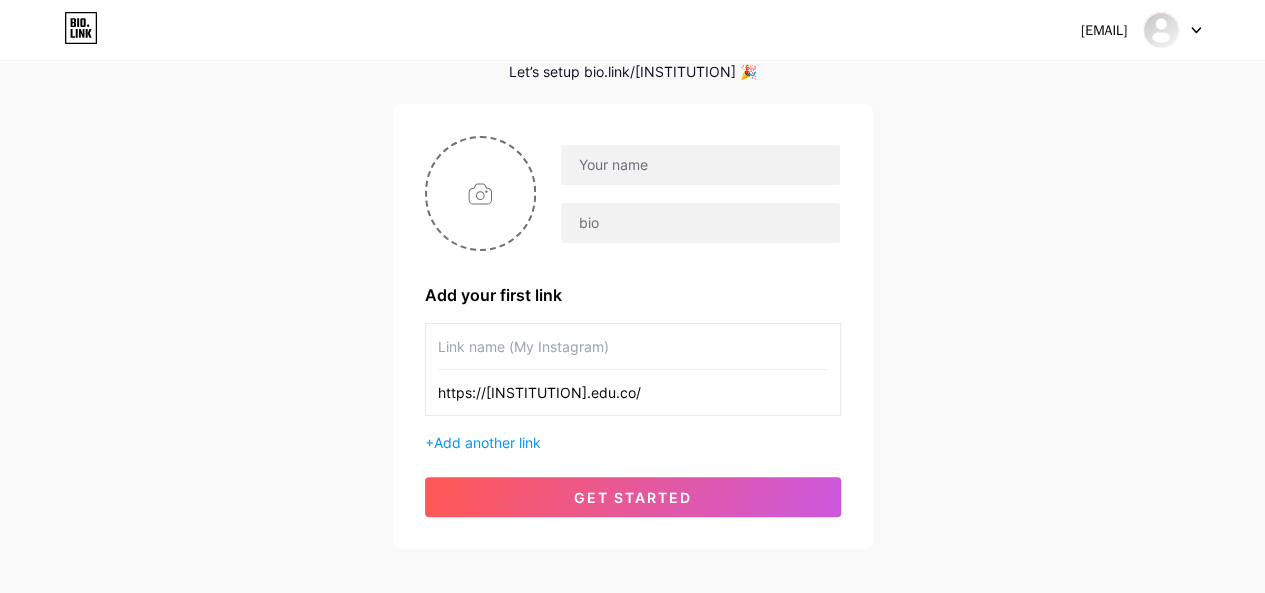 type on "https://[INSTITUTION].edu.co/" 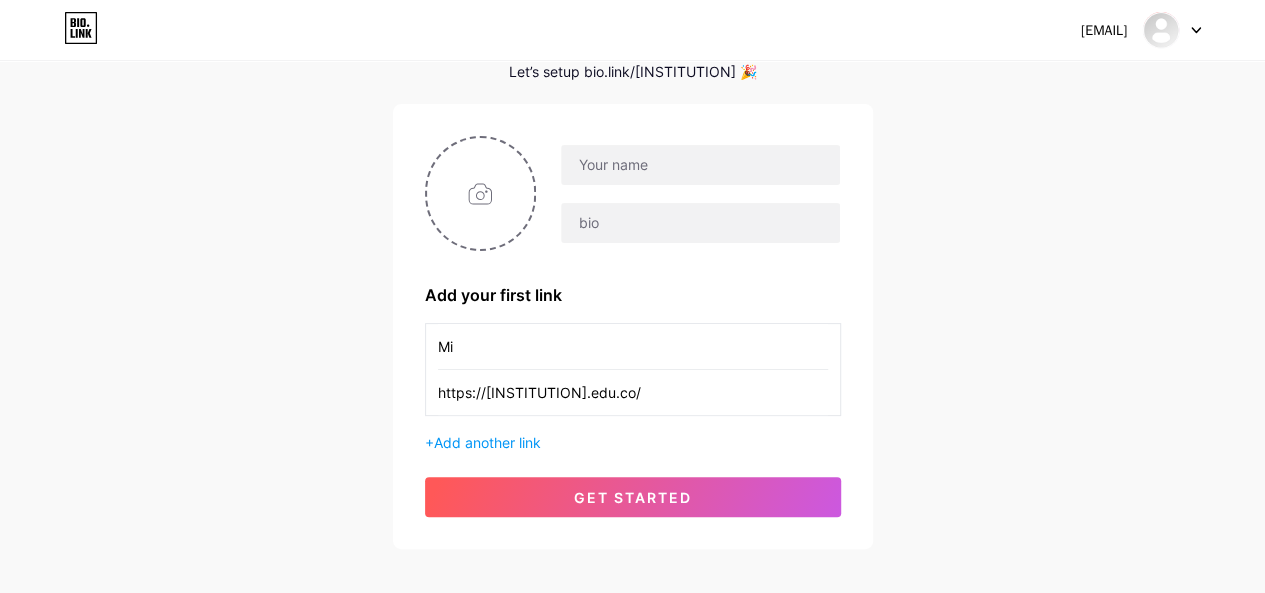 type on "M" 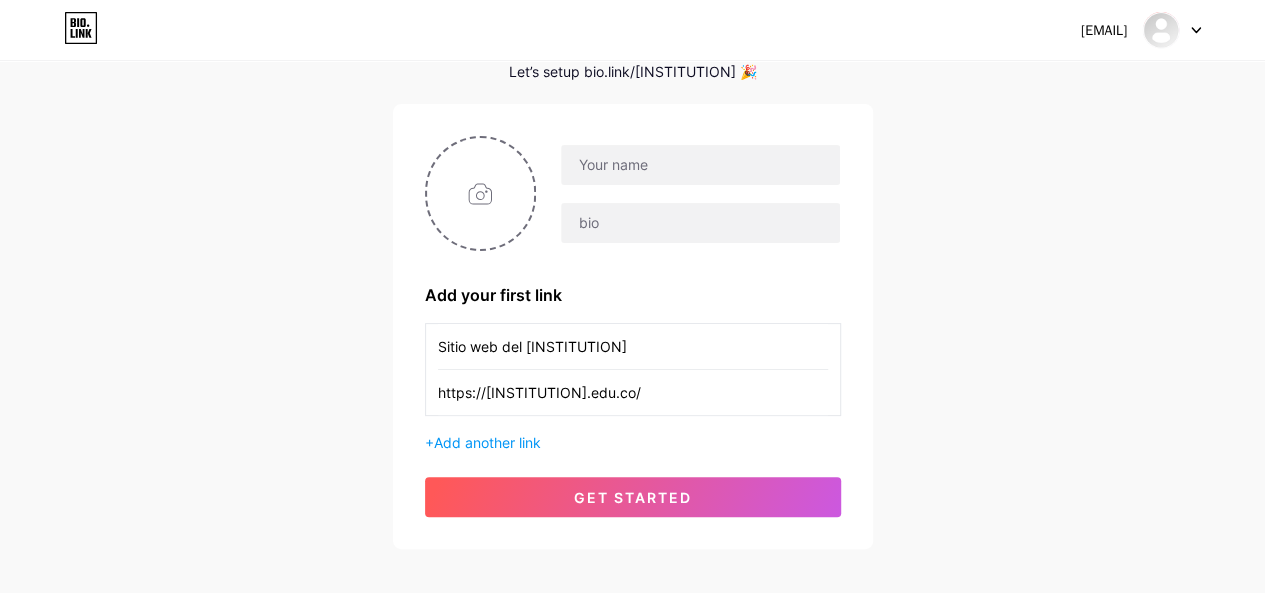 type on "Sitio web del [INSTITUTION]" 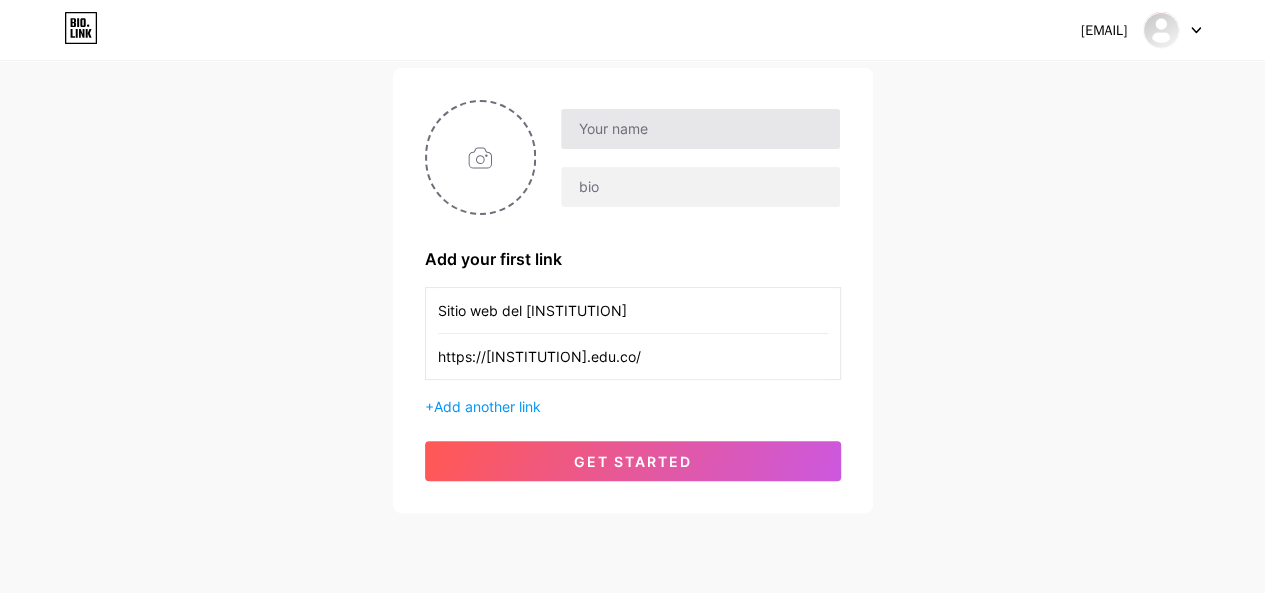 scroll, scrollTop: 0, scrollLeft: 0, axis: both 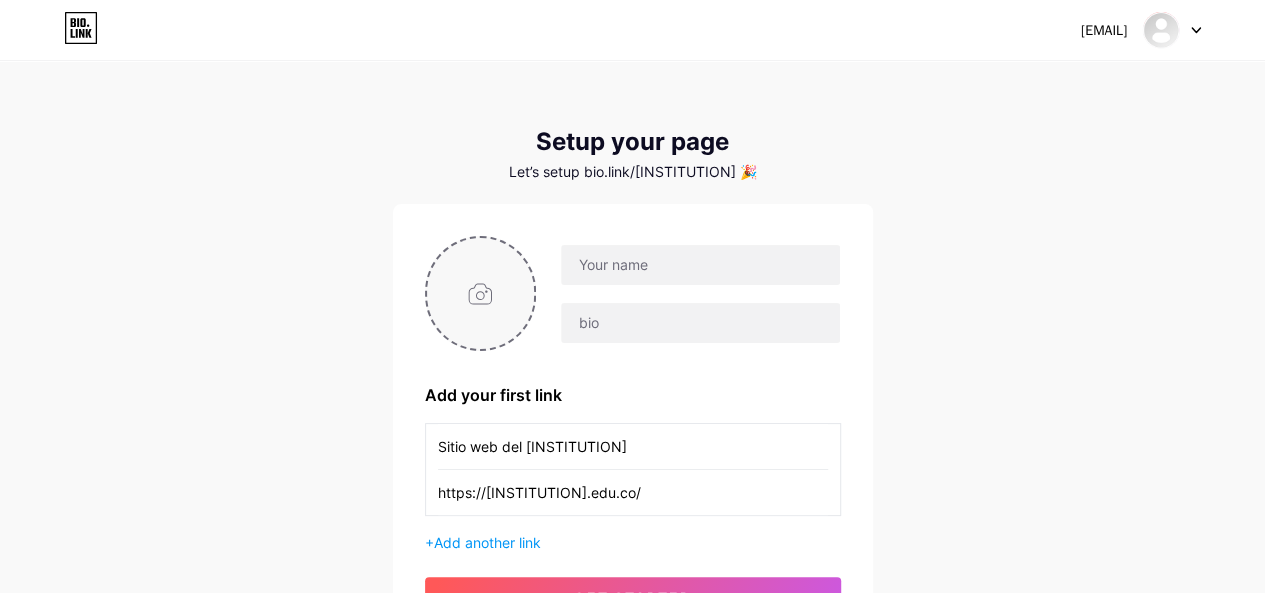 click at bounding box center (481, 293) 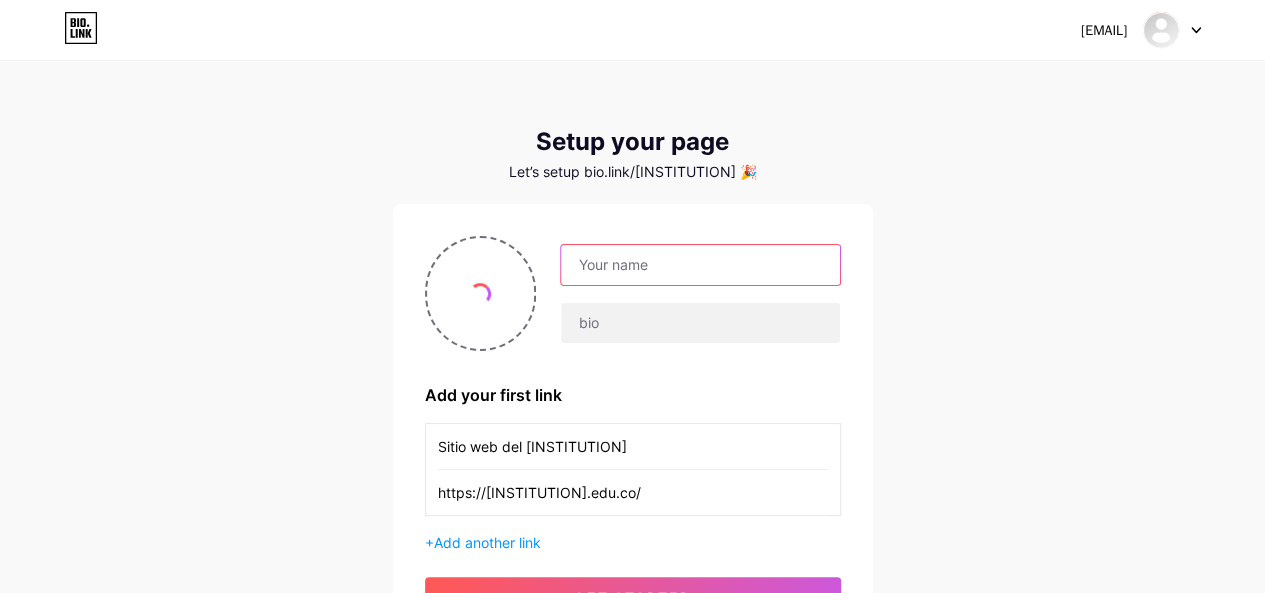 click at bounding box center (700, 265) 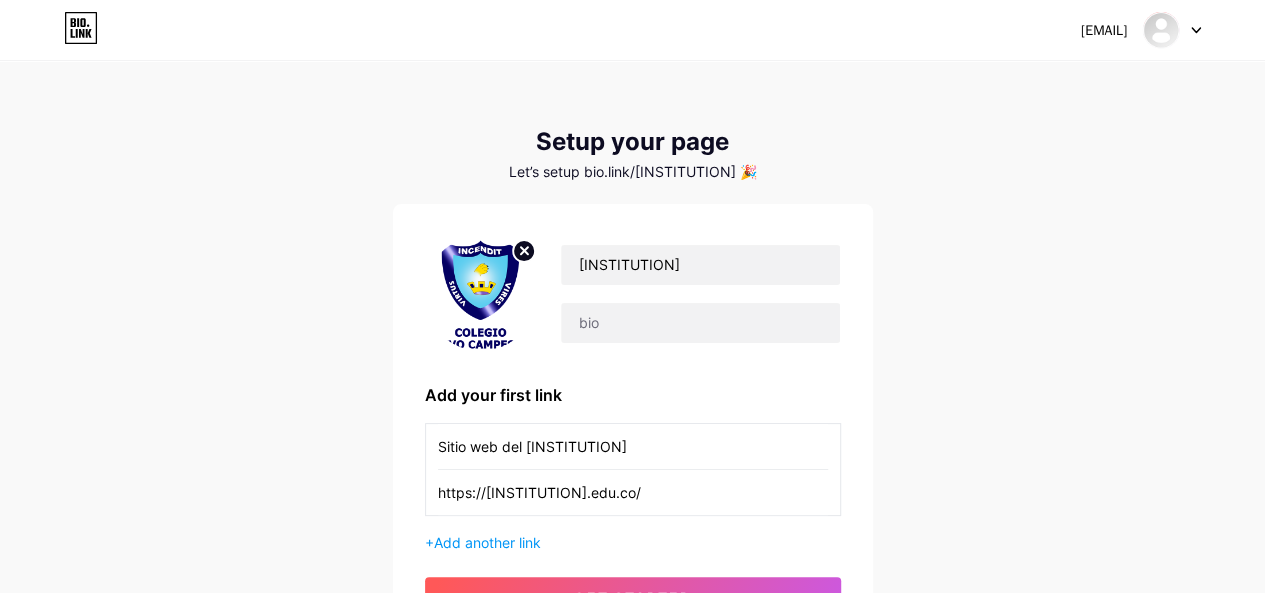 drag, startPoint x: 664, startPoint y: 275, endPoint x: 782, endPoint y: 160, distance: 164.76953 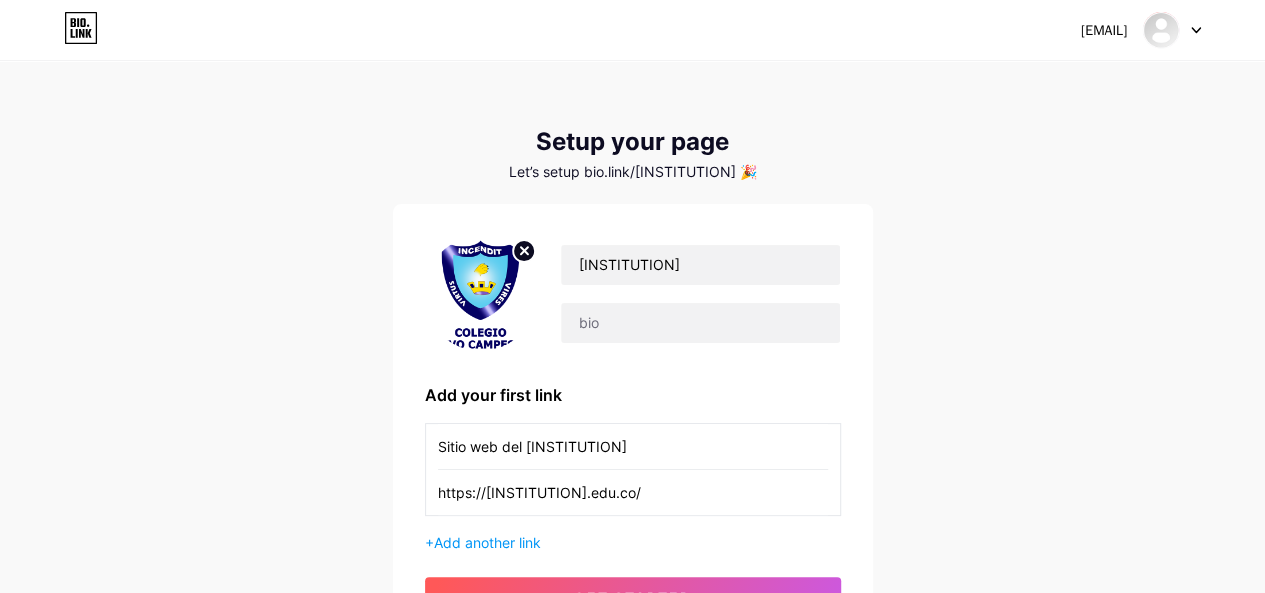 click on "Setup your page   Let’s setup bio.link/colegiobilingue 🎉" at bounding box center (633, 154) 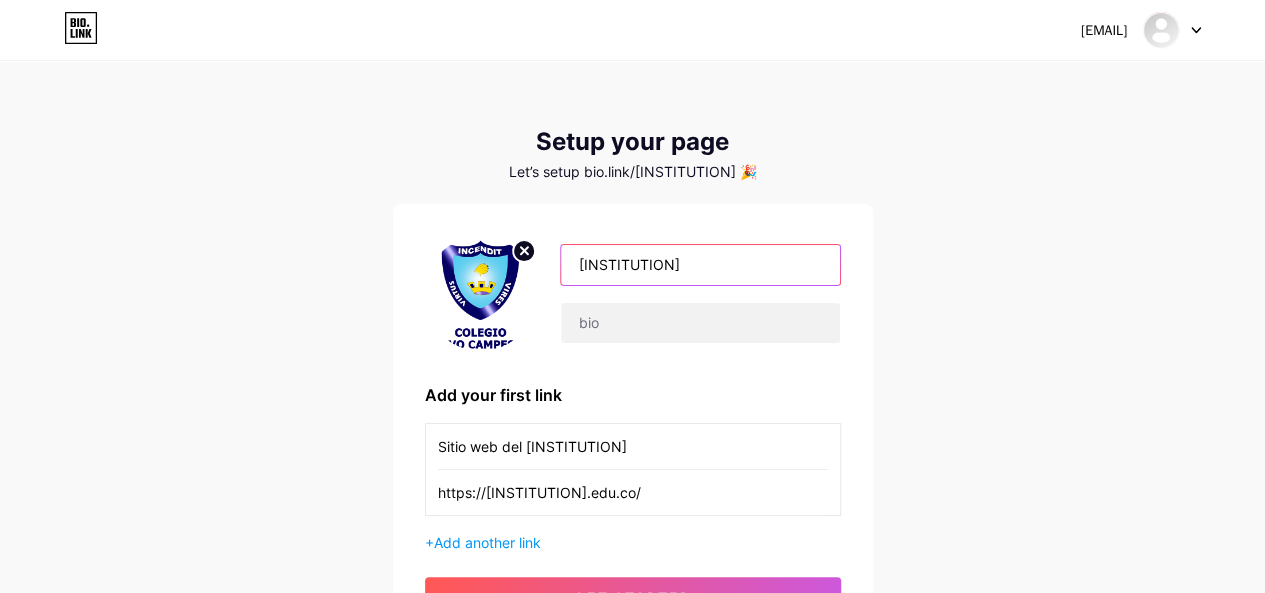 click on "Colegio Bilingue" at bounding box center [700, 265] 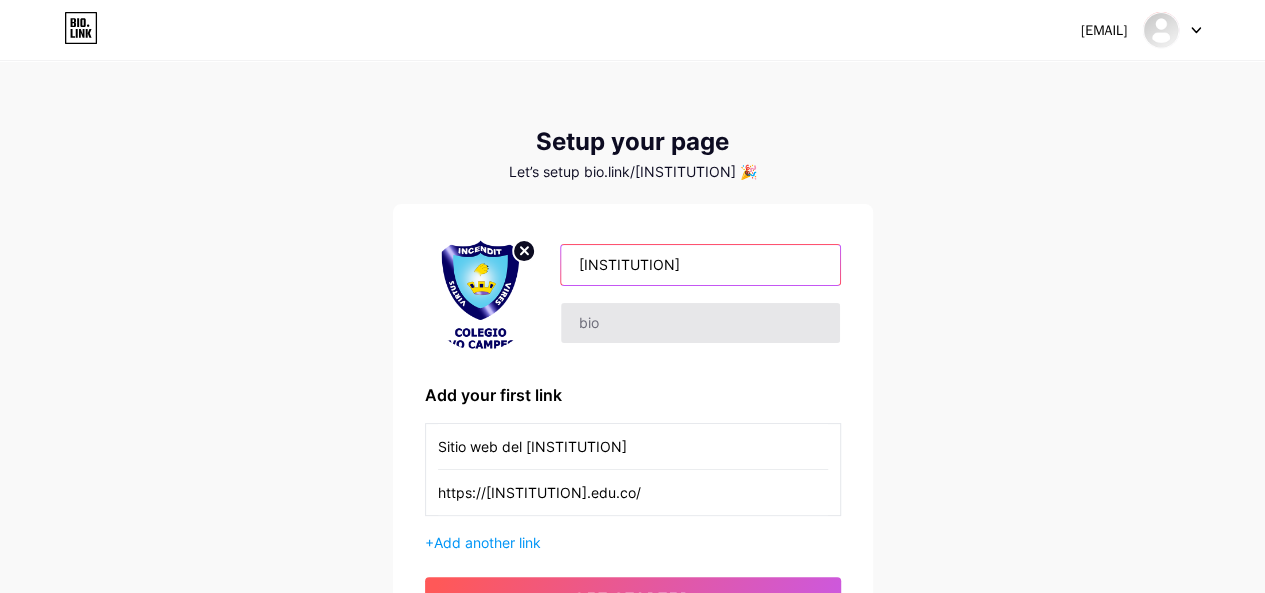 type on "Colegio Bilingüe" 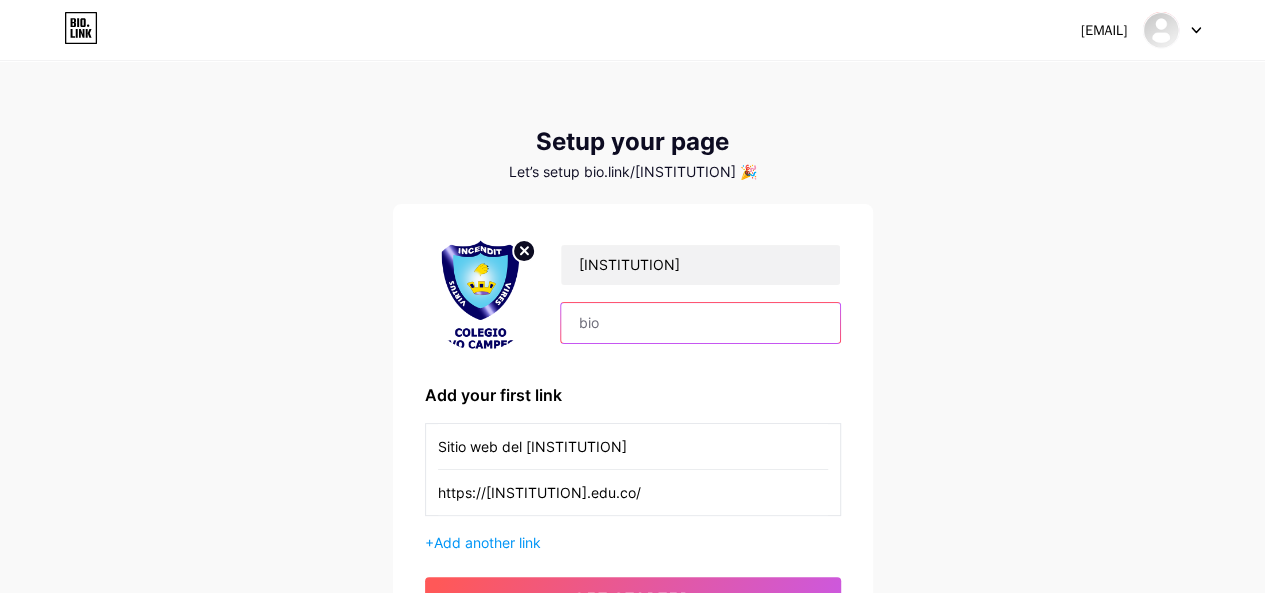 click at bounding box center (700, 323) 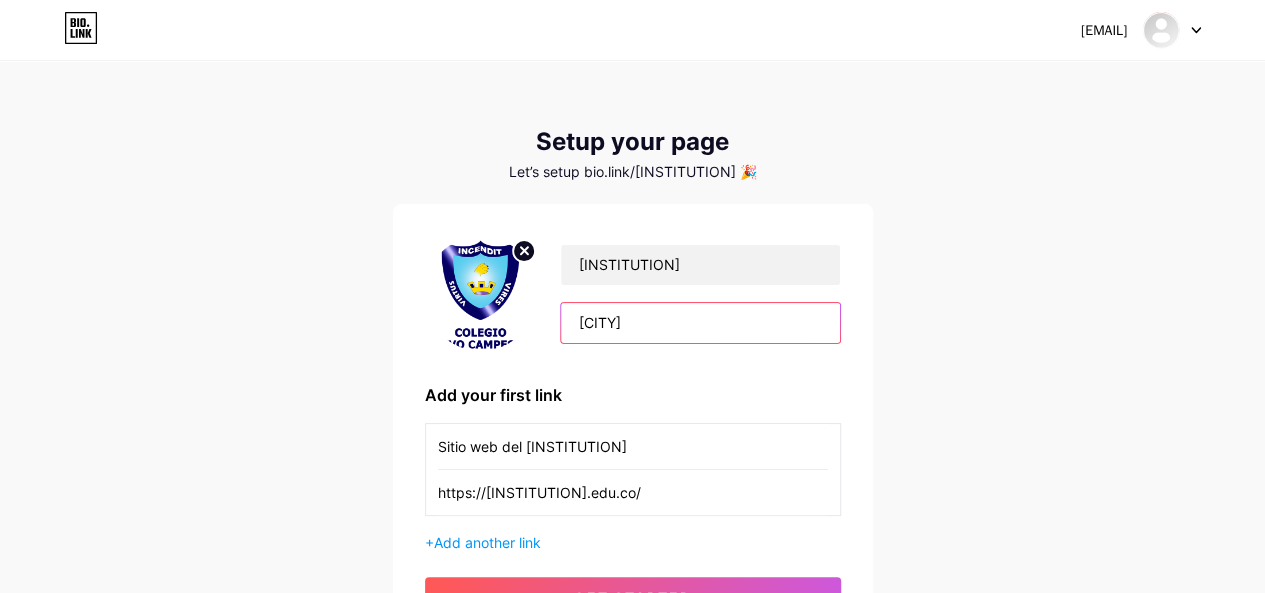 type on "[INSTITUTION]" 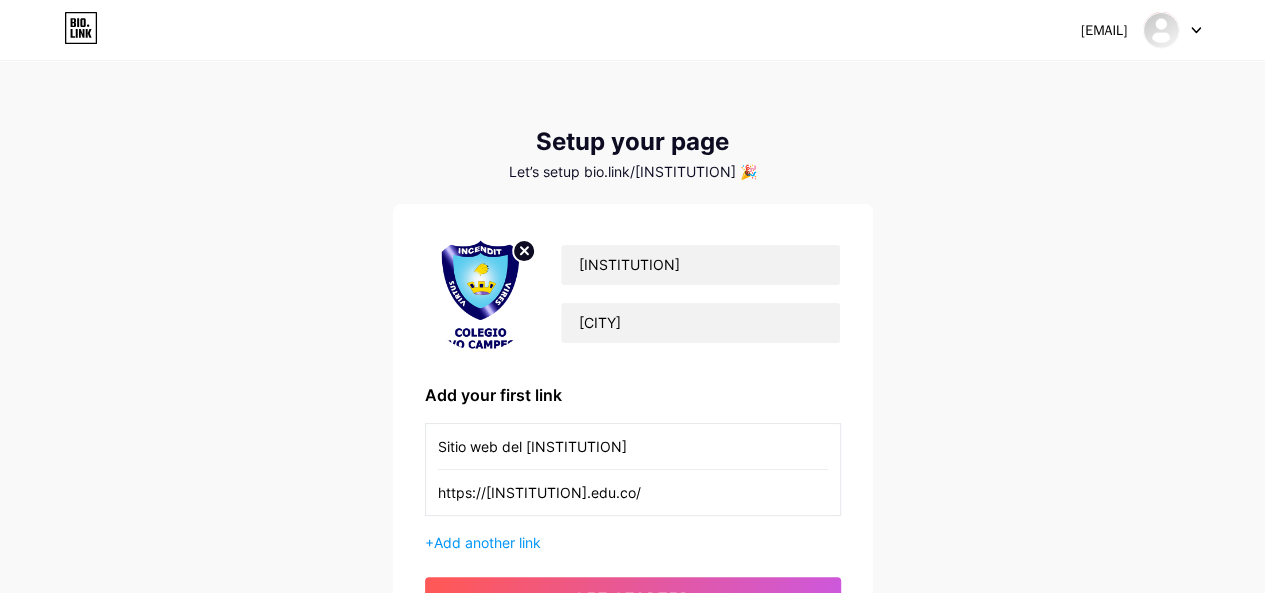 click on "Colegio Bilingüe     Nuevo Campestre" at bounding box center [633, 293] 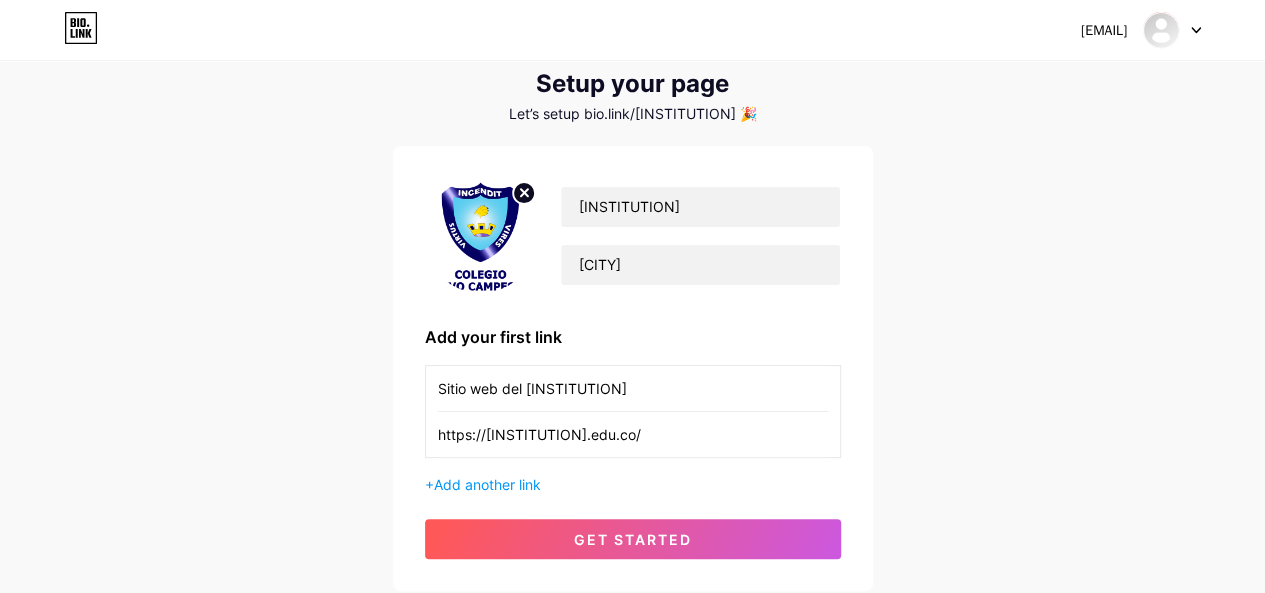 scroll, scrollTop: 100, scrollLeft: 0, axis: vertical 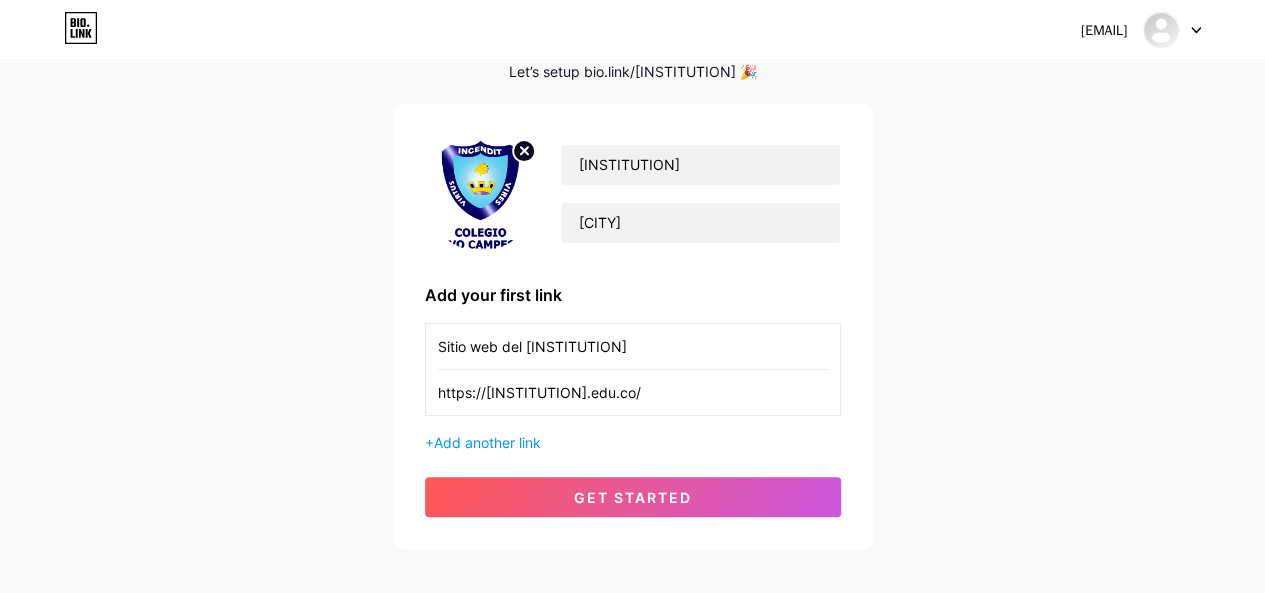click on "Sitio web del colegio" at bounding box center (633, 346) 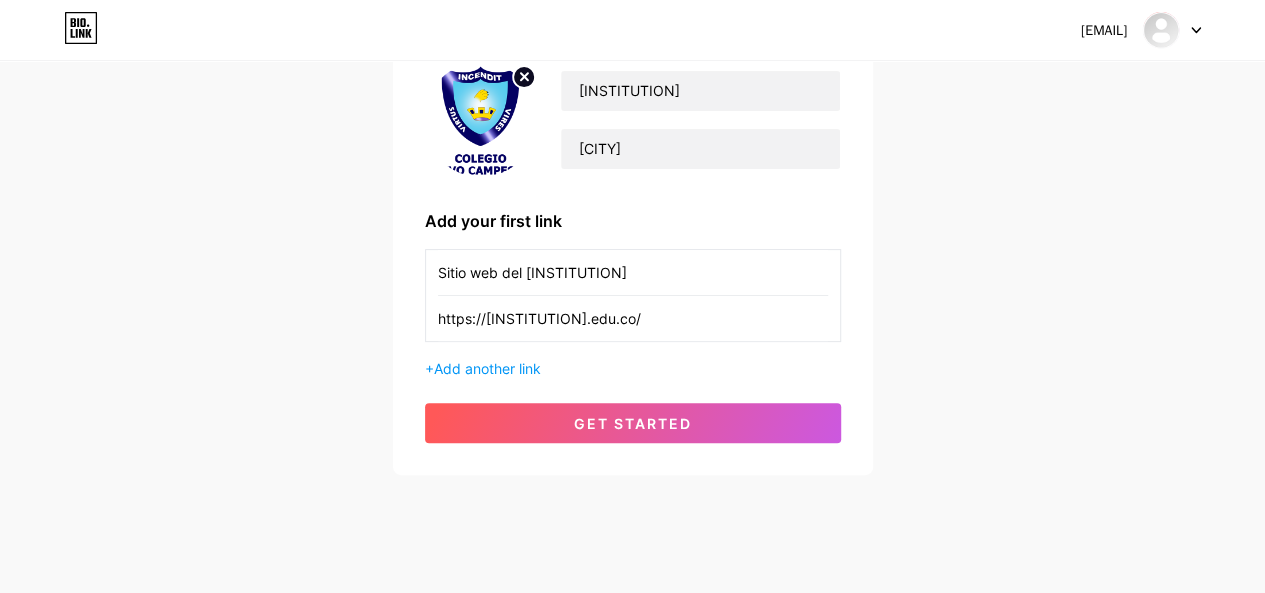 scroll, scrollTop: 198, scrollLeft: 0, axis: vertical 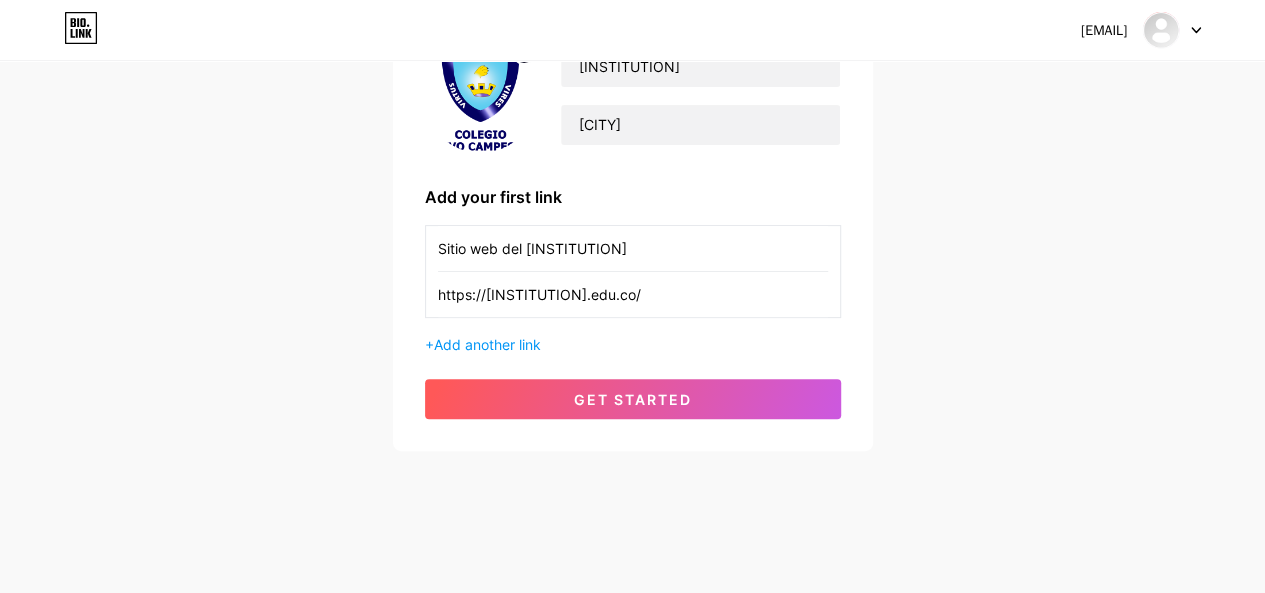 click on "colegionuevocamprestre@gmail.com           Dashboard     Logout   Setup your page   Let’s setup bio.link/colegiobilingue 🎉               Colegio Bilingüe     Nuevo Campestre     Add your first link   Sitio web del colegio   https://colegionuevocampestre.edu.co/
+  Add another link     get started" at bounding box center [632, 158] 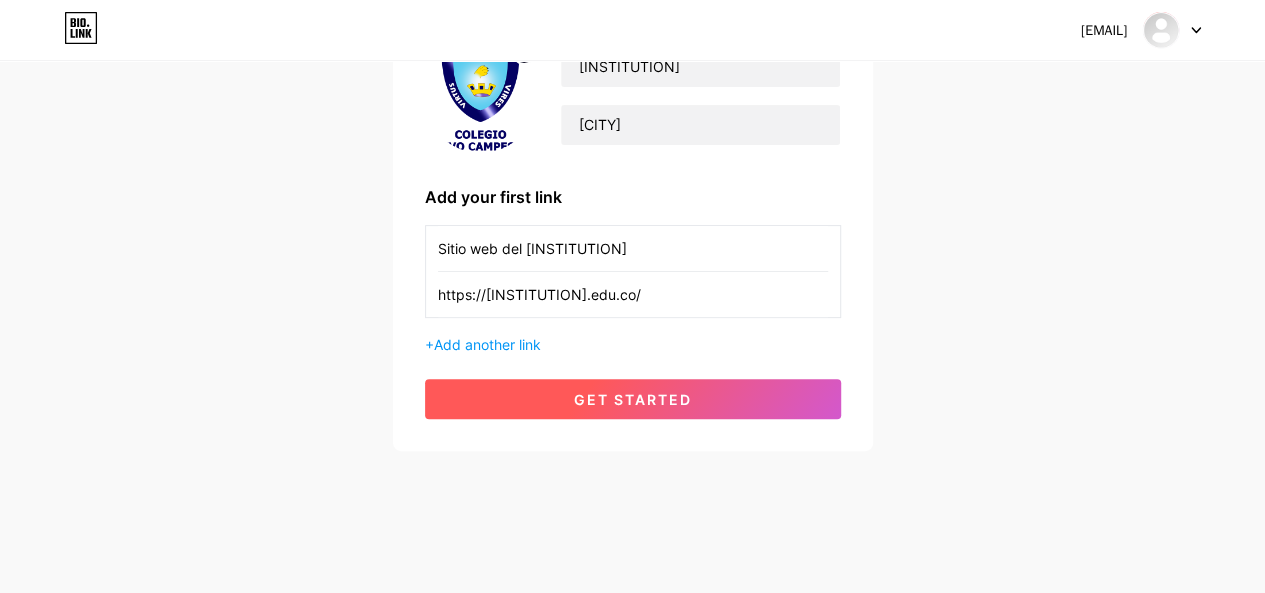 click on "get started" at bounding box center [633, 399] 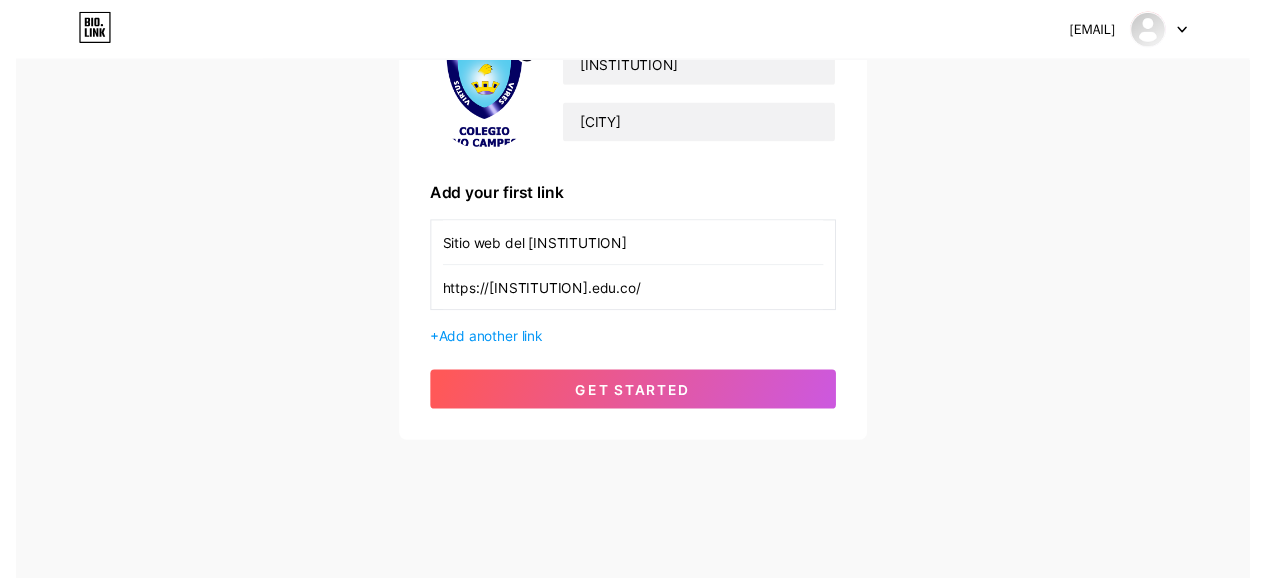 scroll, scrollTop: 0, scrollLeft: 0, axis: both 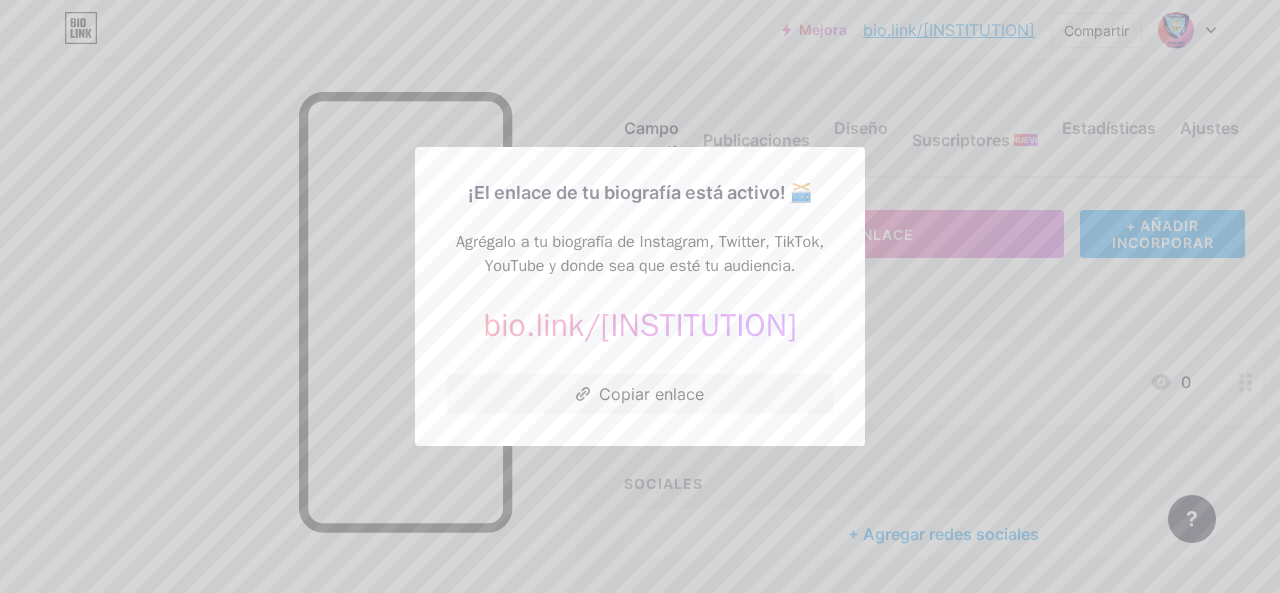 click at bounding box center (640, 296) 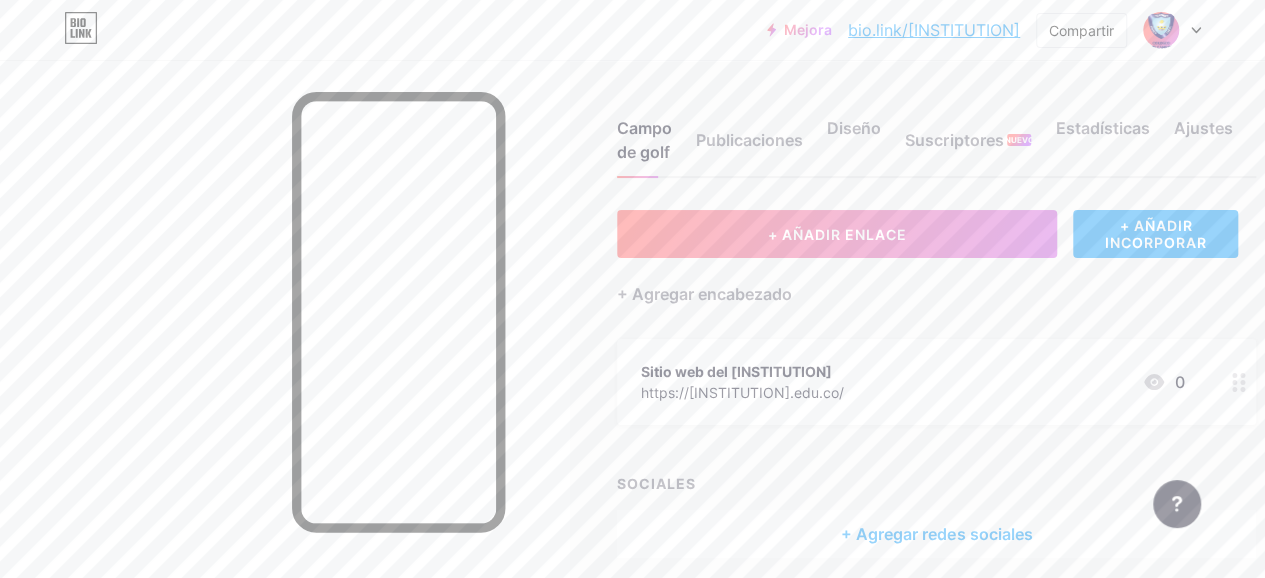 click 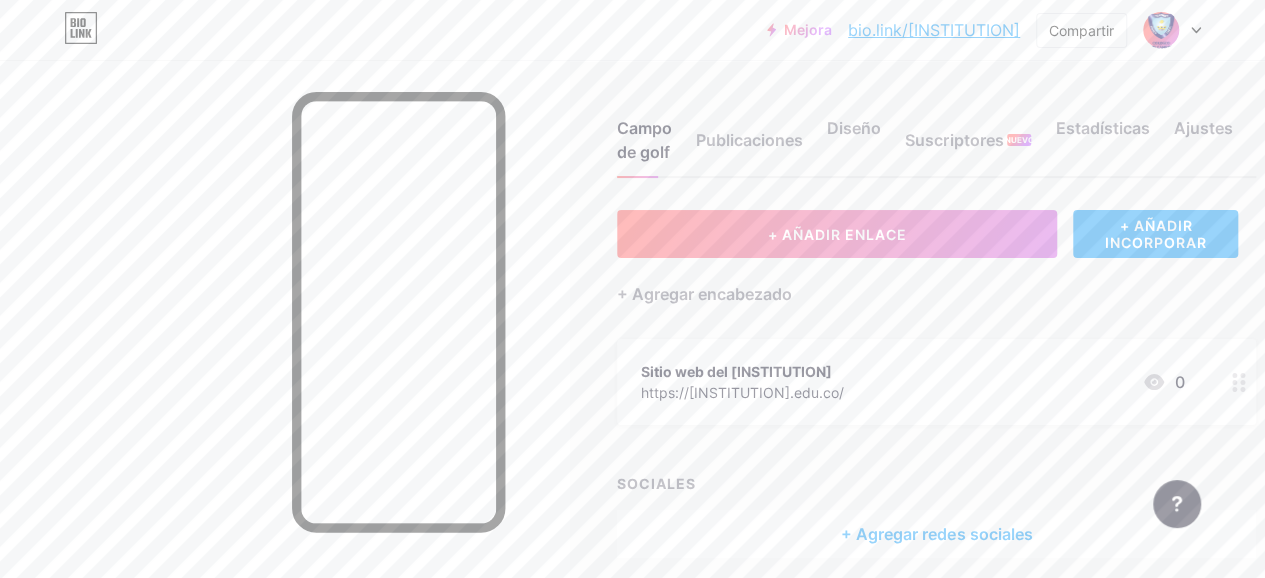 click 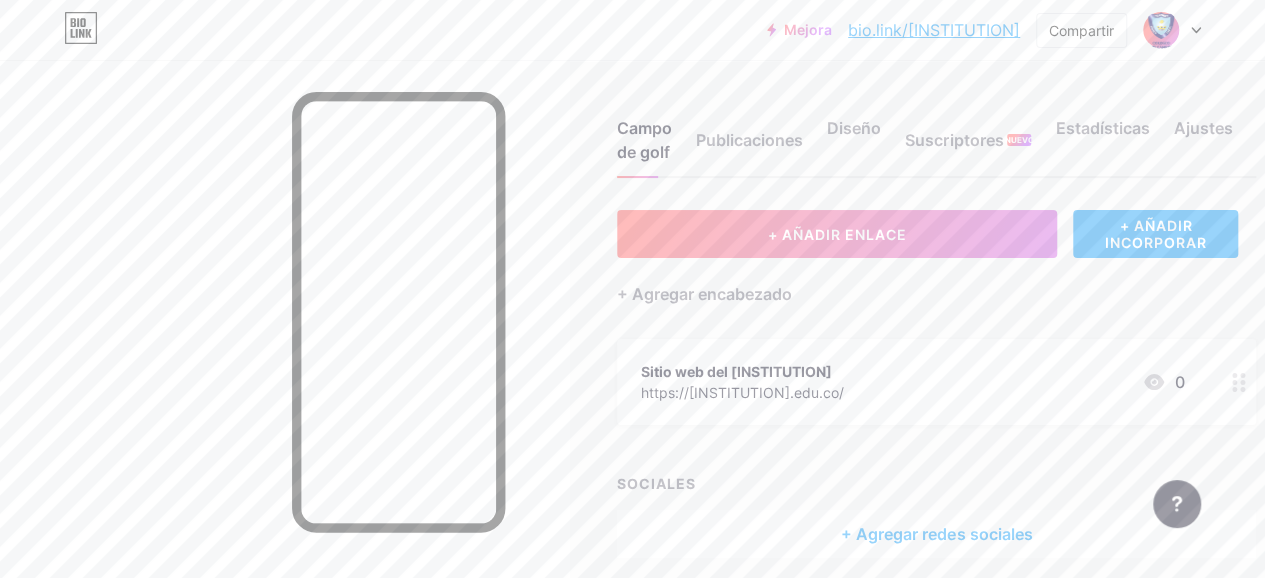 click 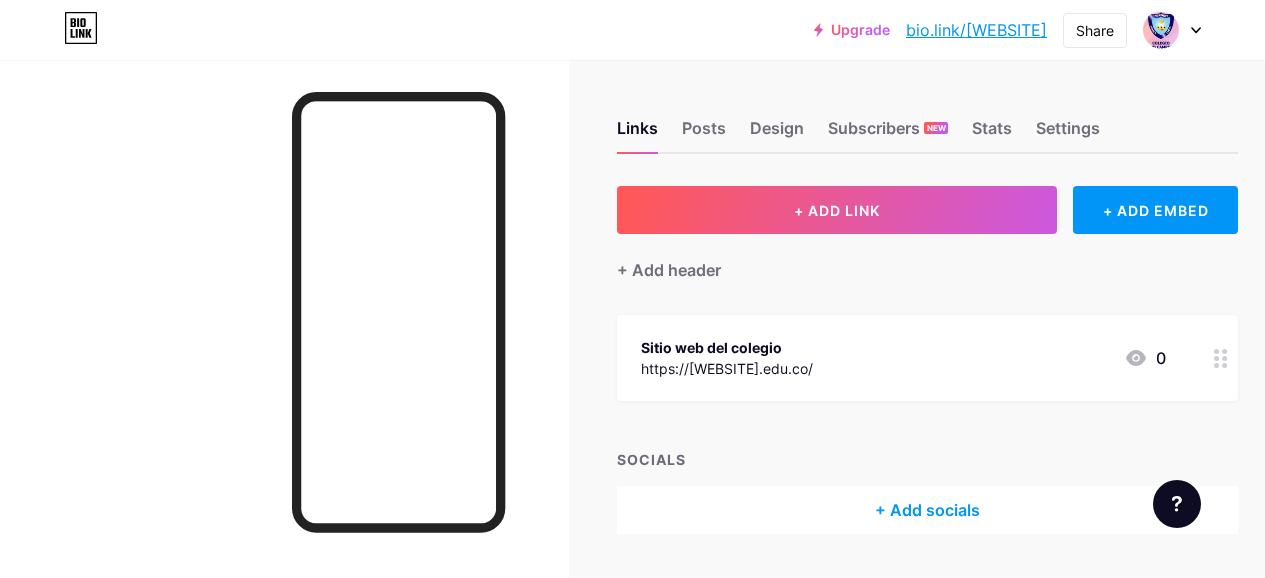 scroll, scrollTop: 0, scrollLeft: 0, axis: both 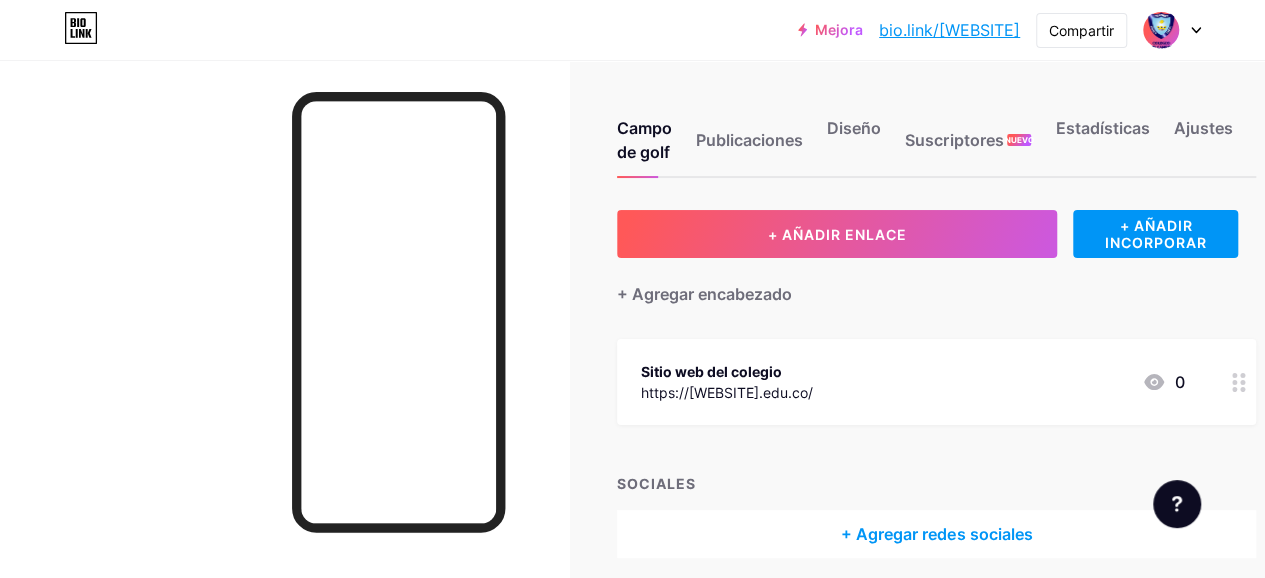 drag, startPoint x: 634, startPoint y: 25, endPoint x: 641, endPoint y: 15, distance: 12.206555 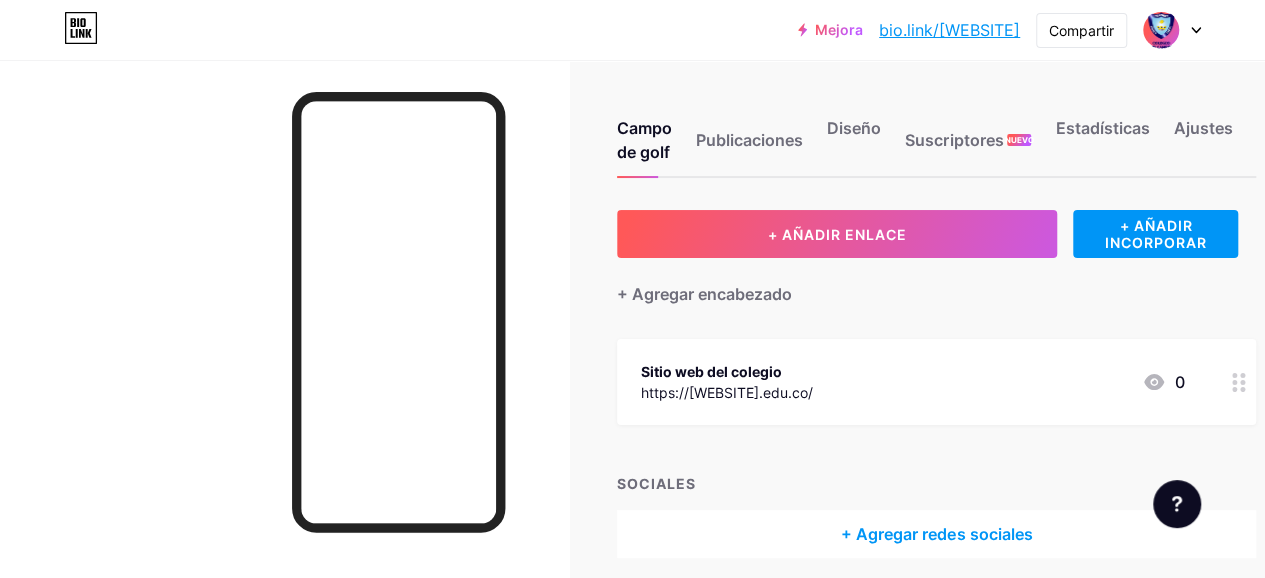click on "Mejora   bio.link/[WEBSITE]   bio.link/[WEBSITE]       + Agregar una nueva página       Configuraciones de la cuenta   Cerrar sesión" at bounding box center (632, 30) 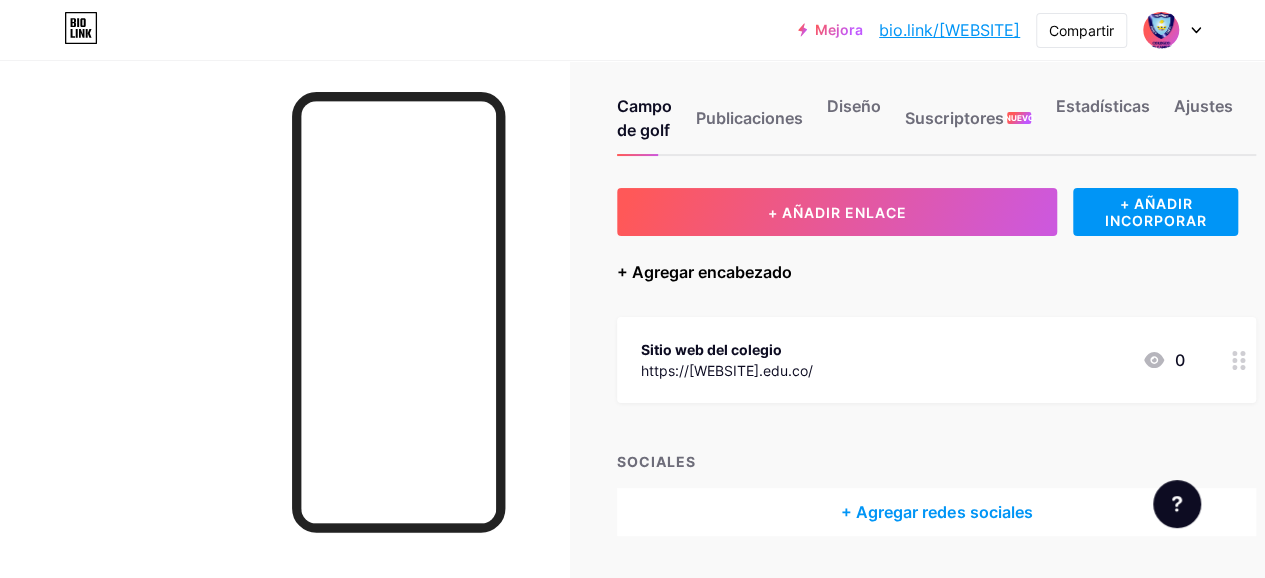 scroll, scrollTop: 0, scrollLeft: 0, axis: both 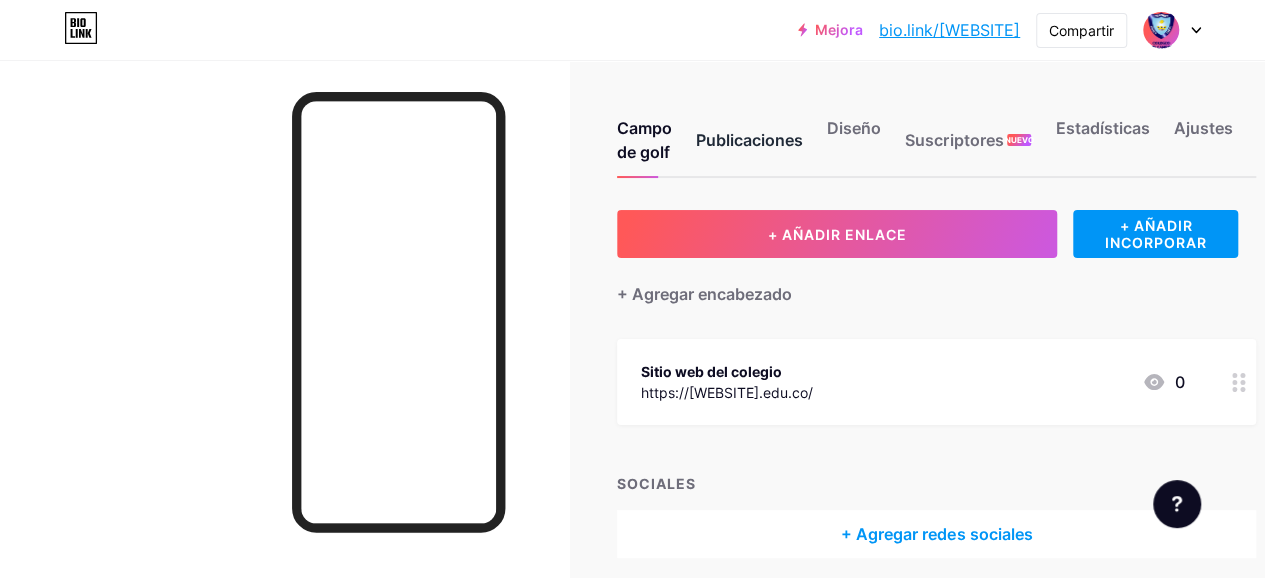 click on "Publicaciones" at bounding box center [749, 146] 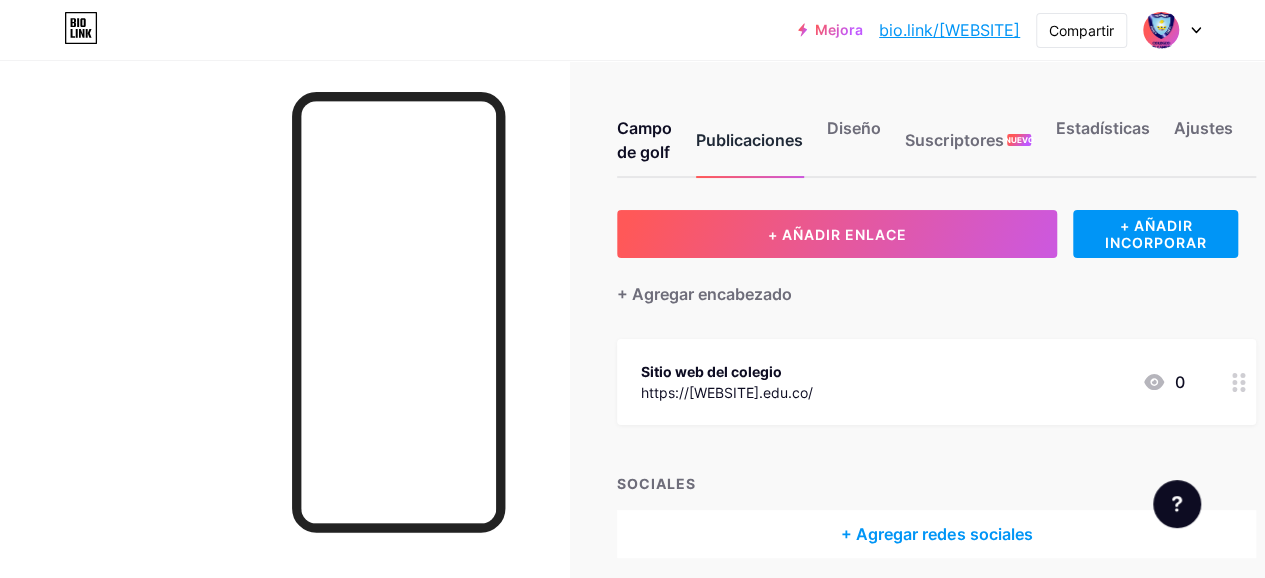 click on "Publicaciones" at bounding box center [749, 140] 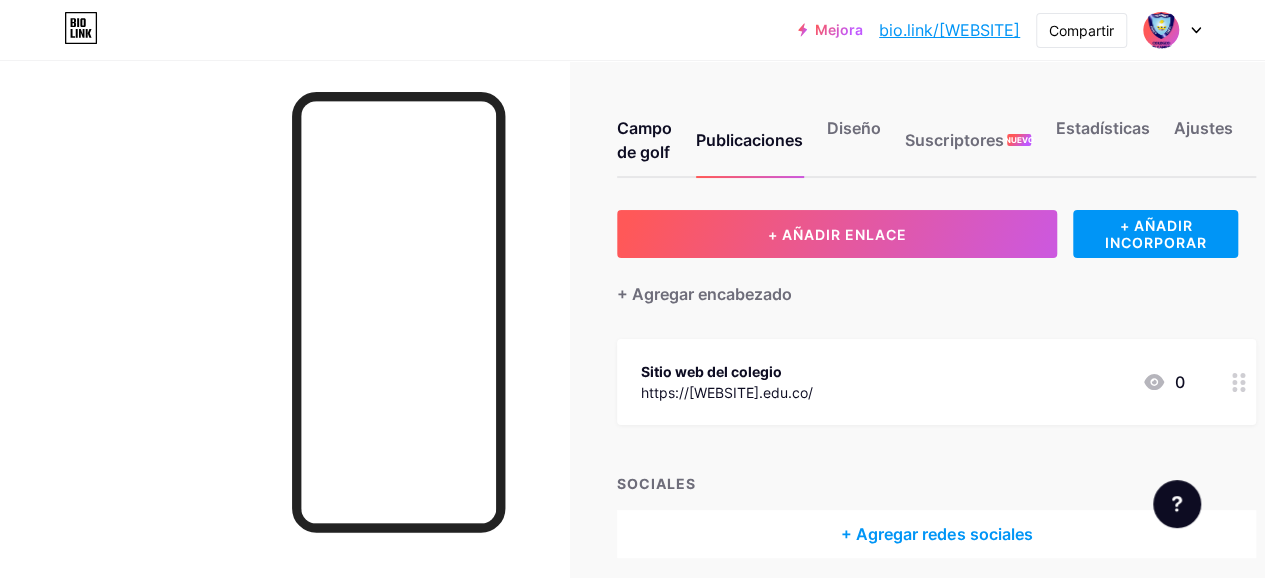 drag, startPoint x: 760, startPoint y: 135, endPoint x: 773, endPoint y: 105, distance: 32.695564 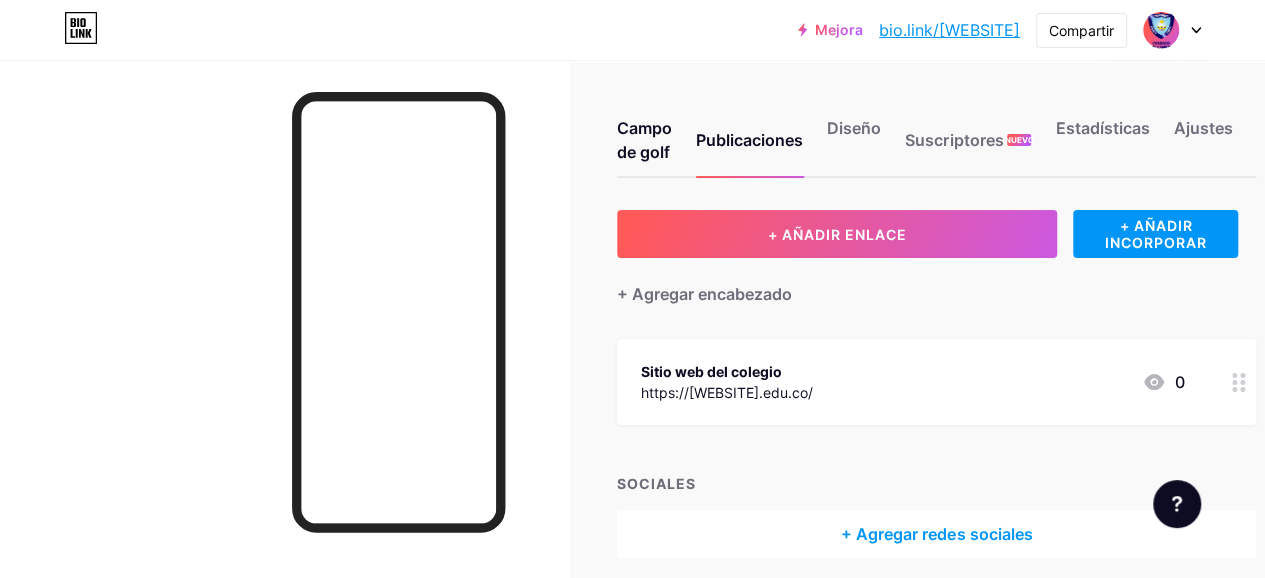 click on "Campo de golf
Publicaciones
Diseño
Suscriptores
NUEVO
Estadísticas
Ajustes" at bounding box center [936, 131] 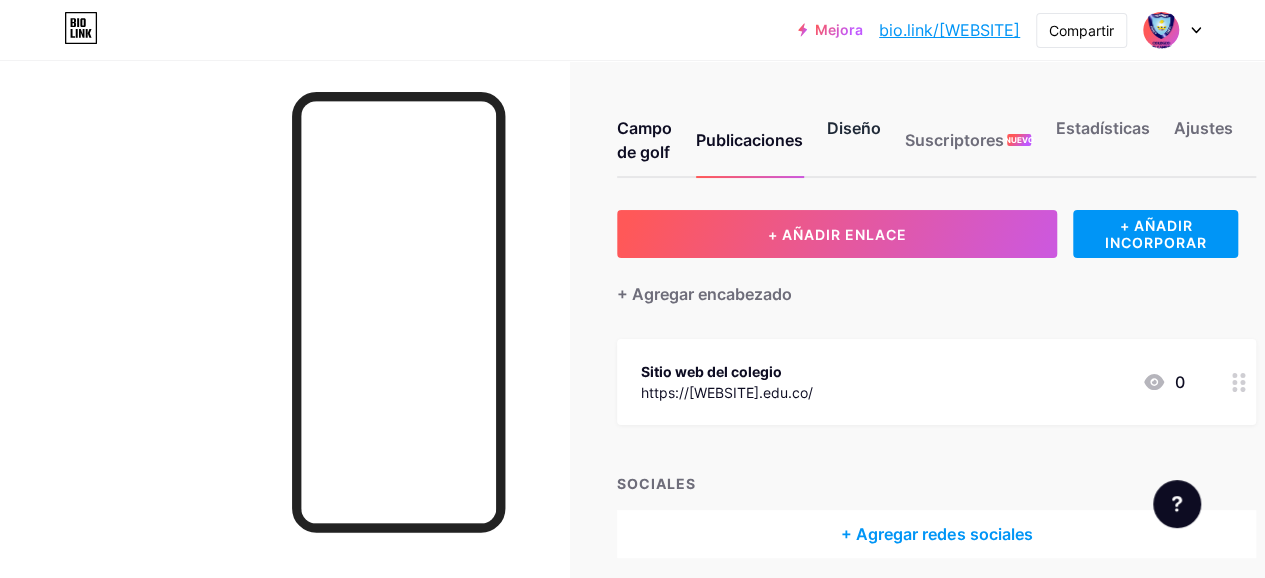 click on "Diseño" at bounding box center [854, 128] 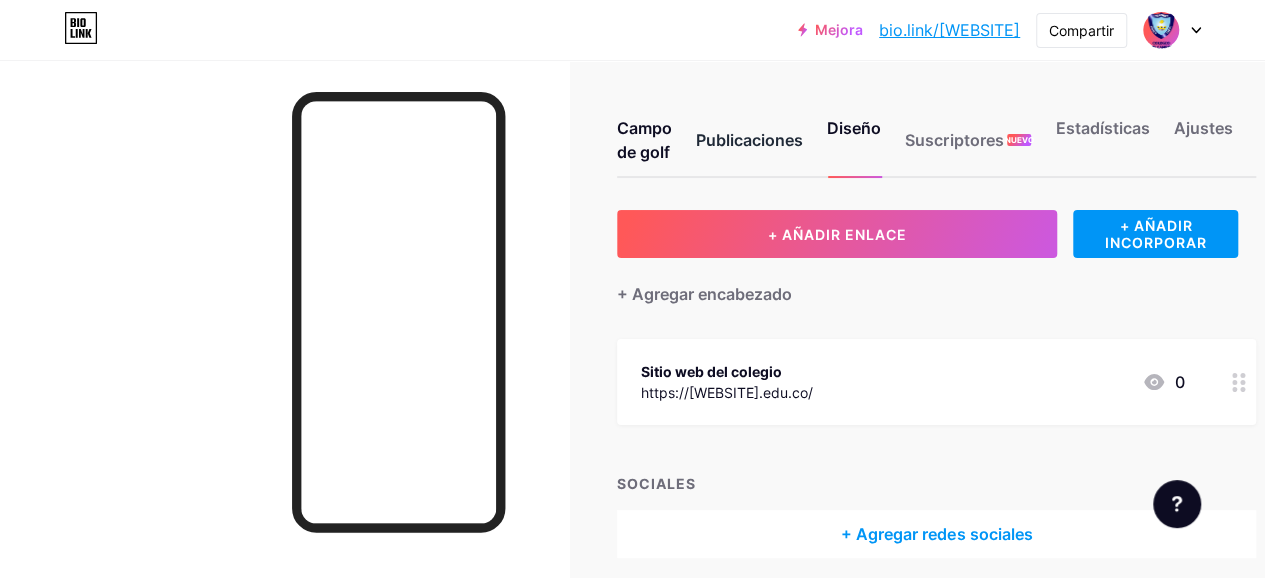 click on "Publicaciones" at bounding box center [749, 146] 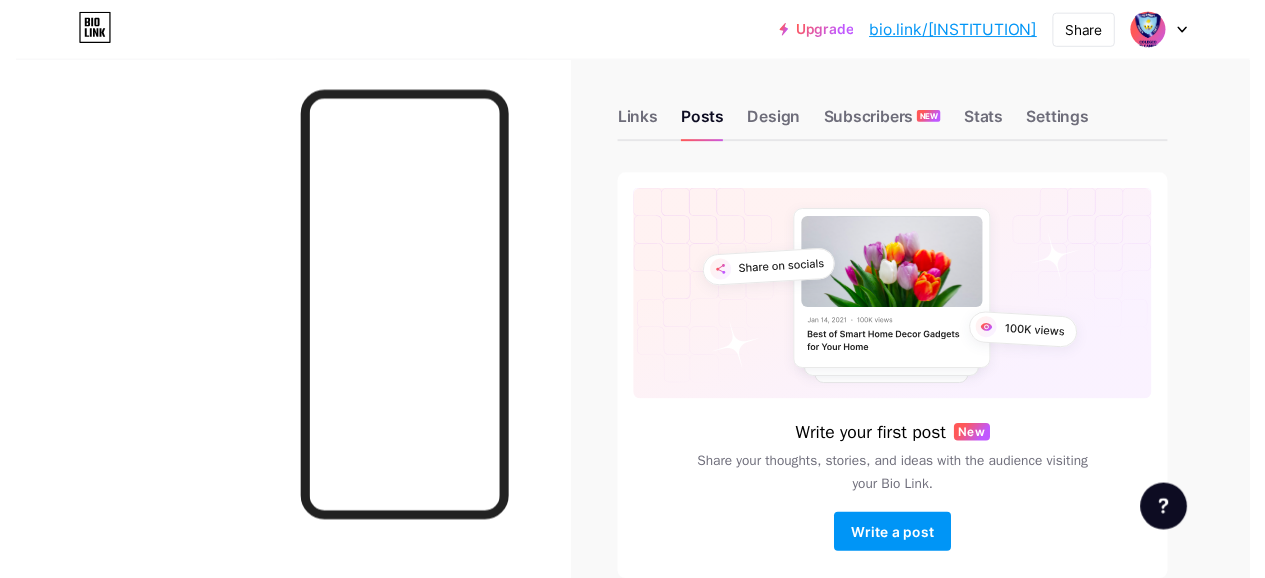 scroll, scrollTop: 0, scrollLeft: 0, axis: both 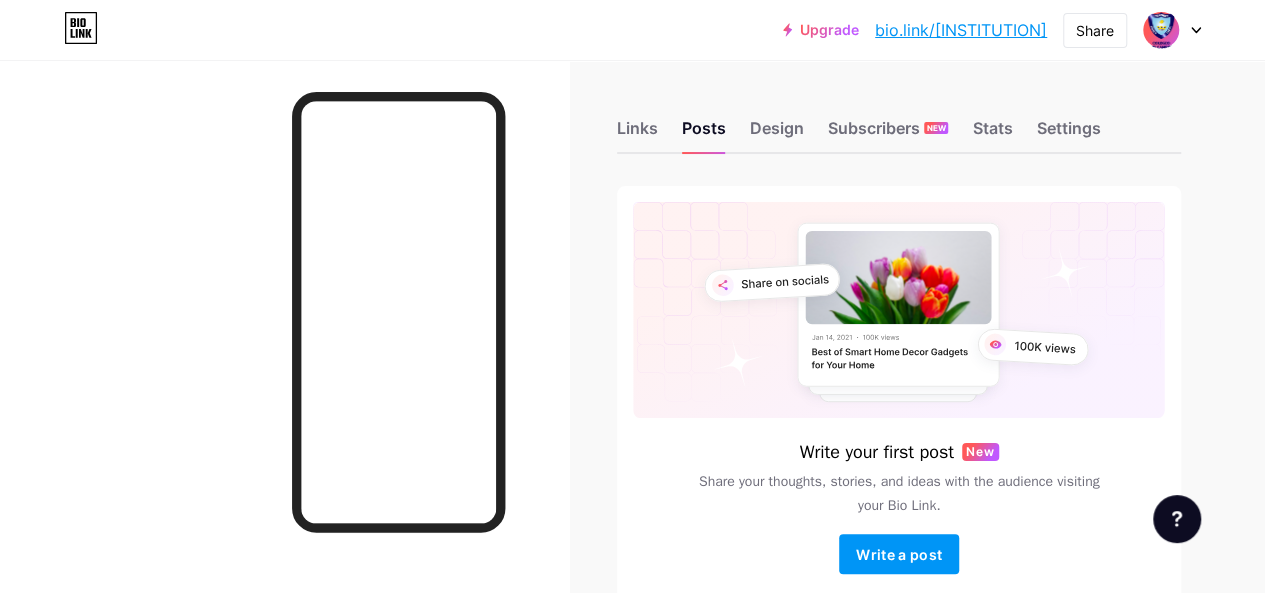 click on "Links
Posts
Design
Subscribers
NEW
Stats
Settings" at bounding box center [899, 119] 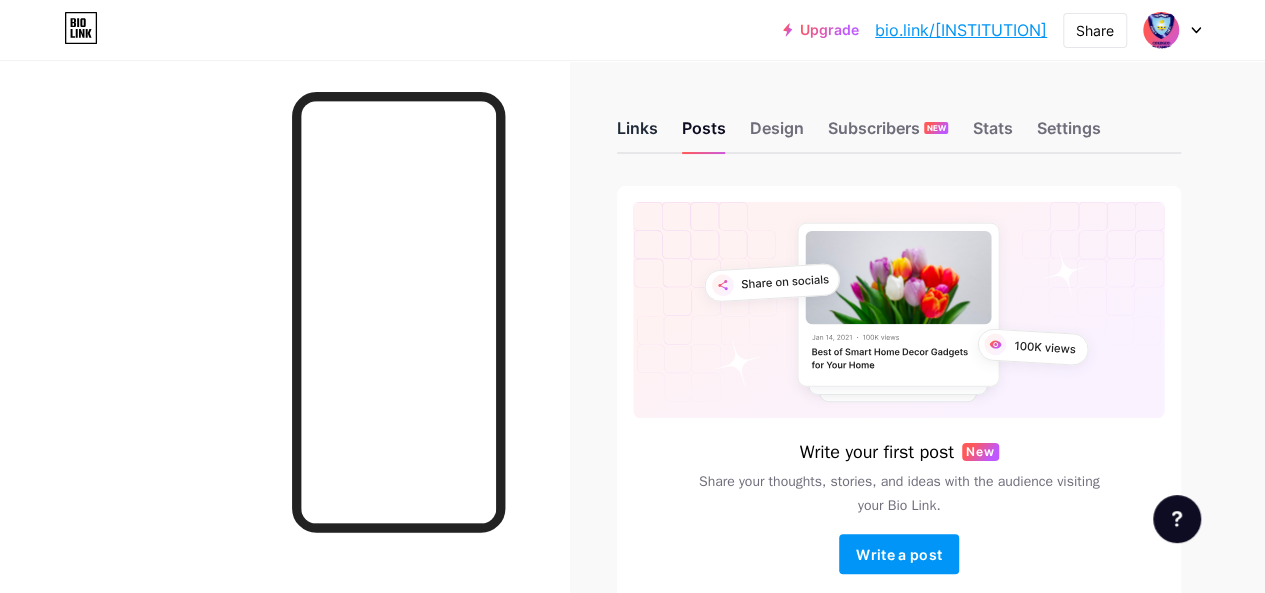 click on "Links" at bounding box center [637, 134] 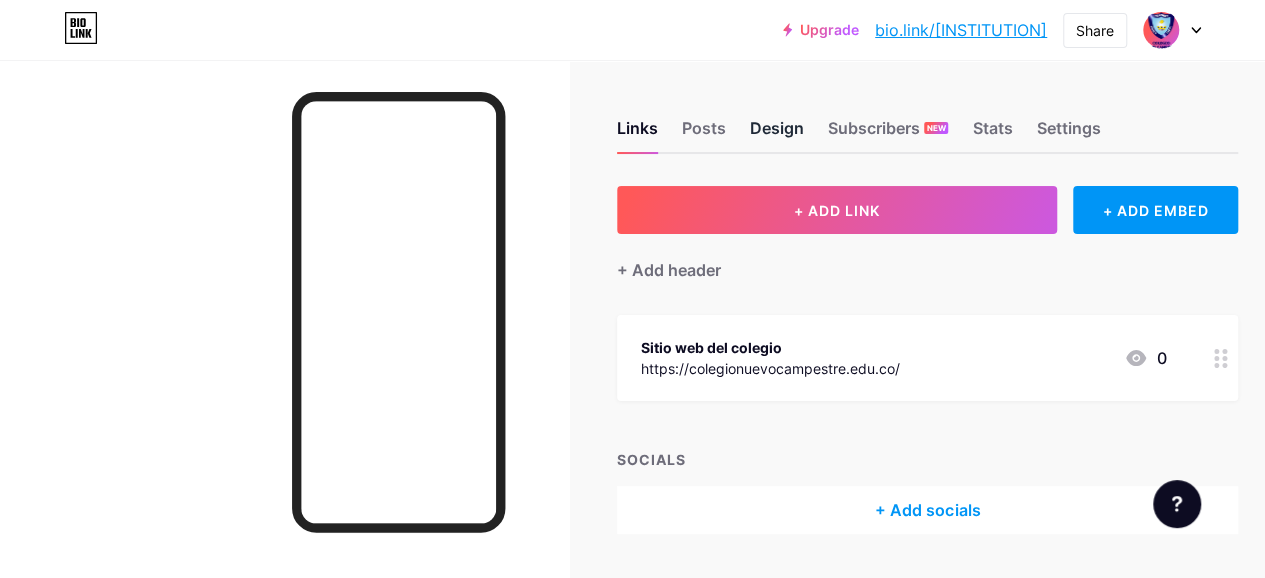click on "Design" at bounding box center [777, 134] 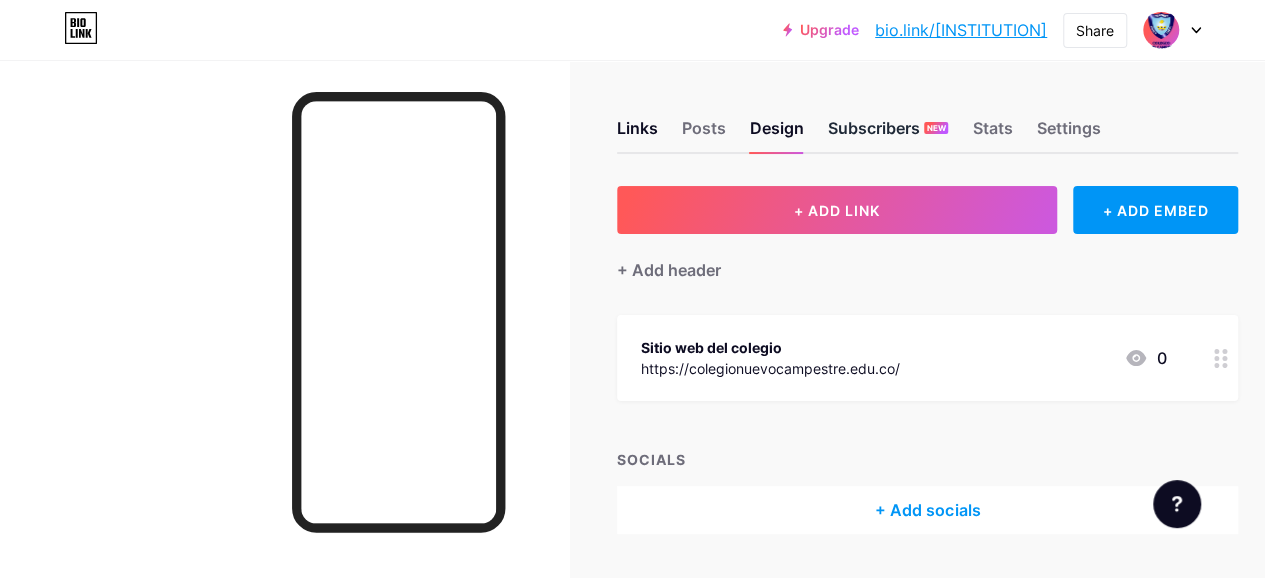 click on "Subscribers
NEW" at bounding box center [888, 134] 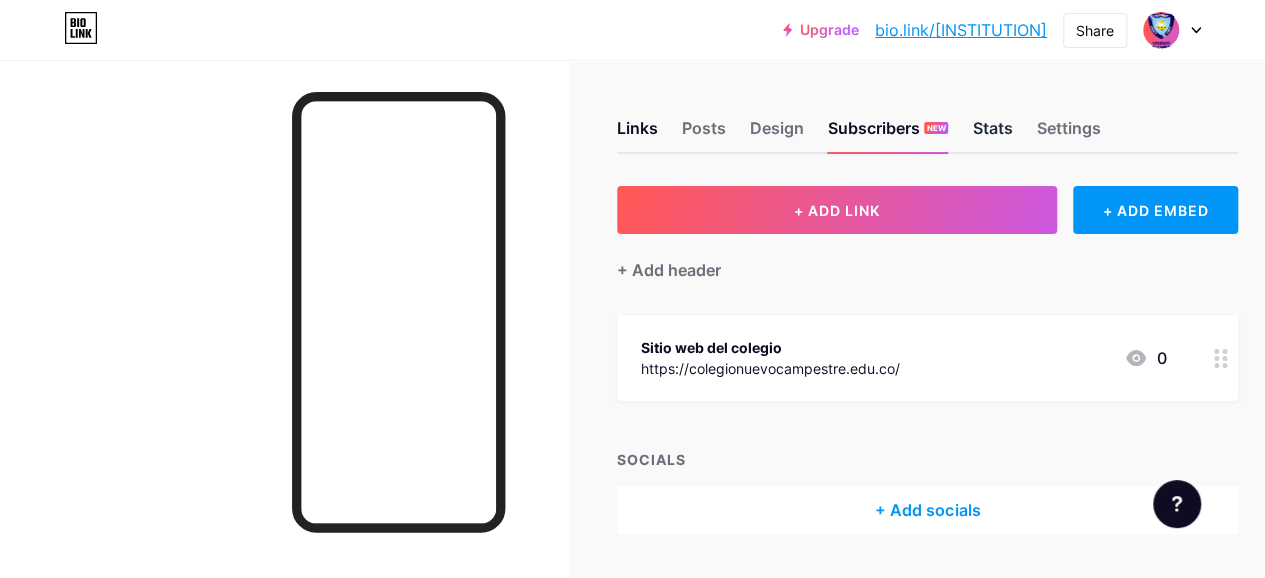 click on "Stats" at bounding box center [992, 134] 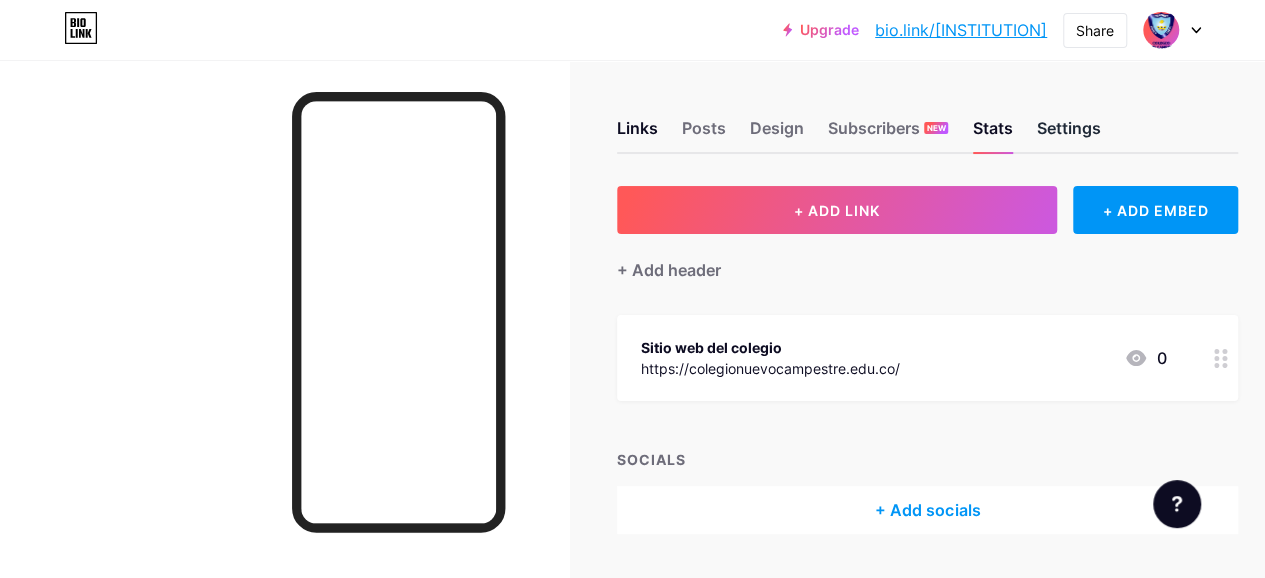 click on "Settings" at bounding box center [1068, 134] 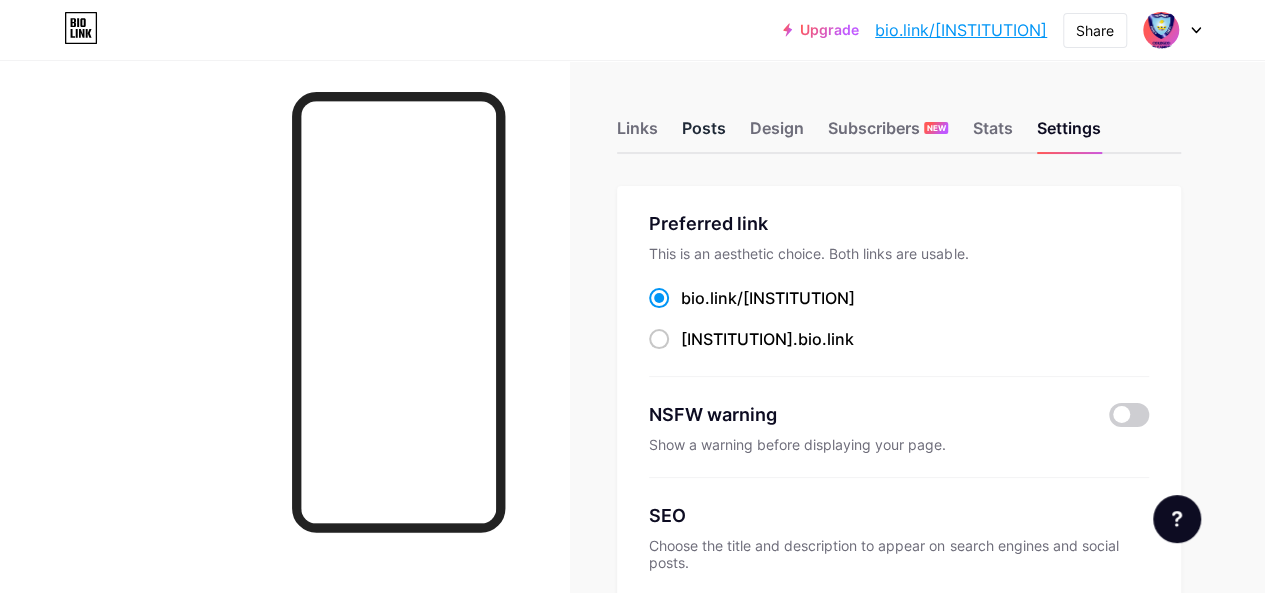 click on "Posts" at bounding box center (704, 134) 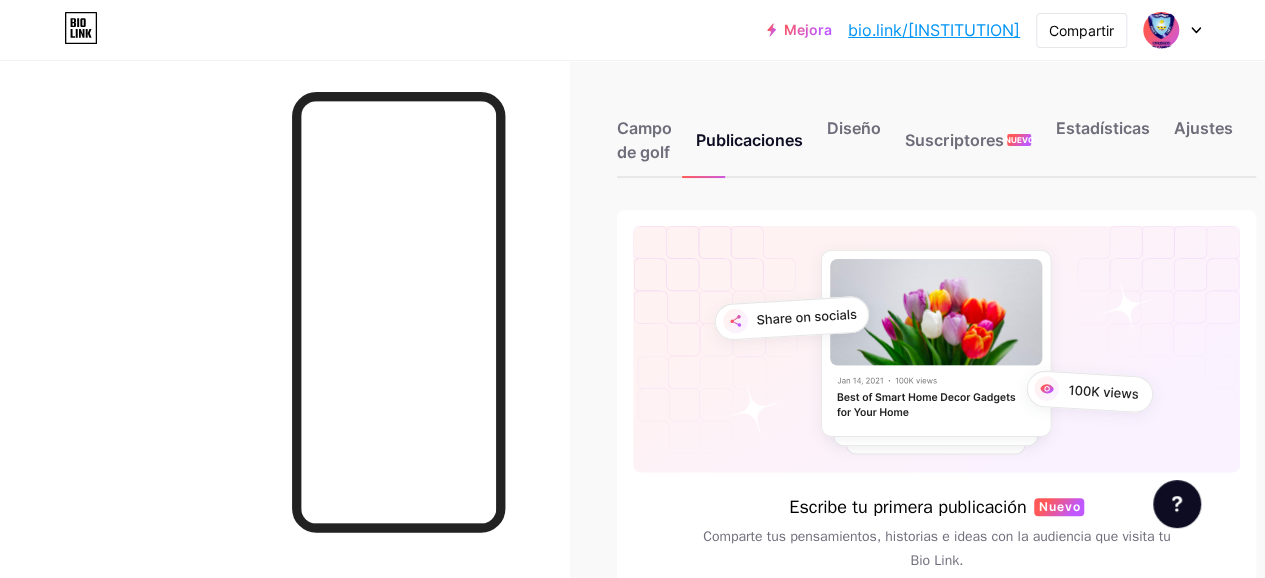 click on "Campo de golf
Publicaciones
Diseño
Suscriptores
NUEVO
Estadísticas
Ajustes                                                                                                                                                                 Escribe tu primera publicación   Nuevo
Comparte tus pensamientos, historias e ideas con la audiencia que visita tu Bio Link.
Escribe una publicación                   Solicitudes de funciones             Centro de ayuda         Contactar con soporte técnico" at bounding box center (670, 408) 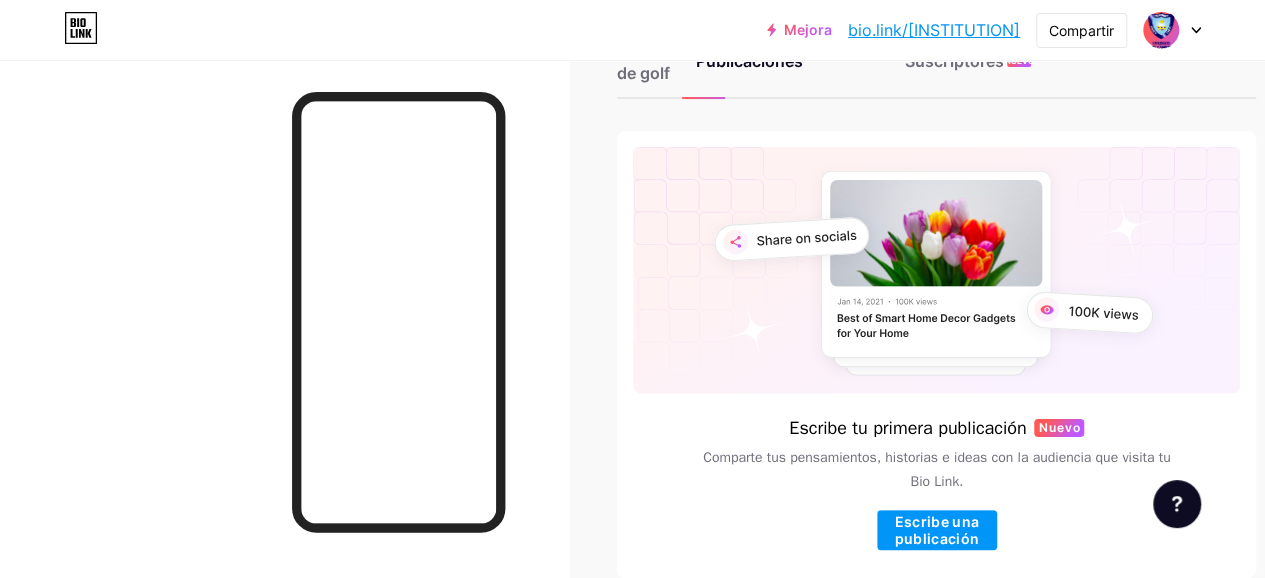 scroll, scrollTop: 179, scrollLeft: 0, axis: vertical 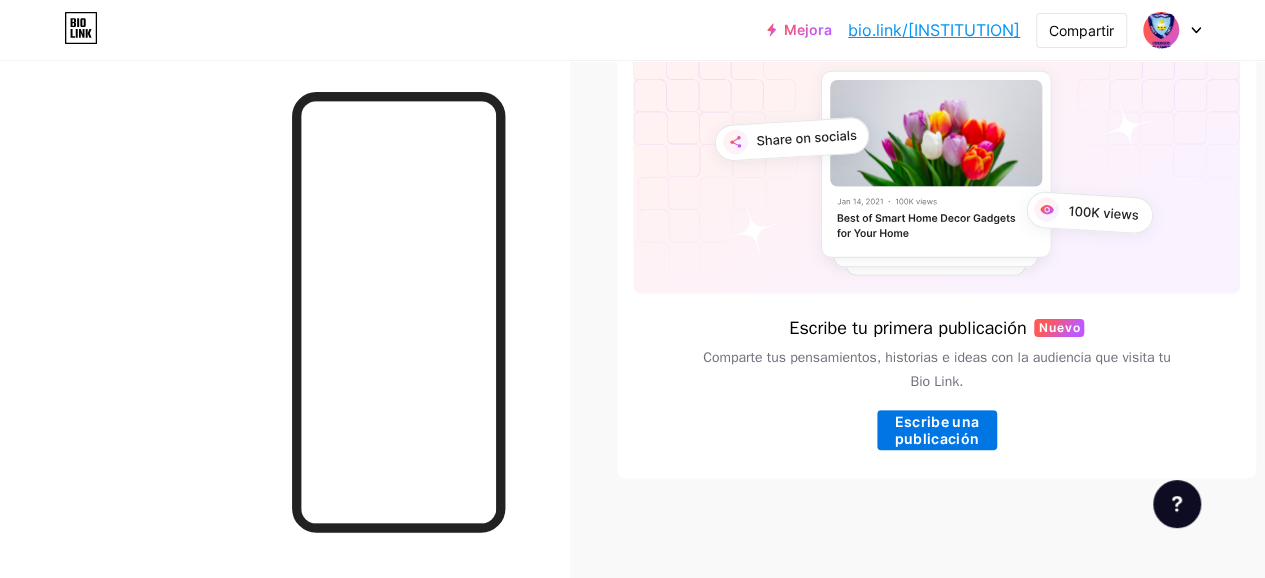click on "Escribe una publicación" at bounding box center [936, 430] 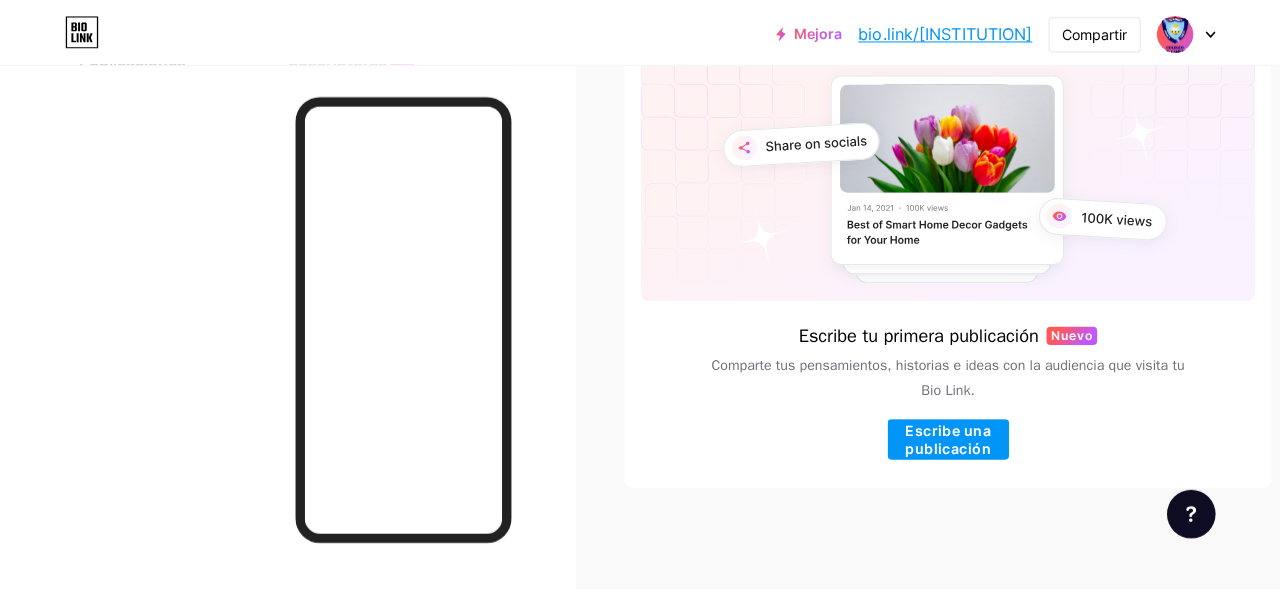 scroll, scrollTop: 0, scrollLeft: 0, axis: both 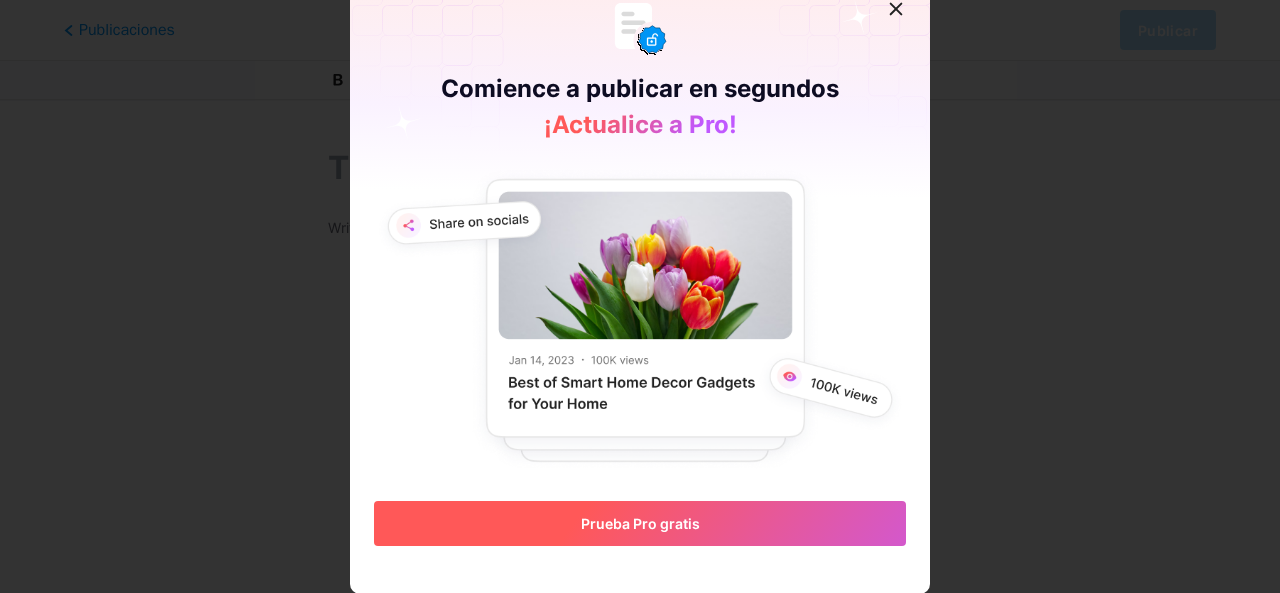 click on "Prueba Pro gratis" at bounding box center [640, 523] 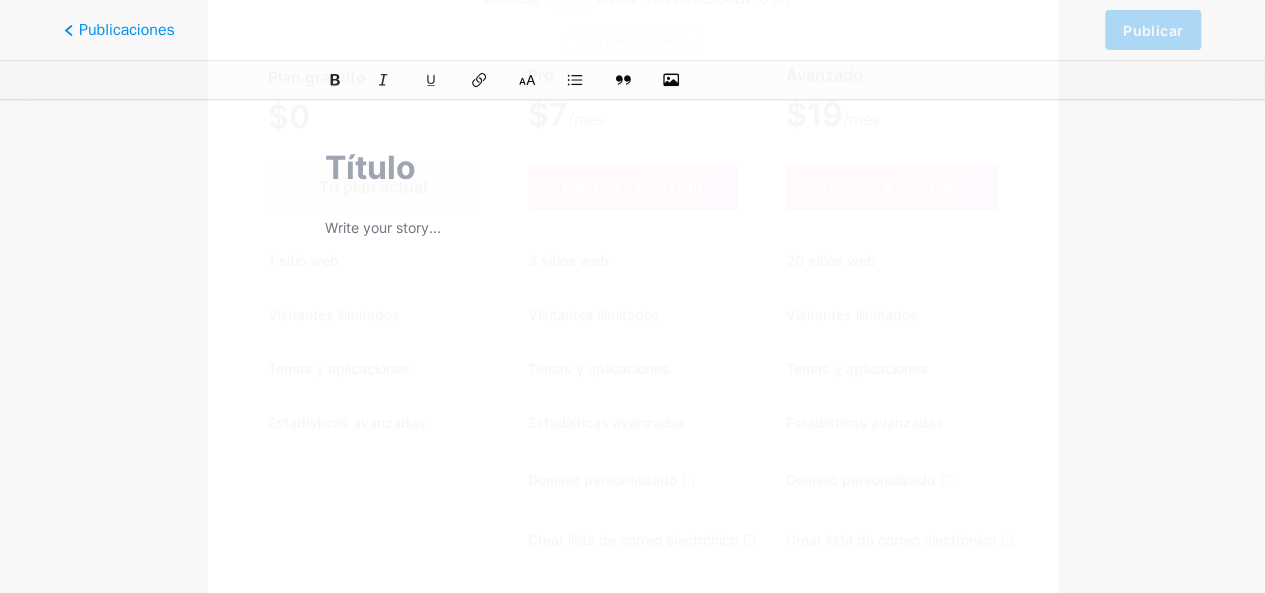 scroll, scrollTop: 53, scrollLeft: 0, axis: vertical 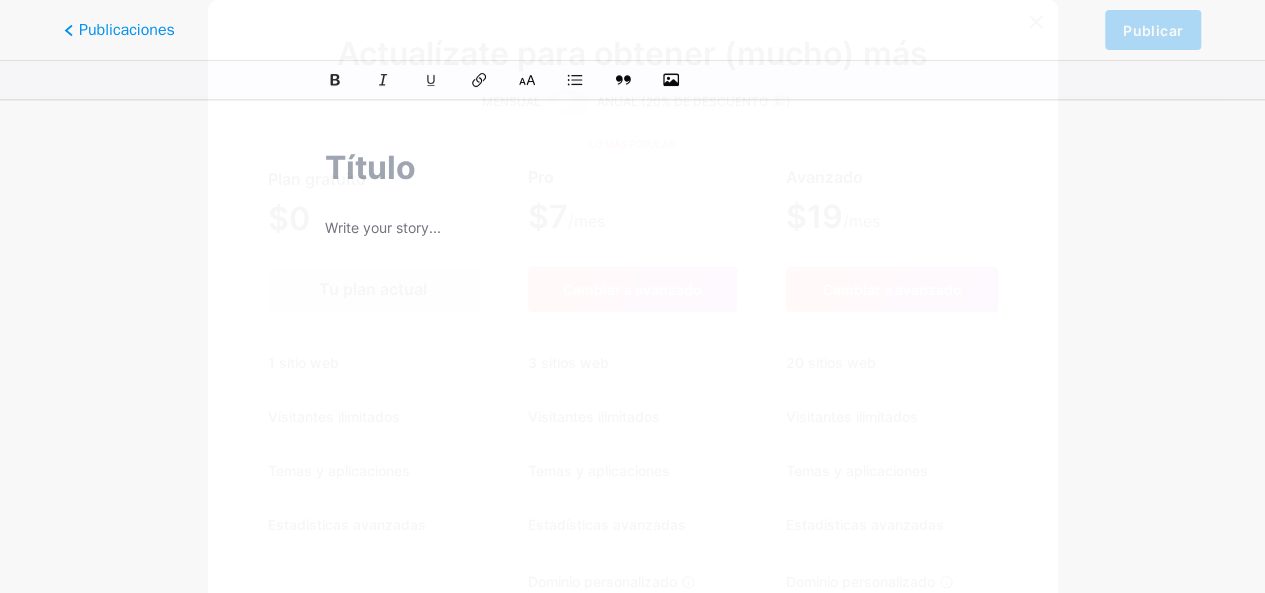 click on "Tu plan actual" at bounding box center (373, 289) 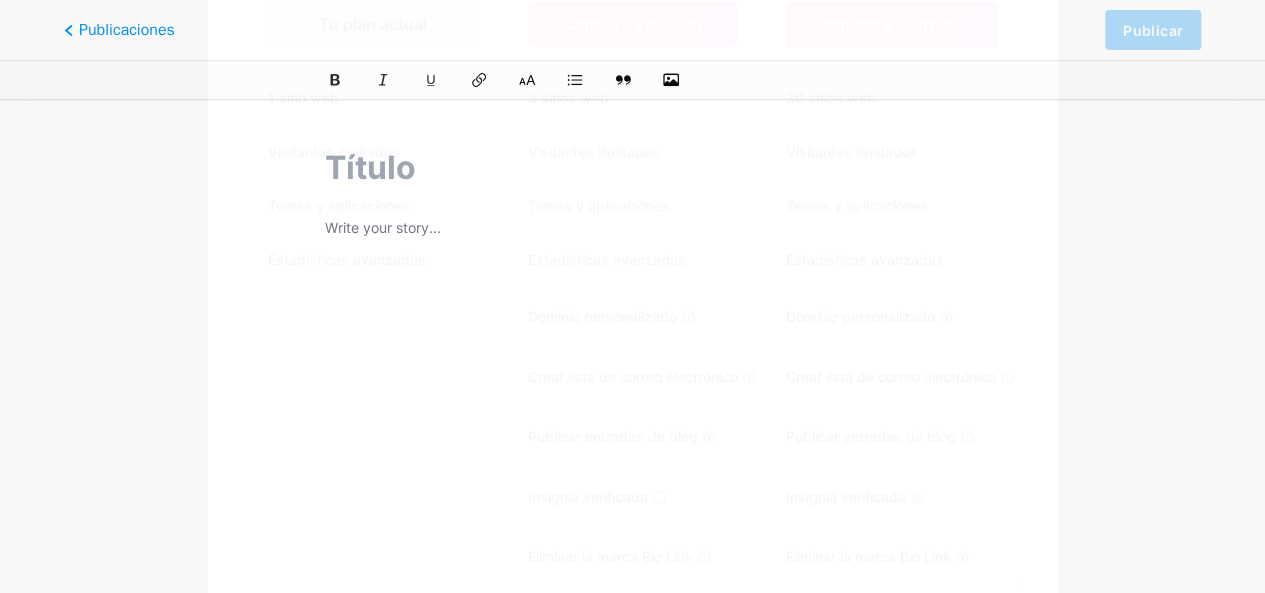 scroll, scrollTop: 353, scrollLeft: 0, axis: vertical 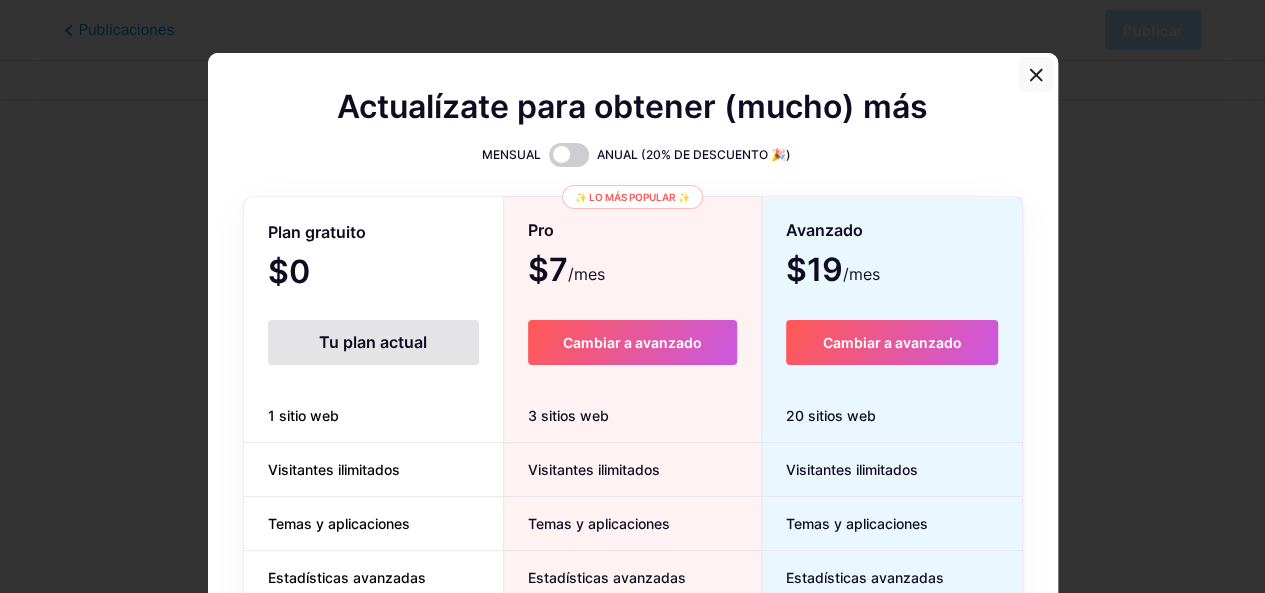 click at bounding box center (1036, 75) 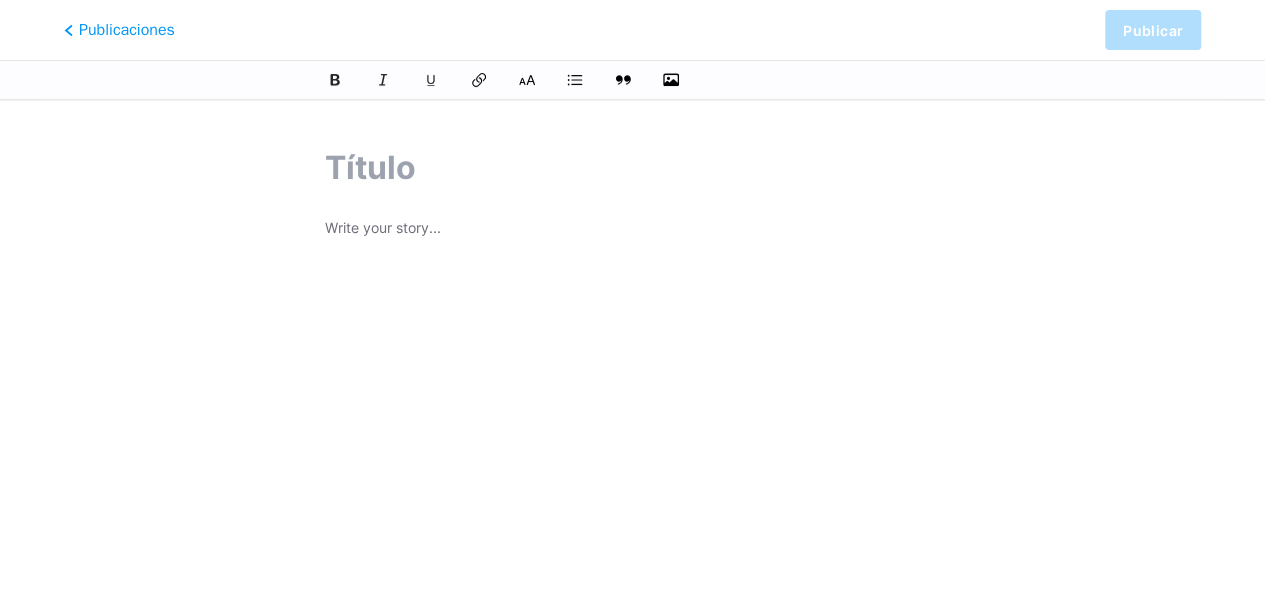 click at bounding box center (632, 168) 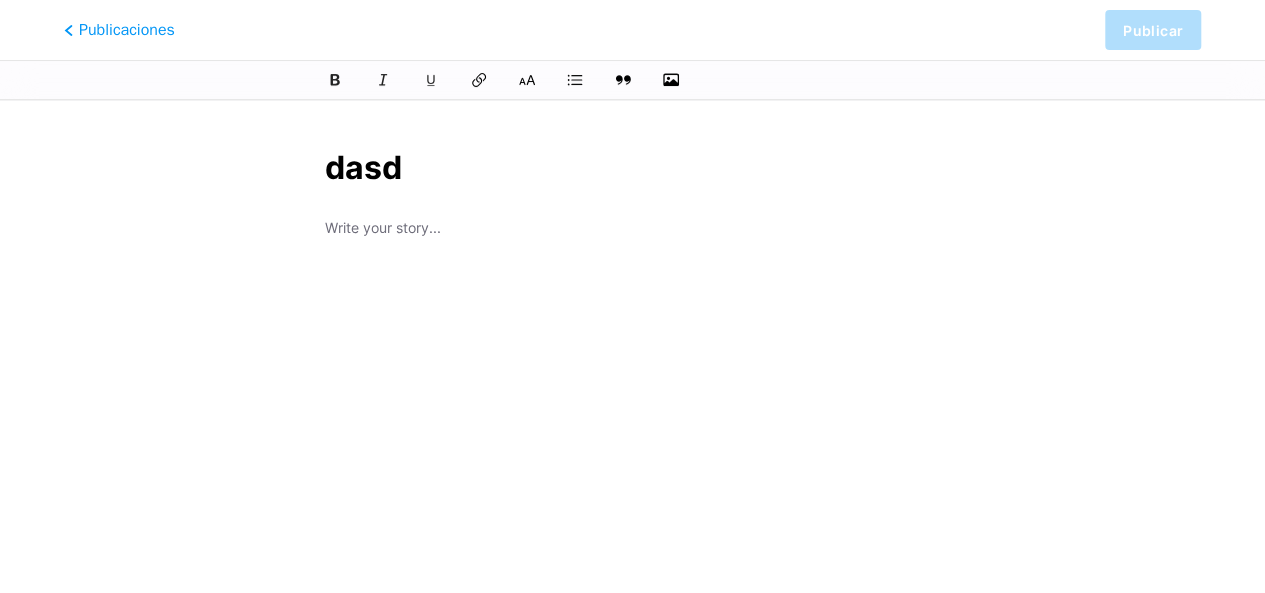 type on "dasd" 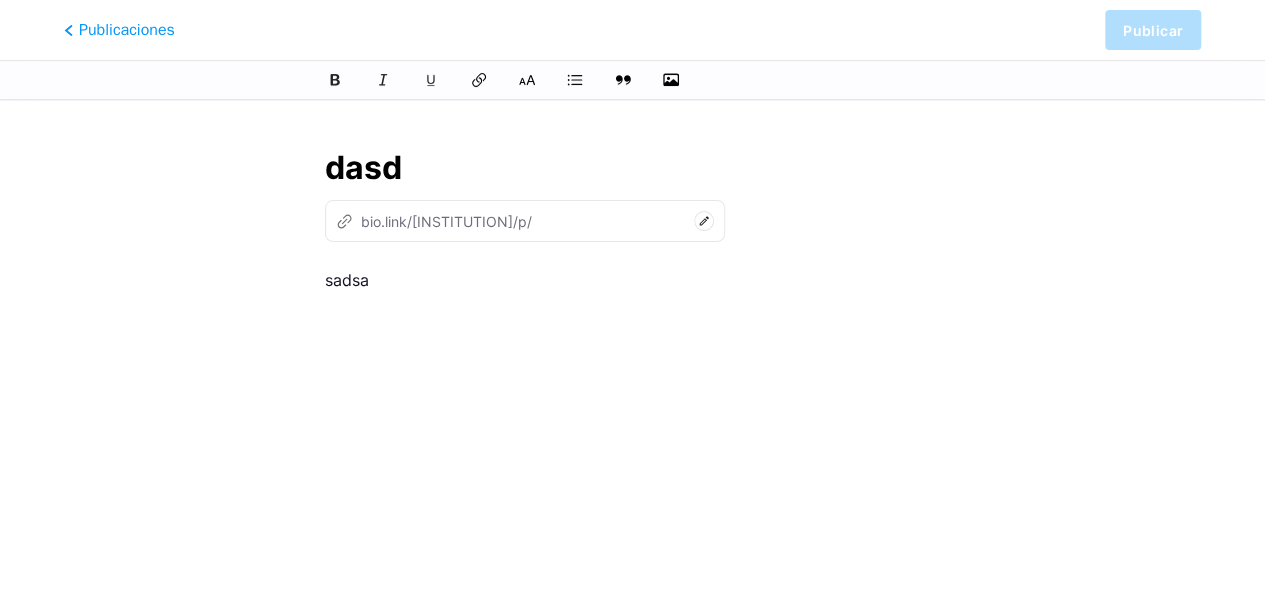 type on "dasd" 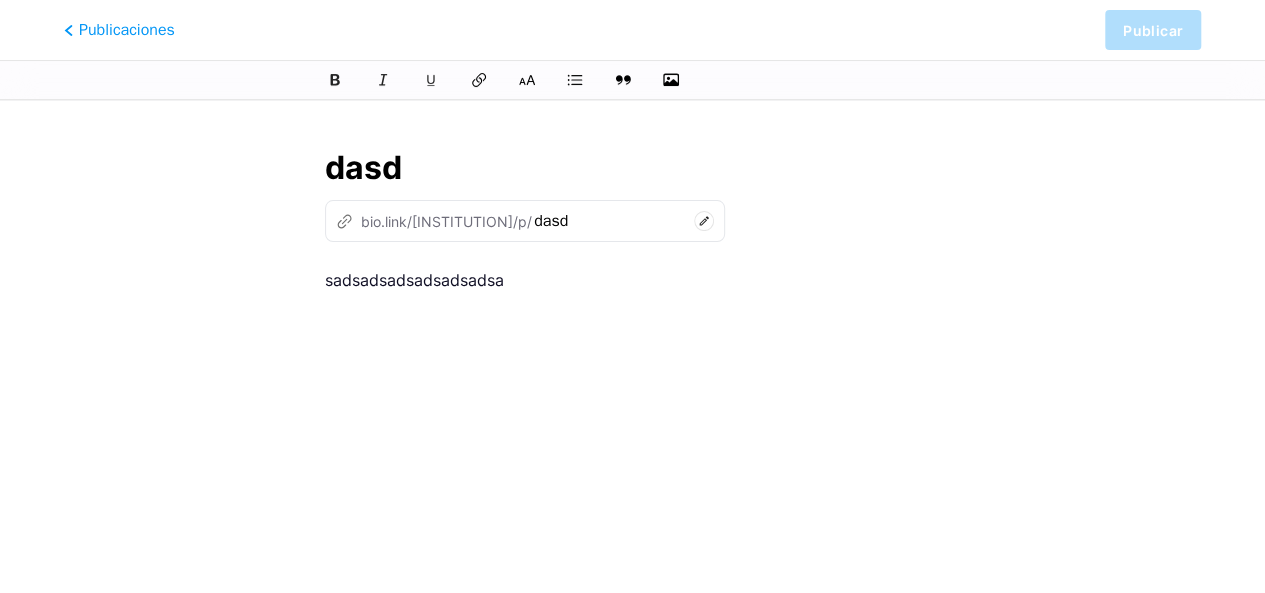 click on "sadsadsadsadsadsadsa" at bounding box center [632, 280] 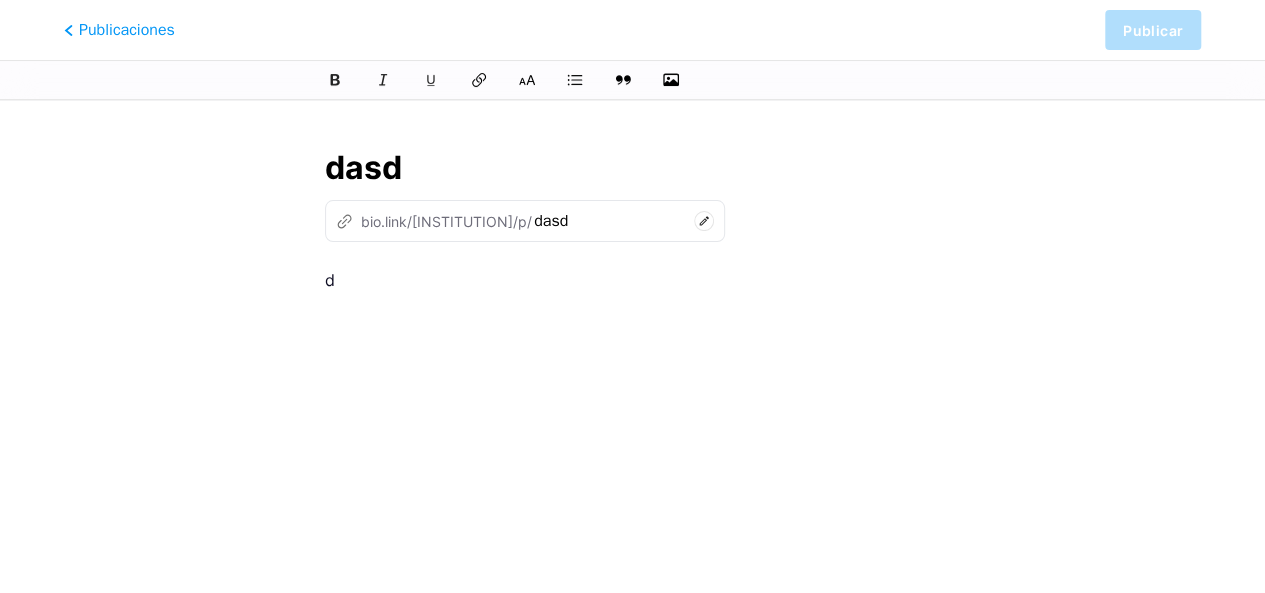 click on "bio.link/[INSTITUTION]/p/" at bounding box center (446, 221) 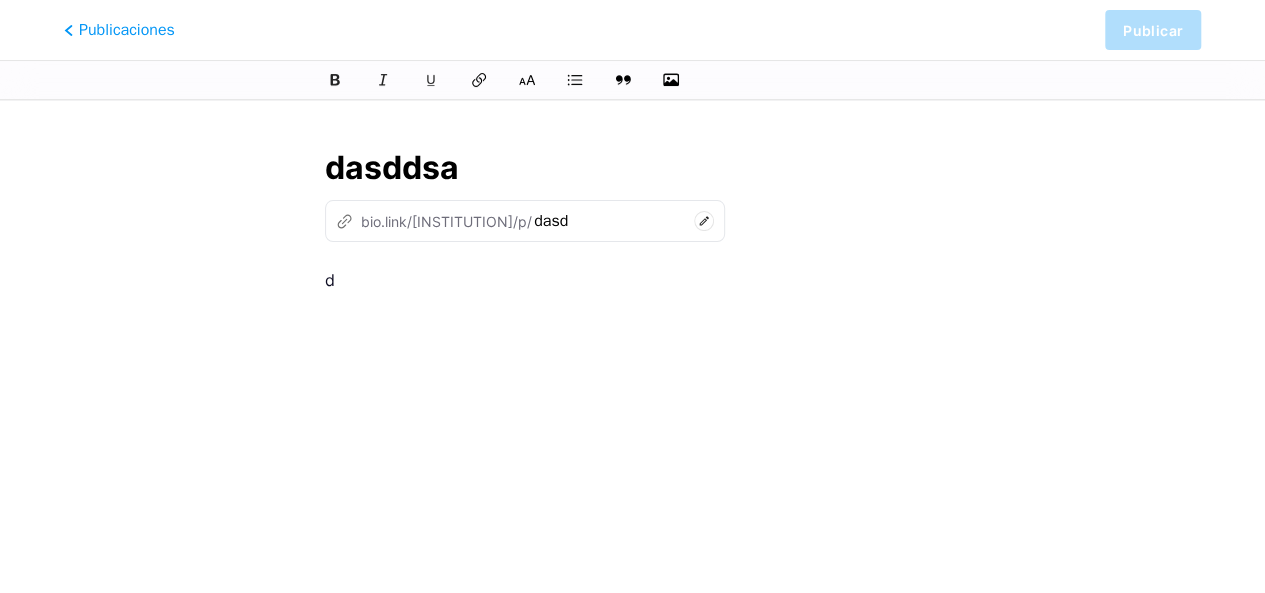 type on "dasddsad" 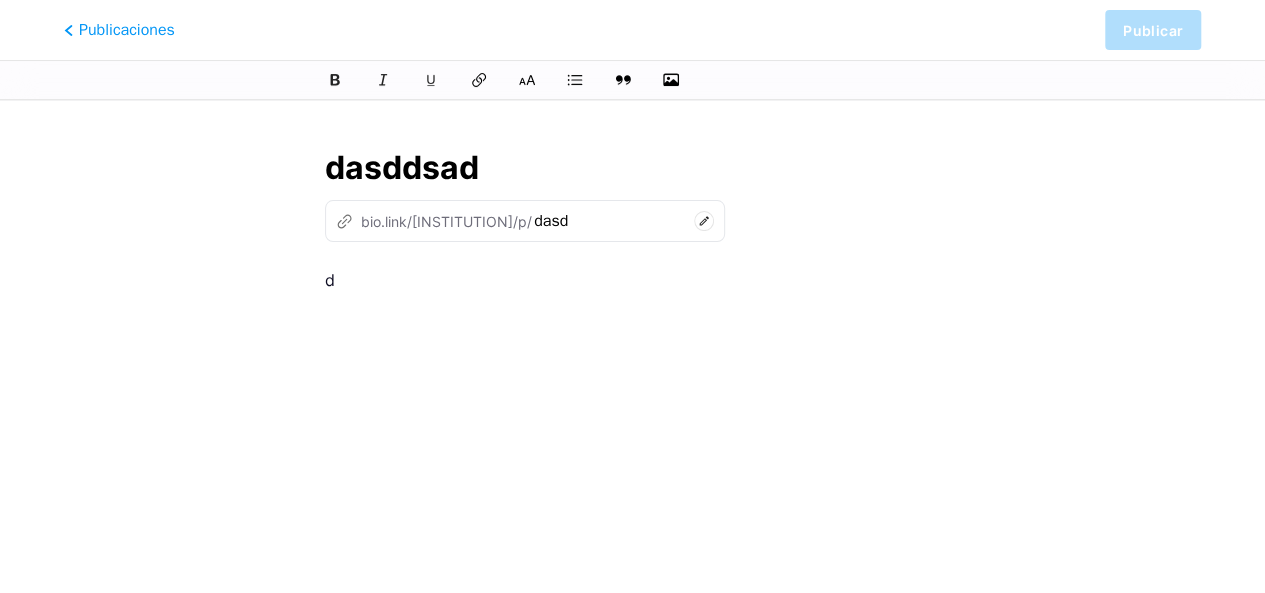 type on "dasddsad" 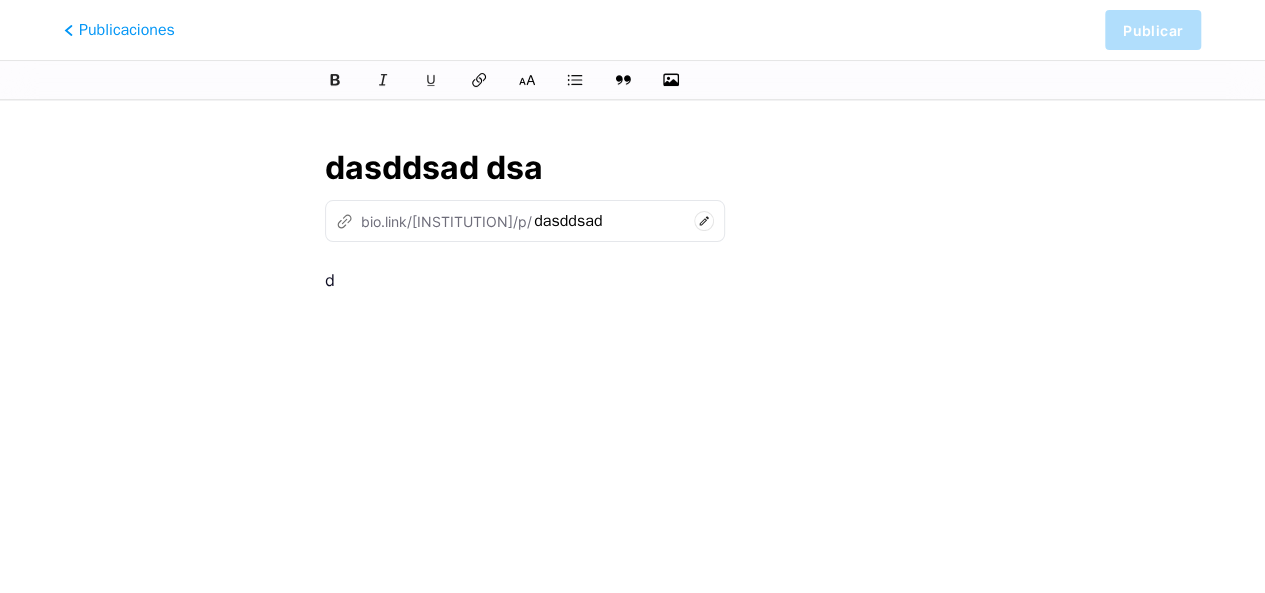 type on "dasddsad dsa" 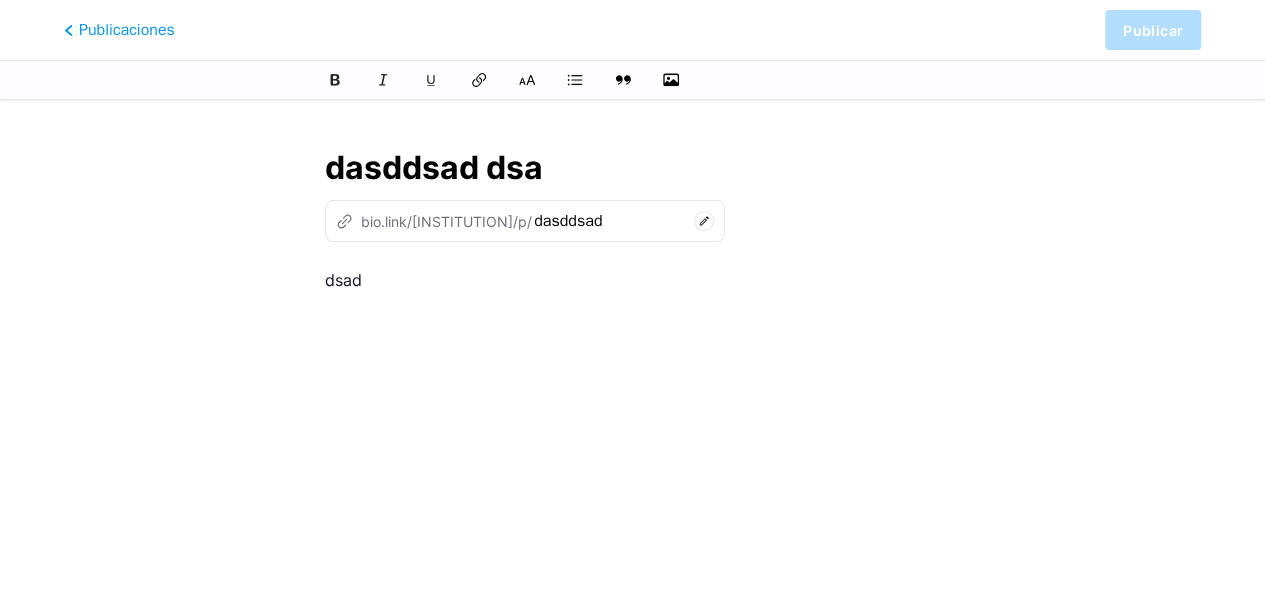 type on "dasddsad-dsa" 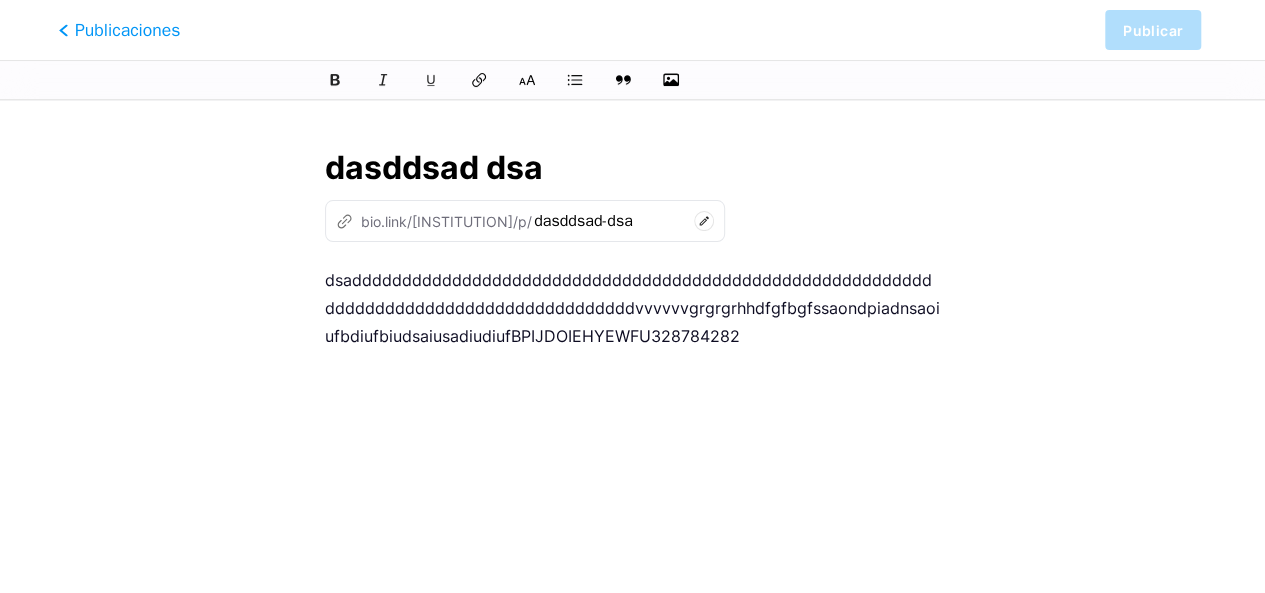 click on "Publicaciones" at bounding box center (127, 30) 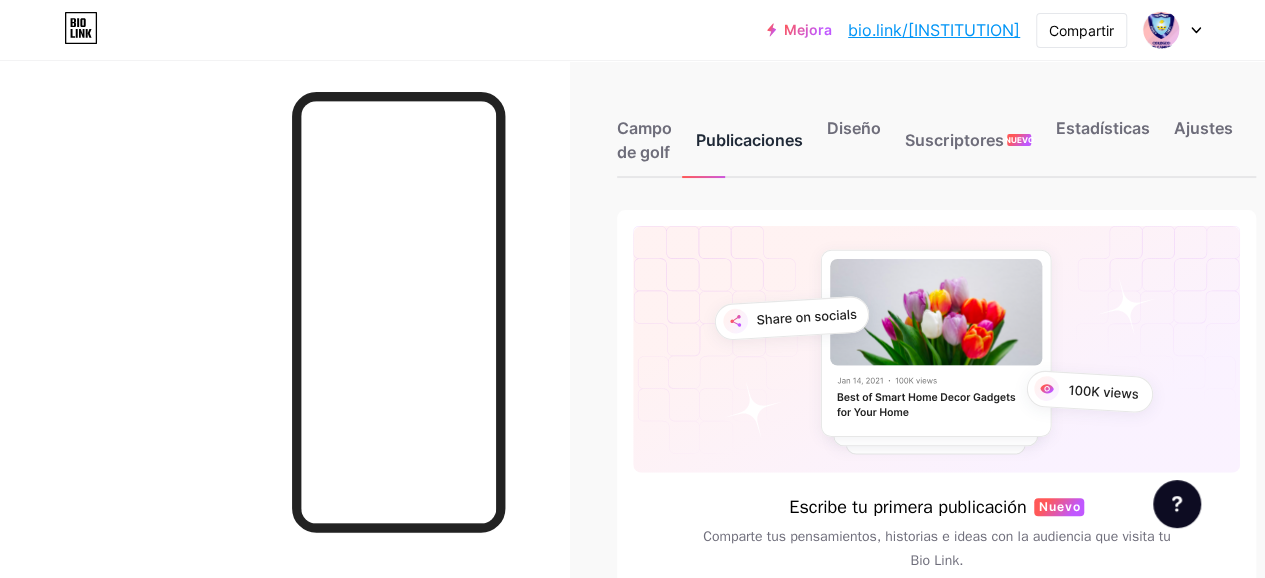 click on "Publicaciones" at bounding box center [749, 140] 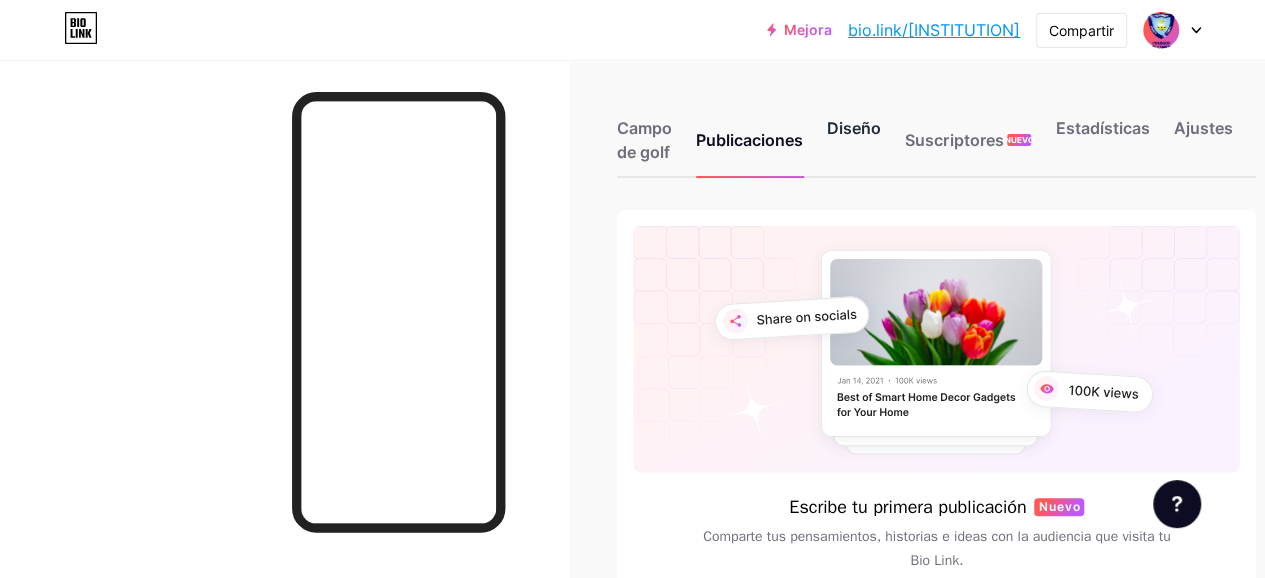 click on "Diseño" at bounding box center [854, 128] 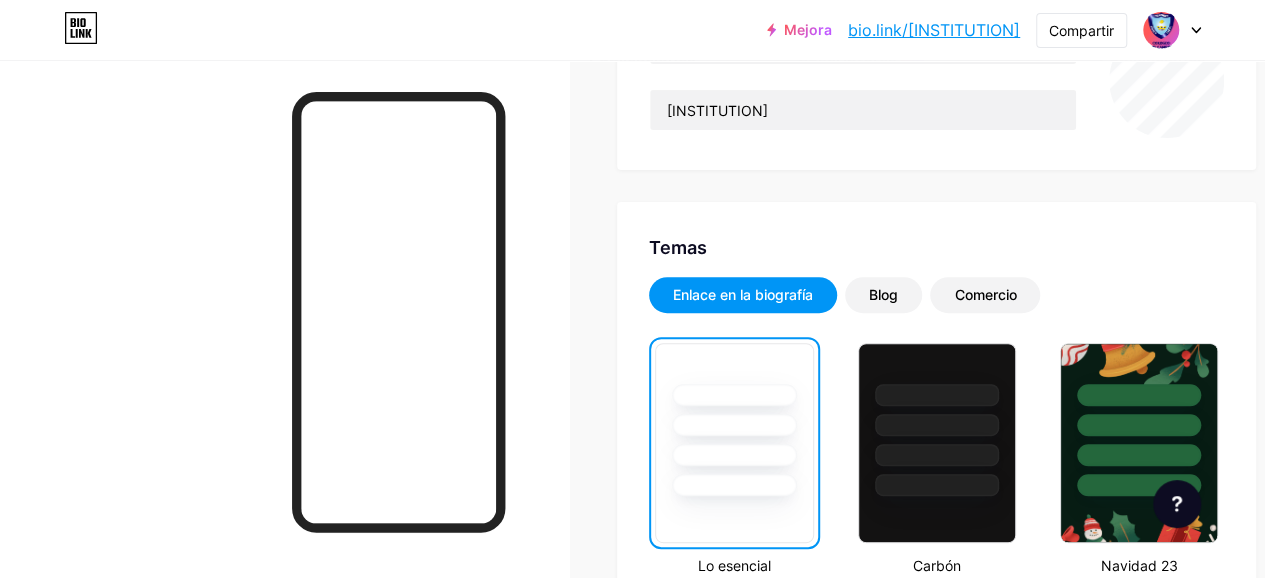 scroll, scrollTop: 200, scrollLeft: 0, axis: vertical 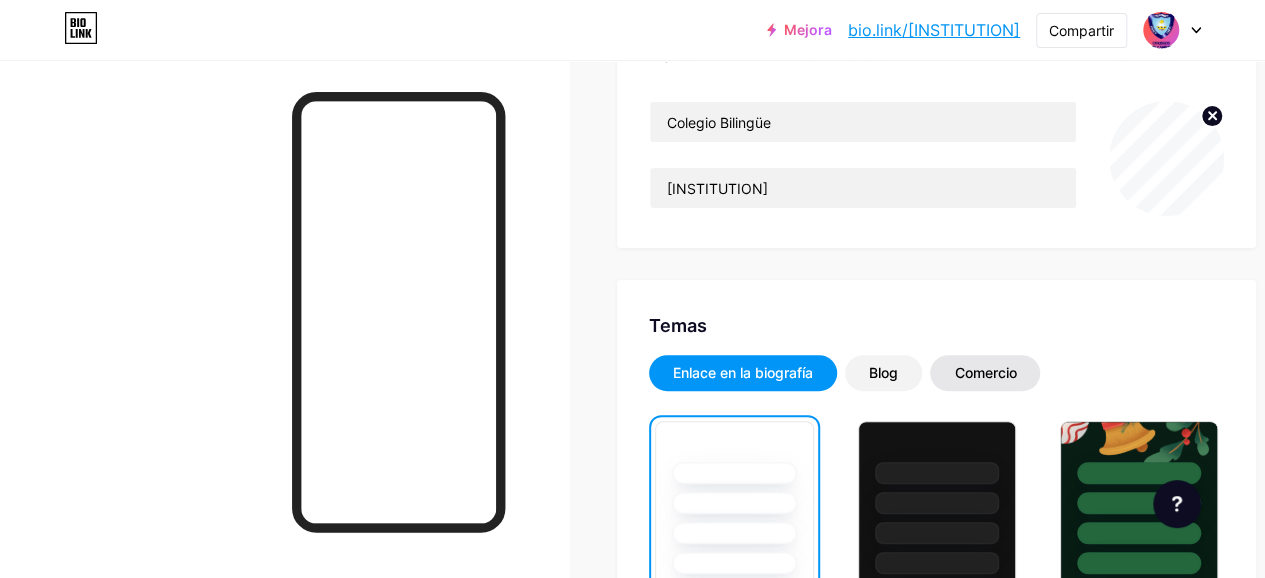 click on "Comercio" at bounding box center (985, 373) 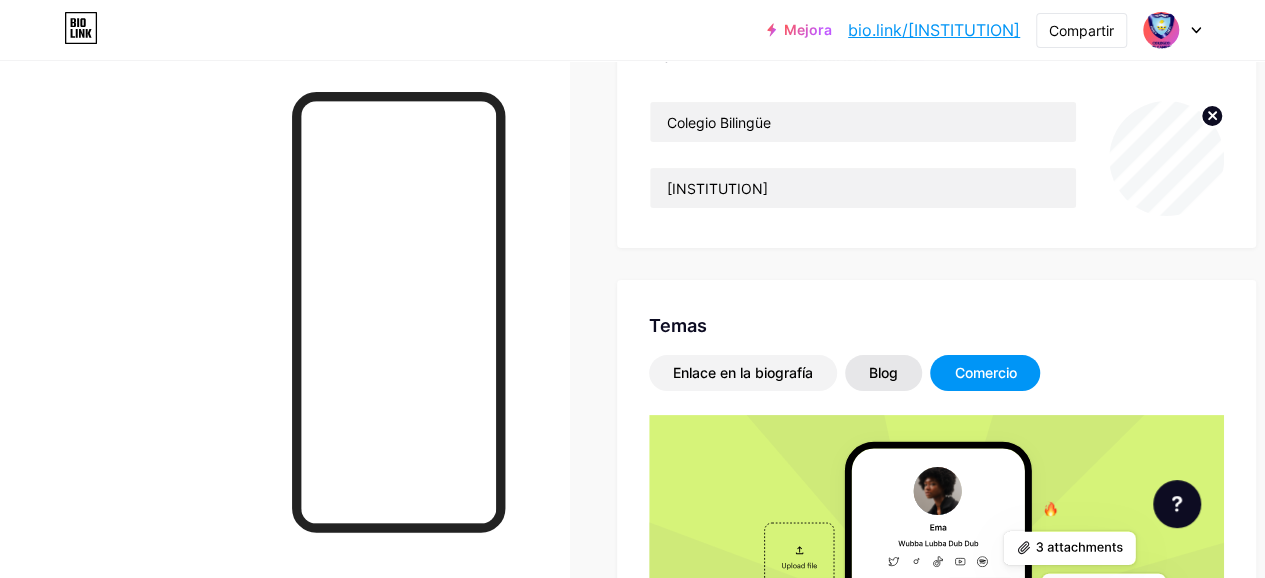 click on "Blog" at bounding box center (883, 372) 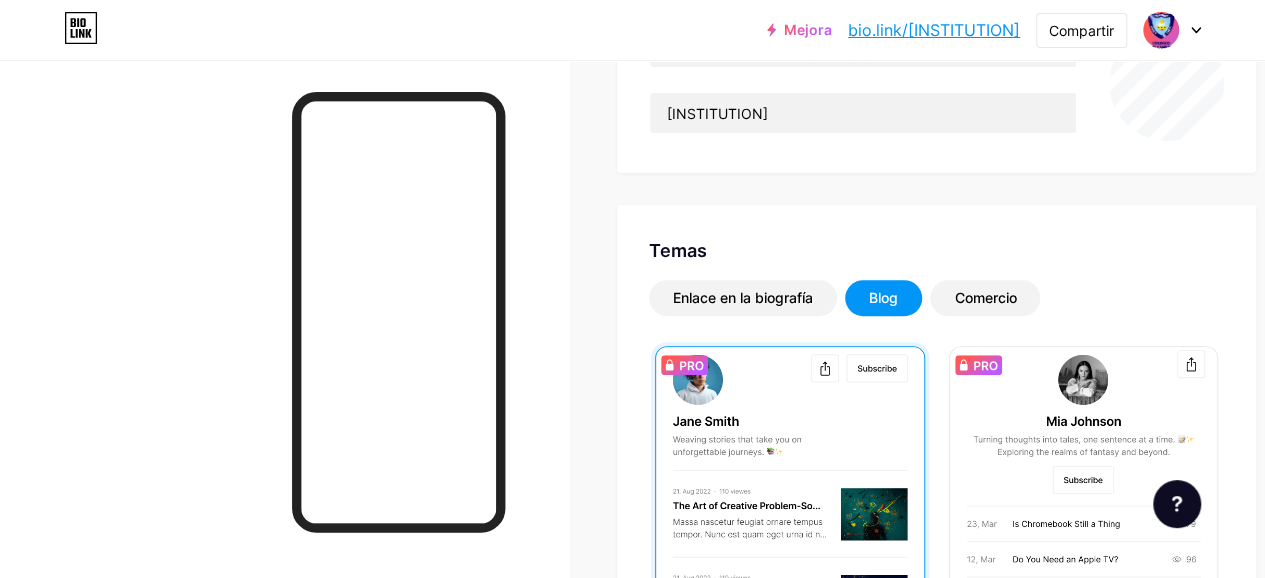 scroll, scrollTop: 300, scrollLeft: 0, axis: vertical 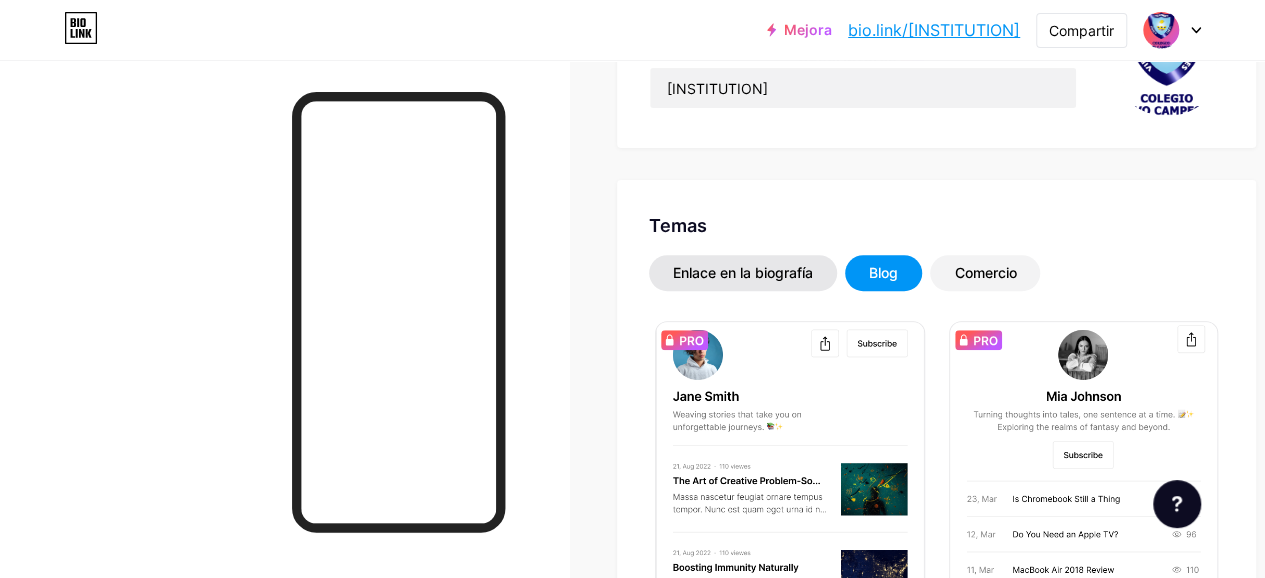 click on "Enlace en la biografía" at bounding box center [743, 273] 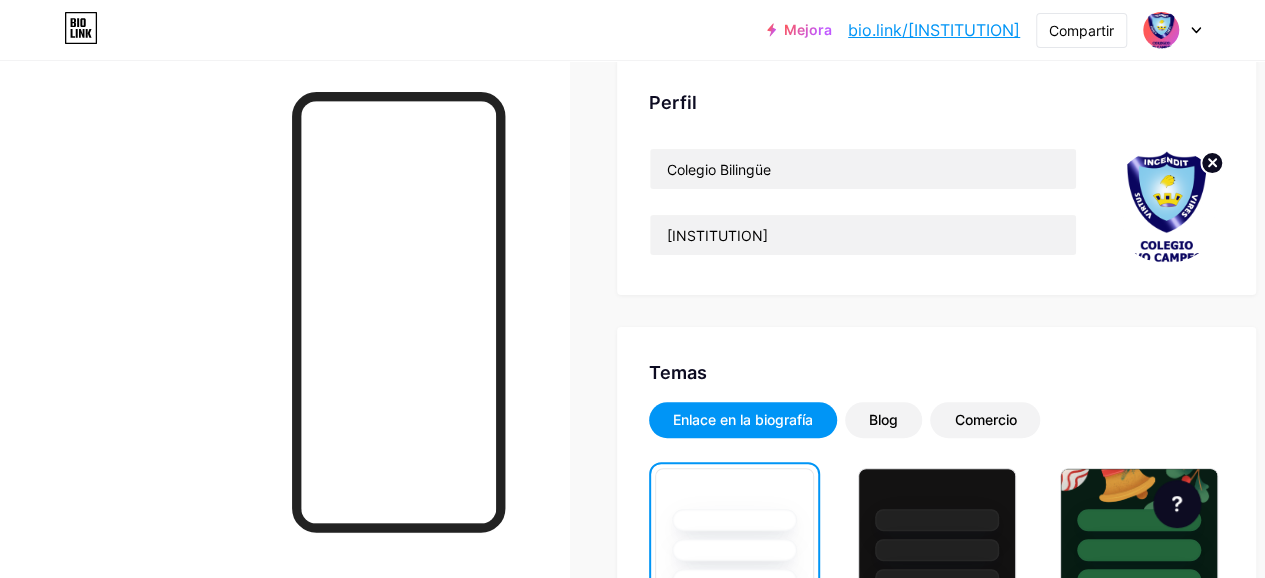 scroll, scrollTop: 200, scrollLeft: 0, axis: vertical 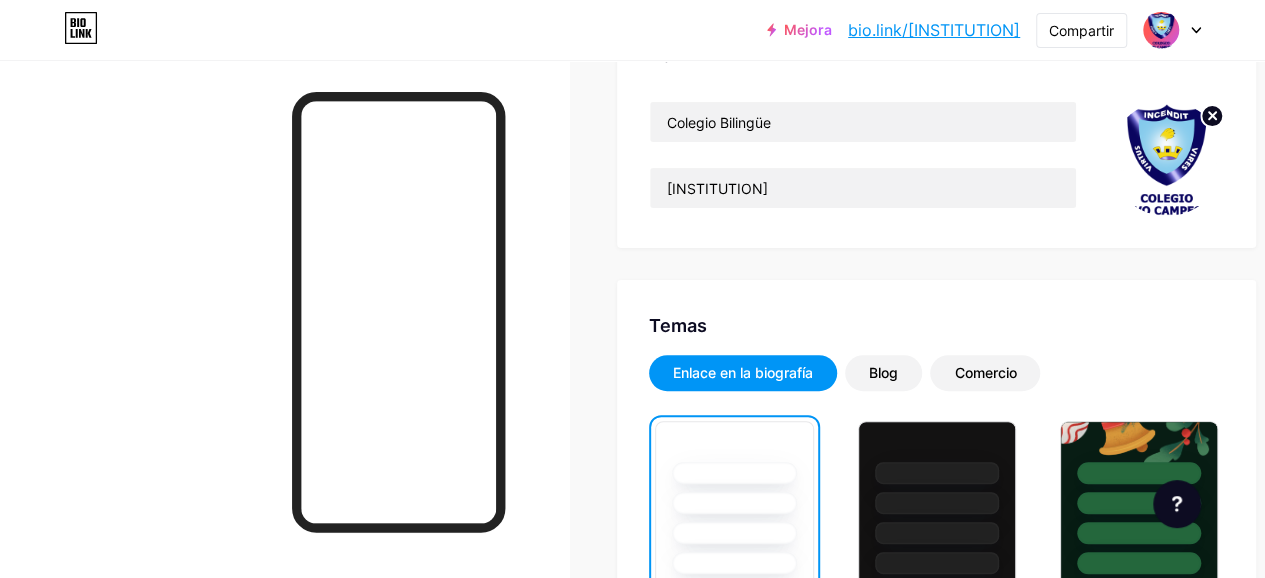 click on "Enlace en la biografía" at bounding box center (743, 372) 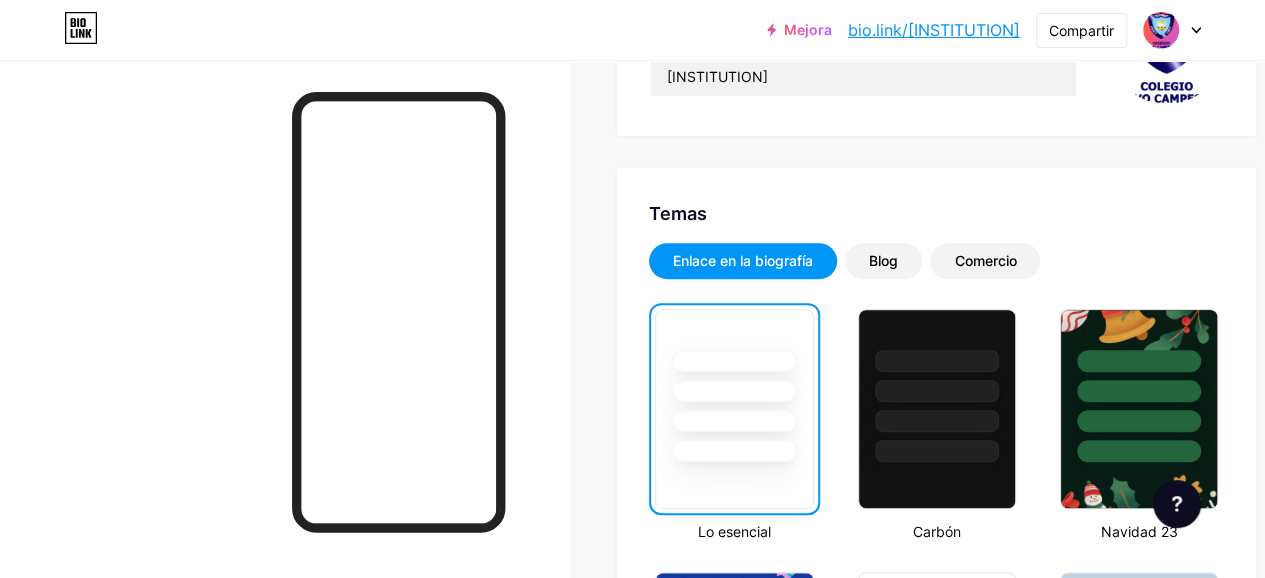scroll, scrollTop: 400, scrollLeft: 0, axis: vertical 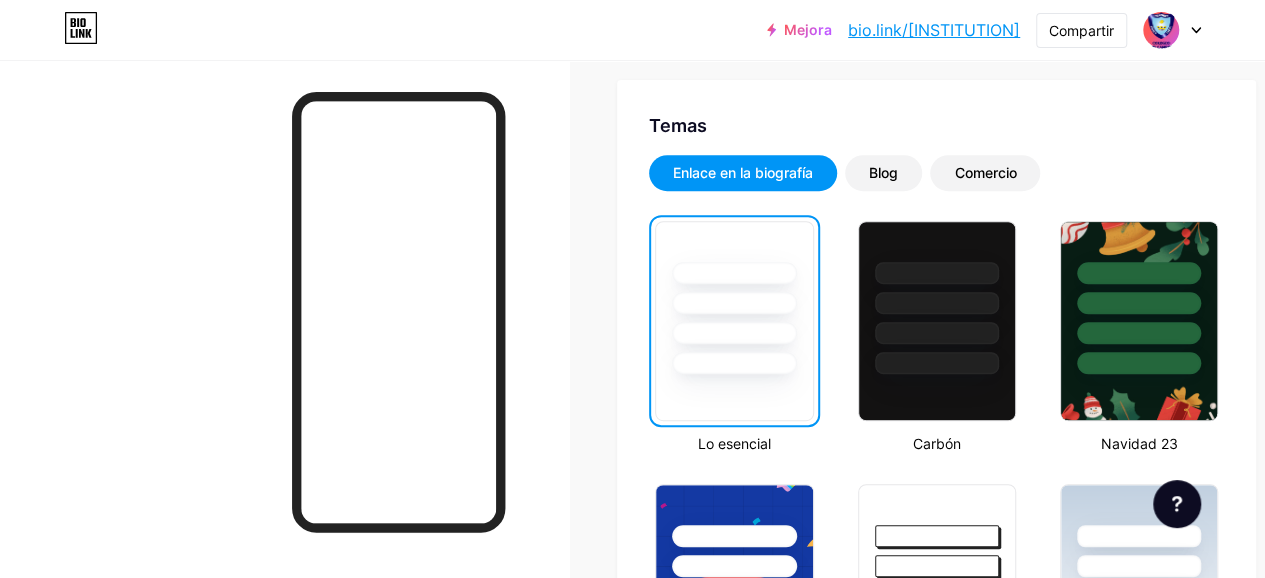 click at bounding box center [734, 321] 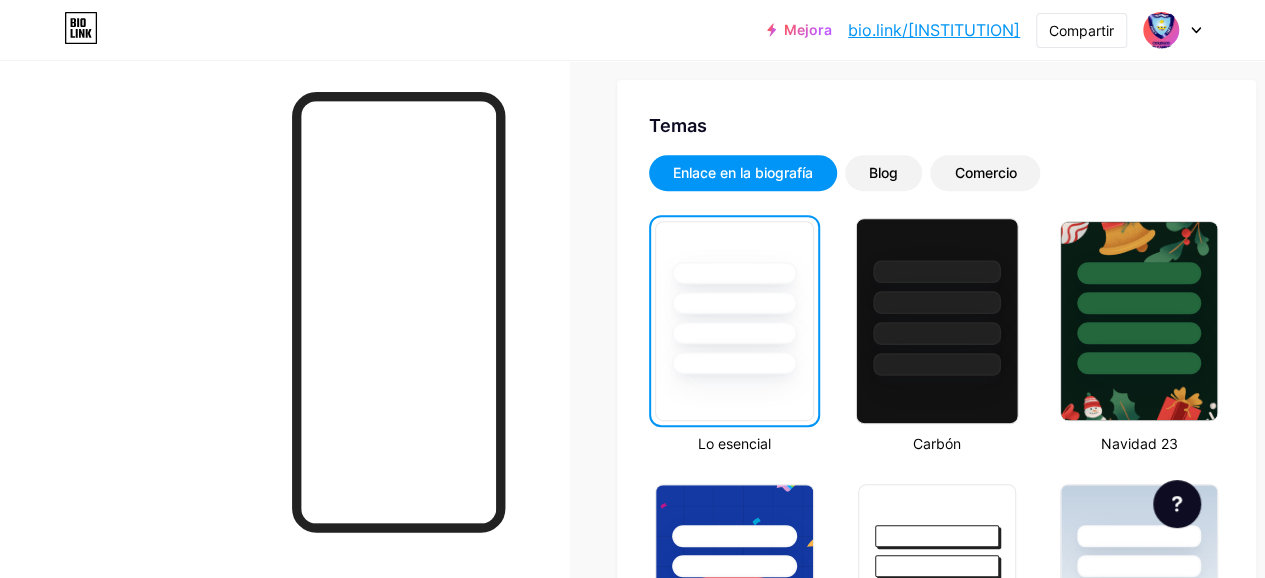 click at bounding box center [936, 321] 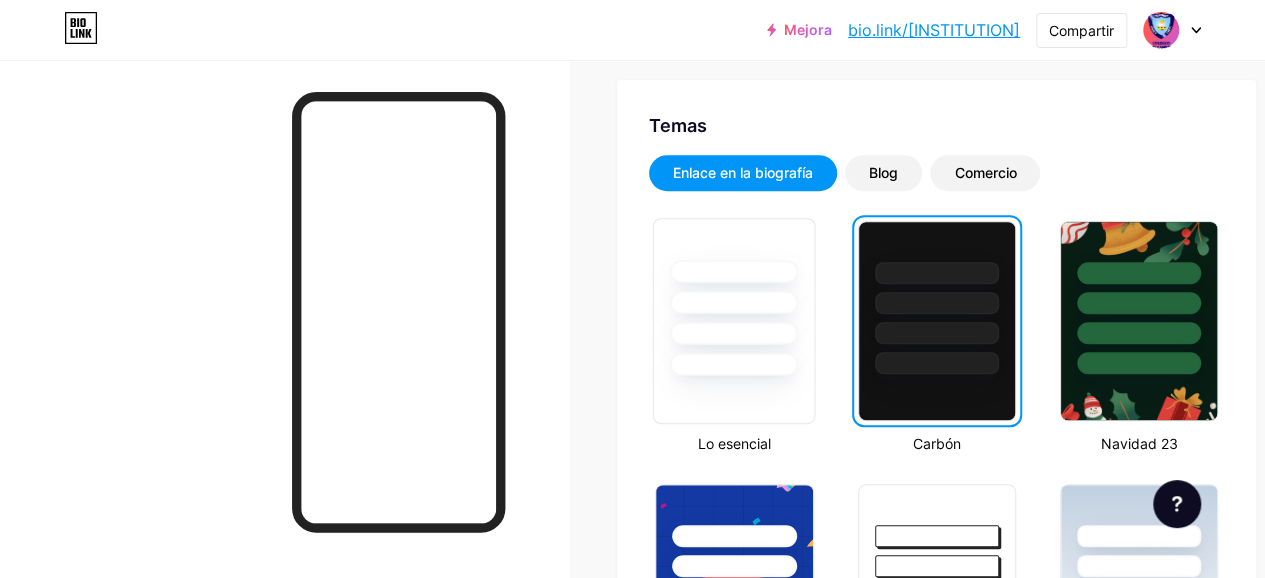 click at bounding box center (734, 321) 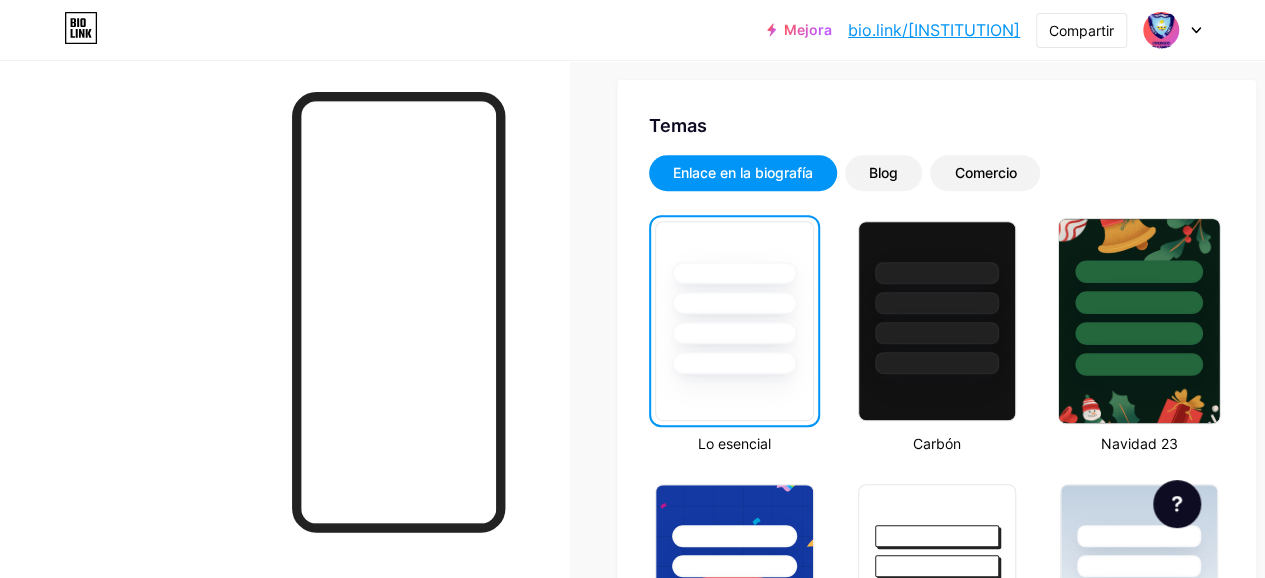 click at bounding box center (1139, 364) 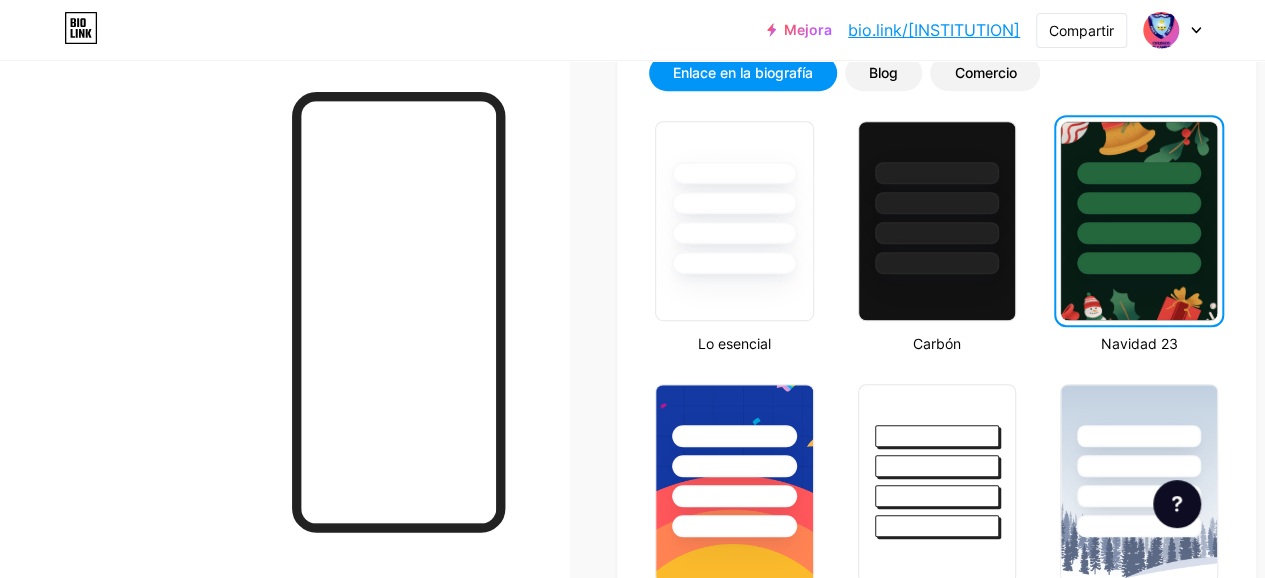scroll, scrollTop: 600, scrollLeft: 0, axis: vertical 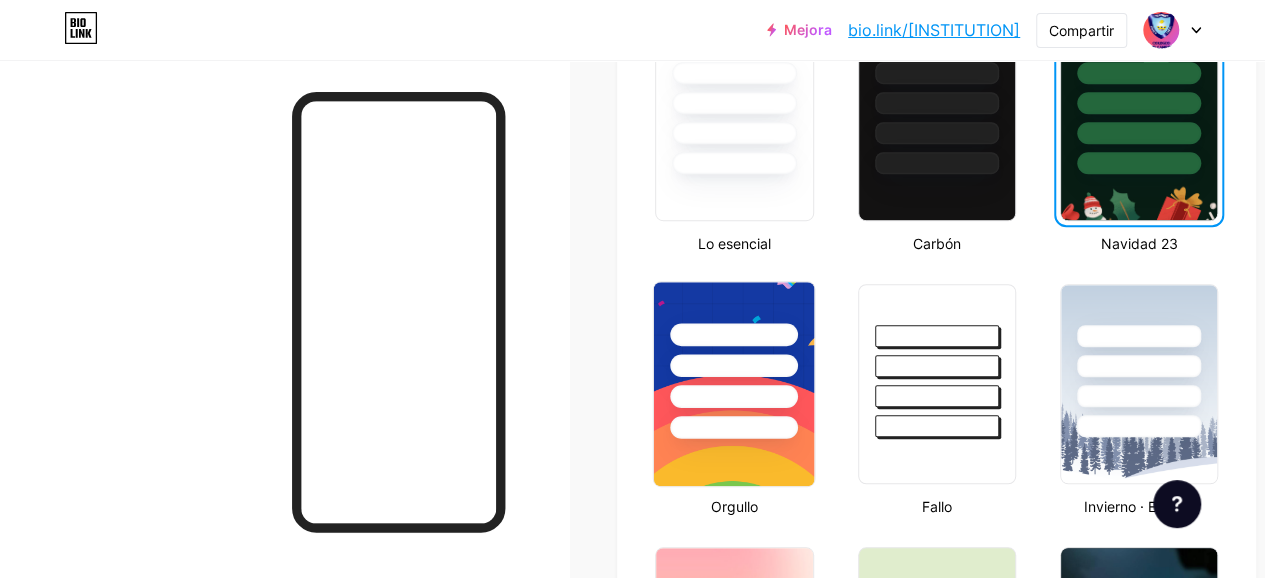 click at bounding box center (734, 396) 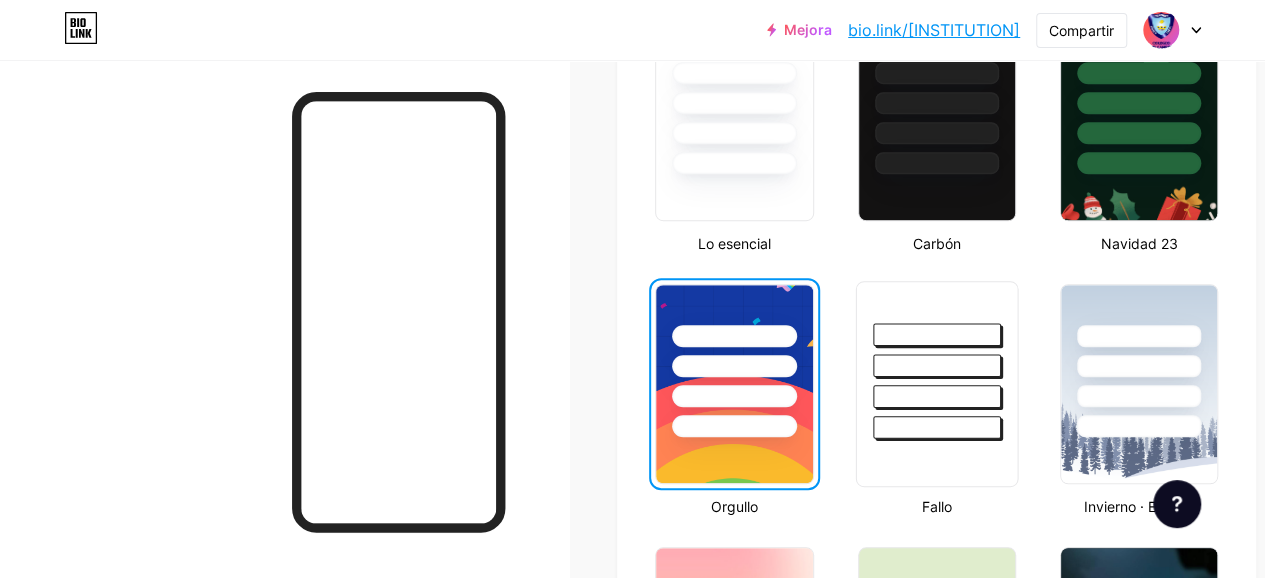 scroll, scrollTop: 500, scrollLeft: 0, axis: vertical 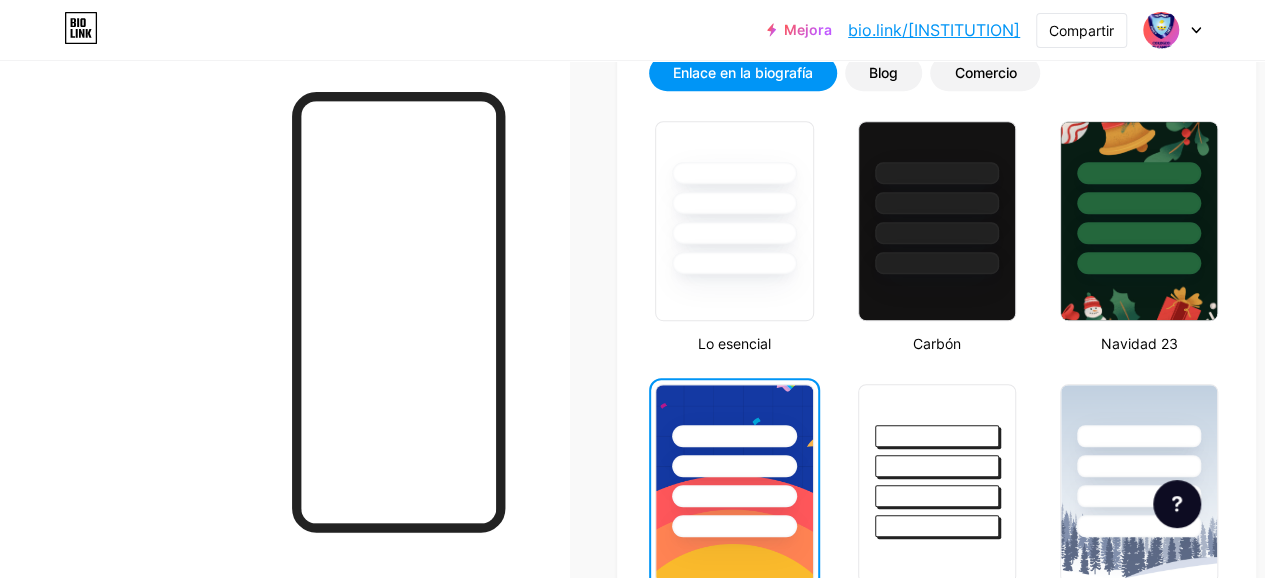 click at bounding box center (734, 461) 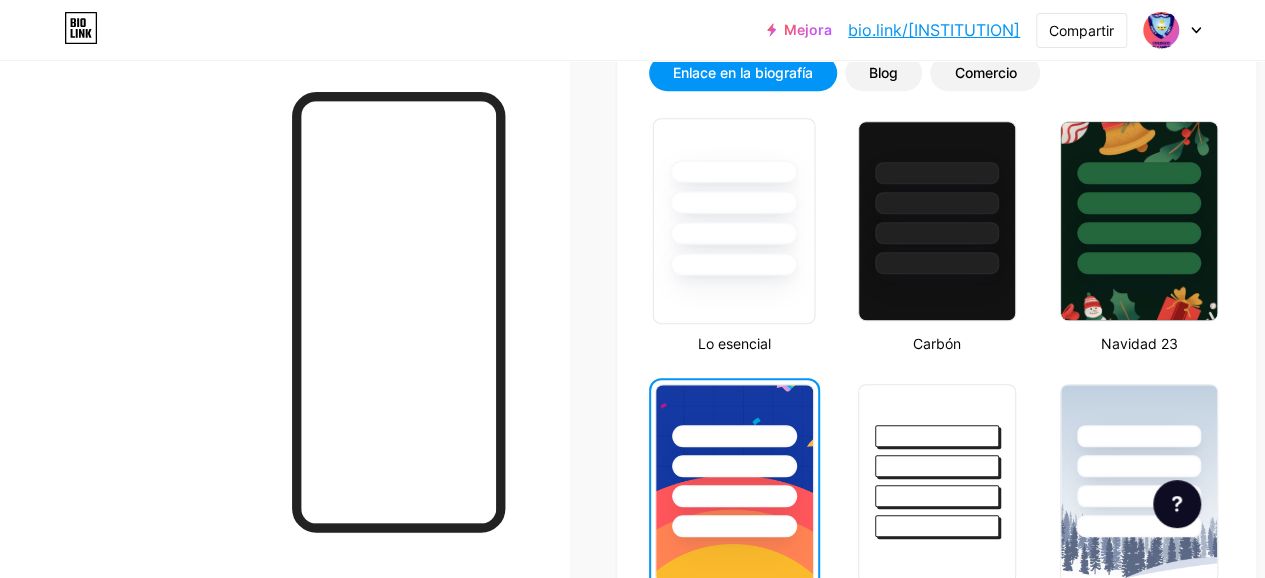 click at bounding box center [734, 233] 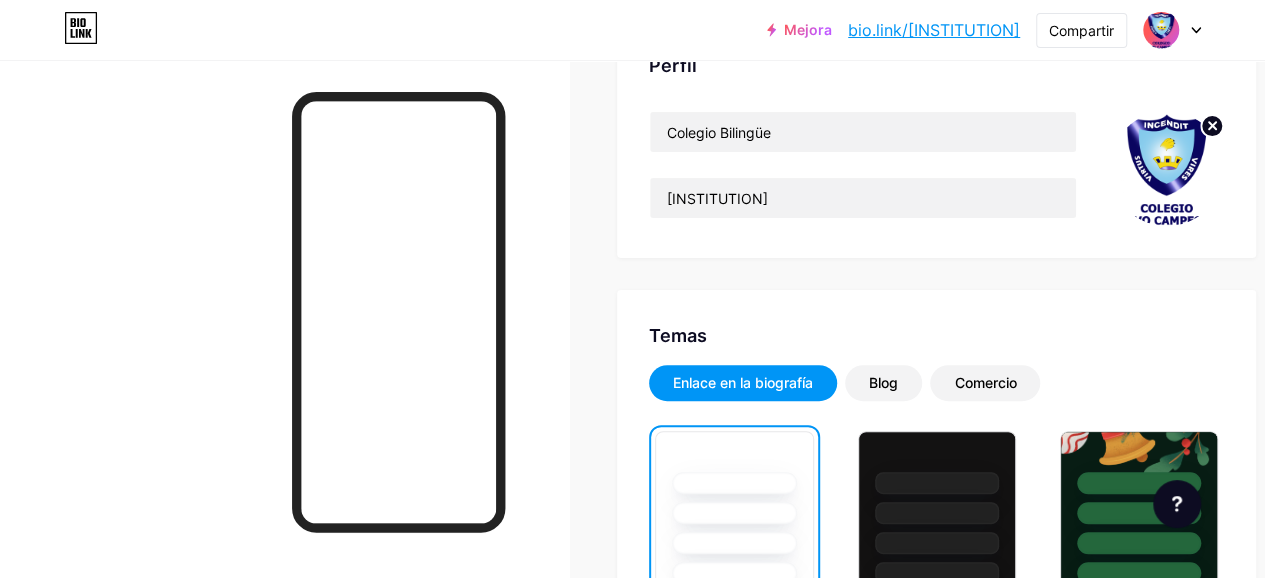 scroll, scrollTop: 100, scrollLeft: 0, axis: vertical 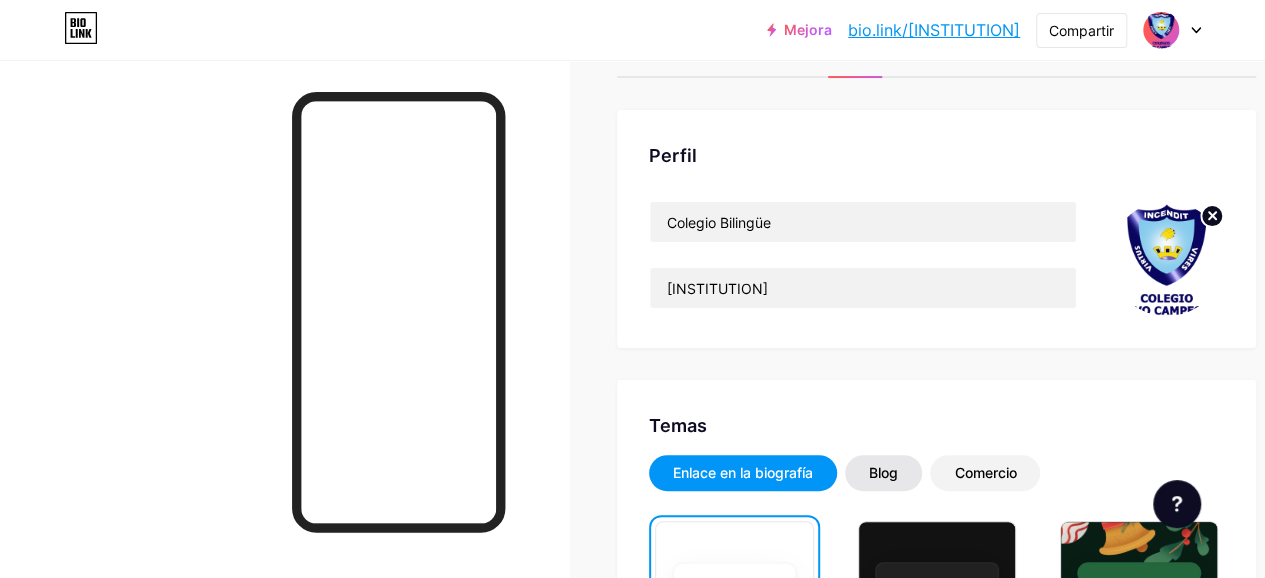 click on "Blog" at bounding box center [883, 473] 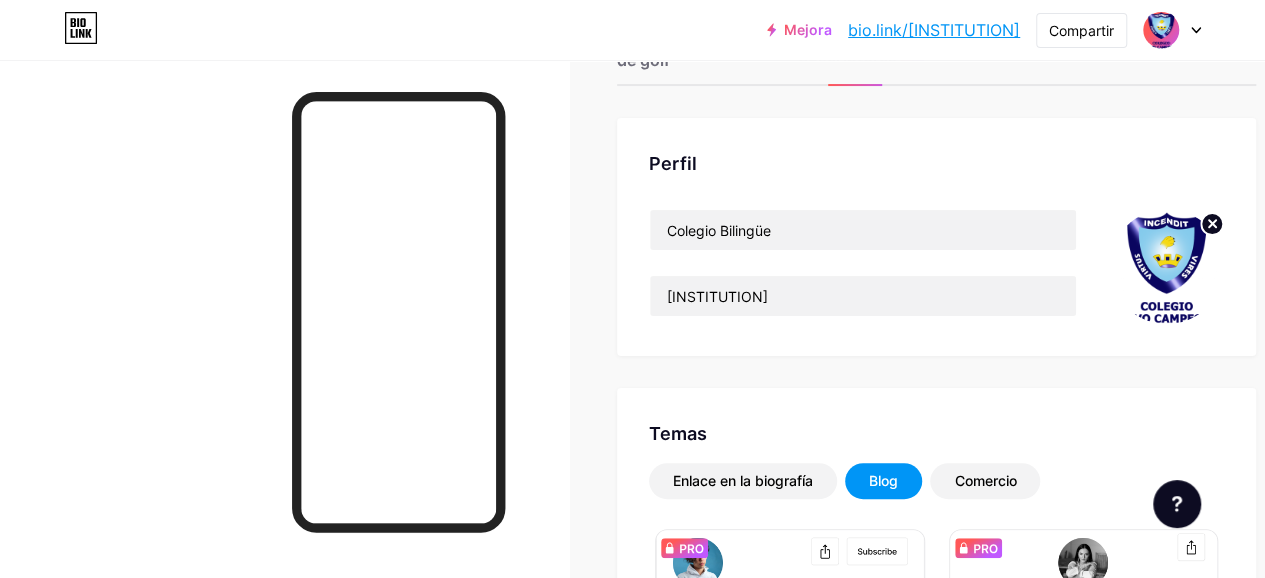 scroll, scrollTop: 0, scrollLeft: 0, axis: both 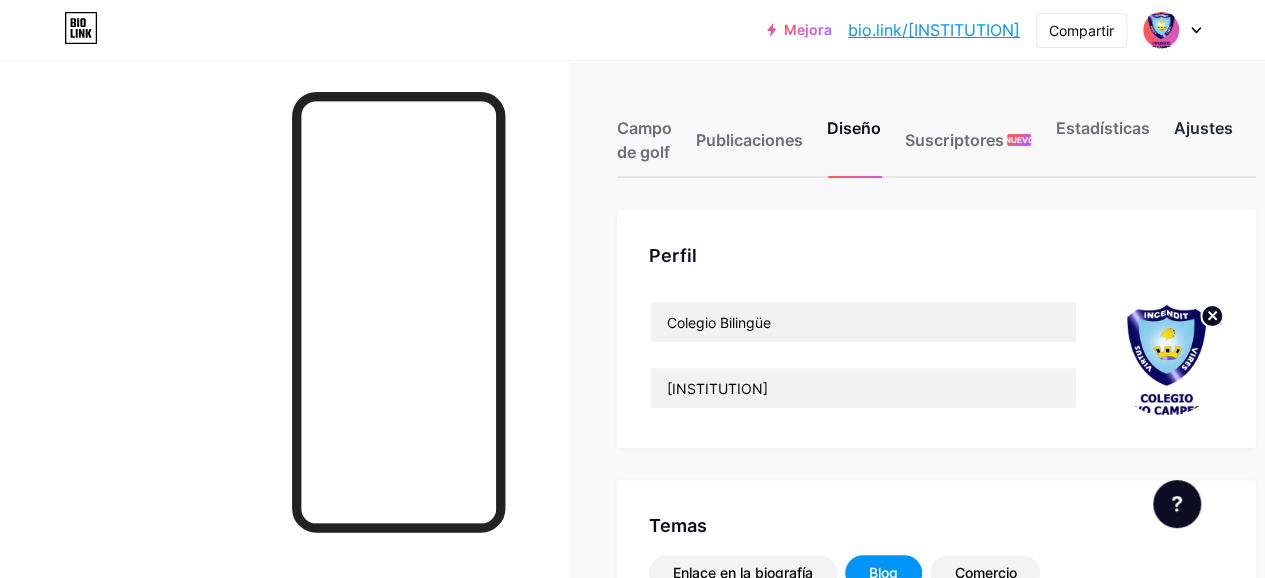 click on "Ajustes" at bounding box center (1202, 128) 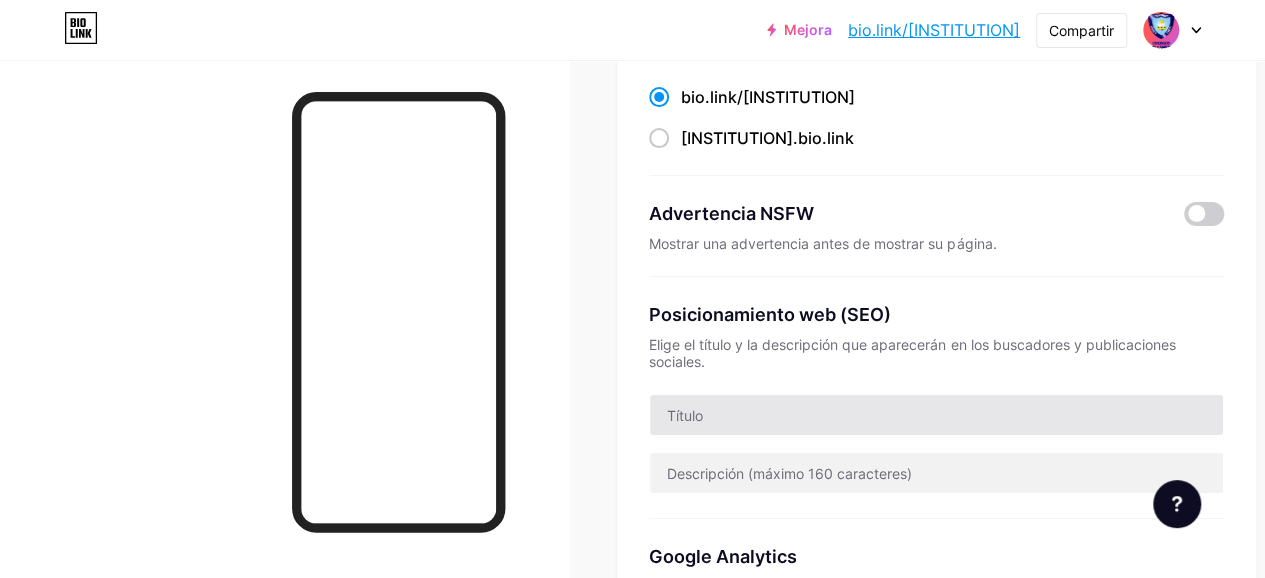 scroll, scrollTop: 300, scrollLeft: 0, axis: vertical 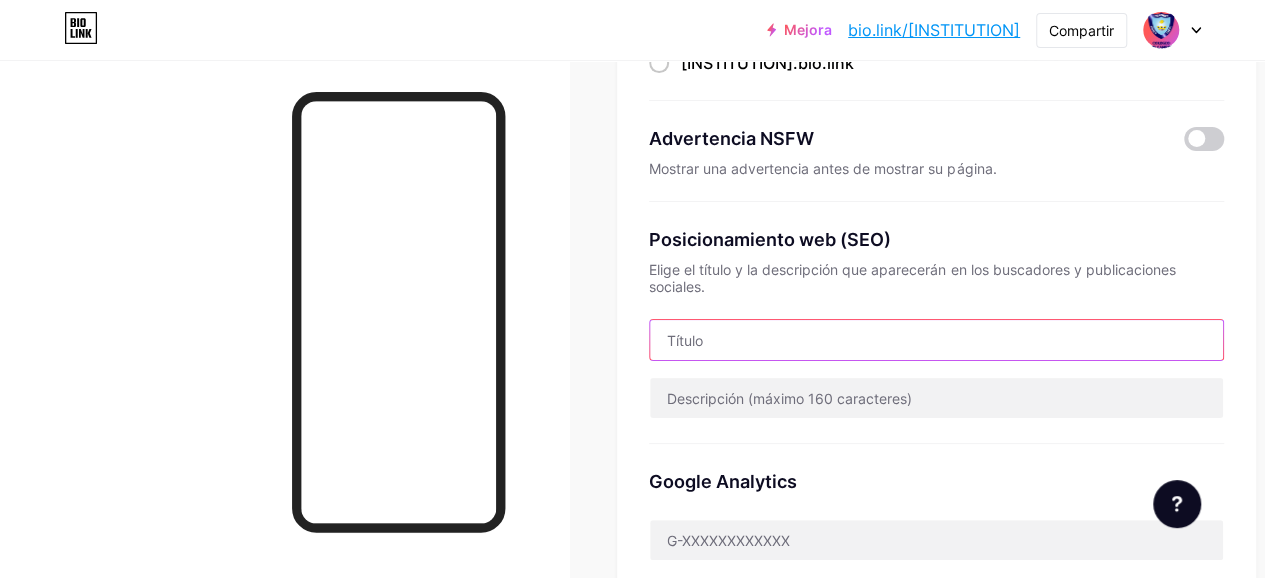 click at bounding box center [936, 340] 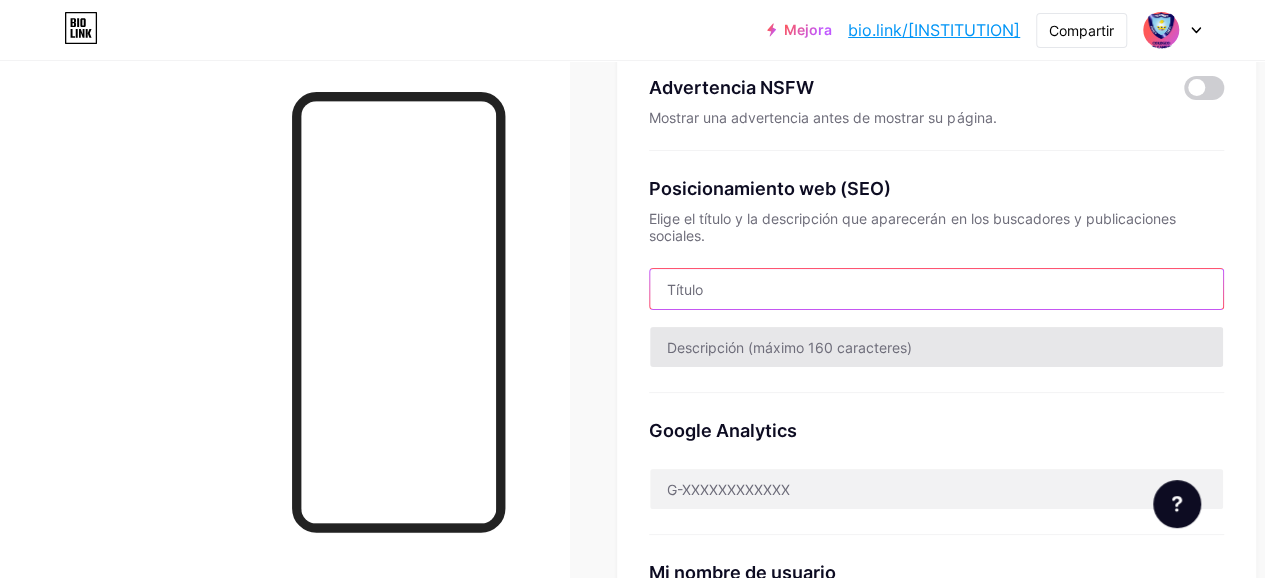 scroll, scrollTop: 300, scrollLeft: 0, axis: vertical 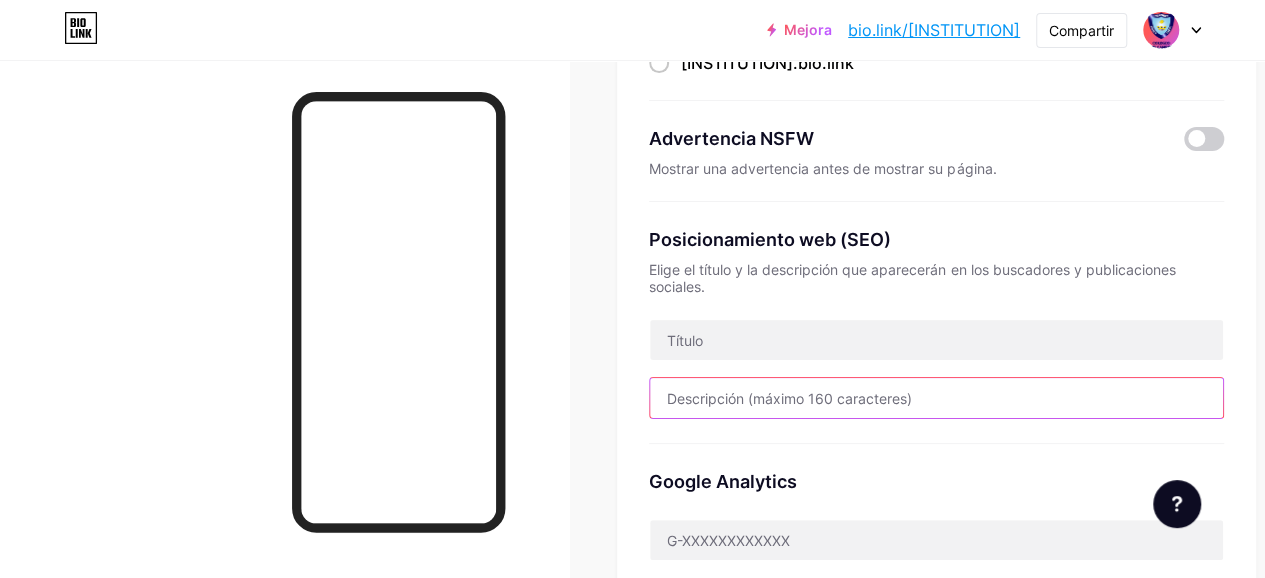 click at bounding box center [936, 398] 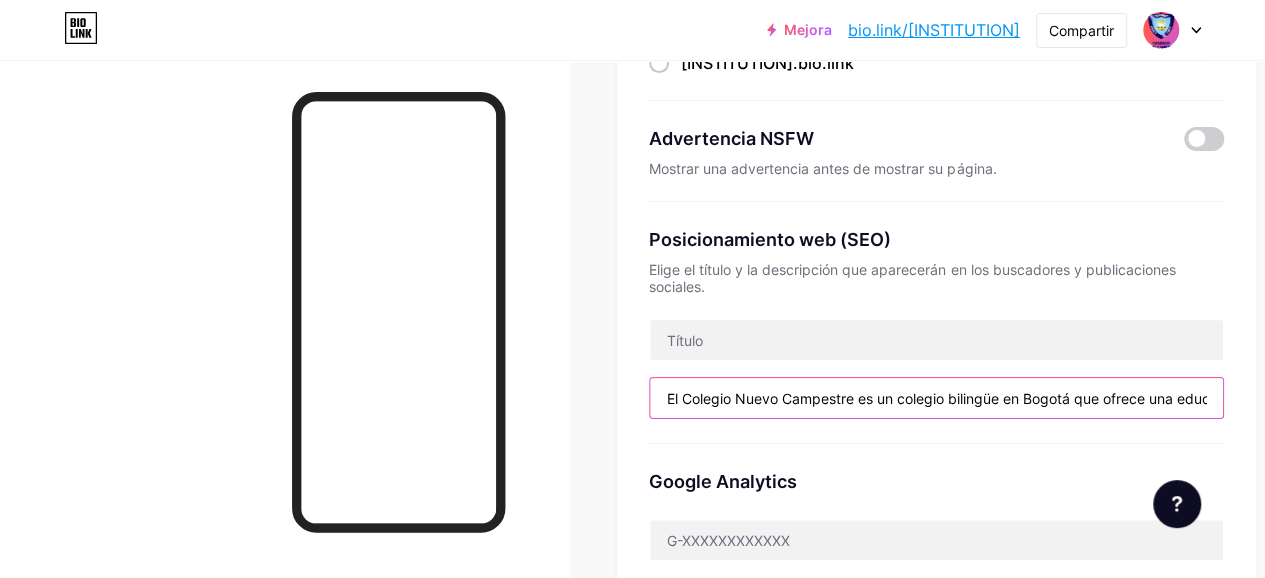 scroll, scrollTop: 0, scrollLeft: 549, axis: horizontal 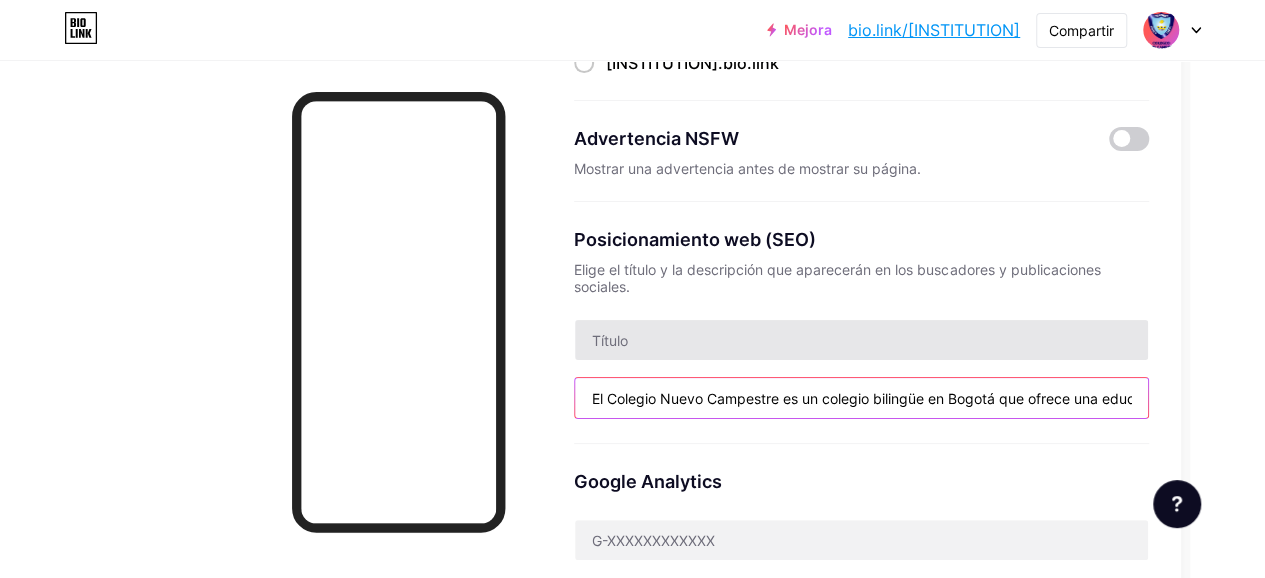 type on "El Colegio Nuevo Campestre es un colegio bilingüe en Bogotá que ofrece una educación de calidad con un enfoque global, preparando a los estudiantes para un futu" 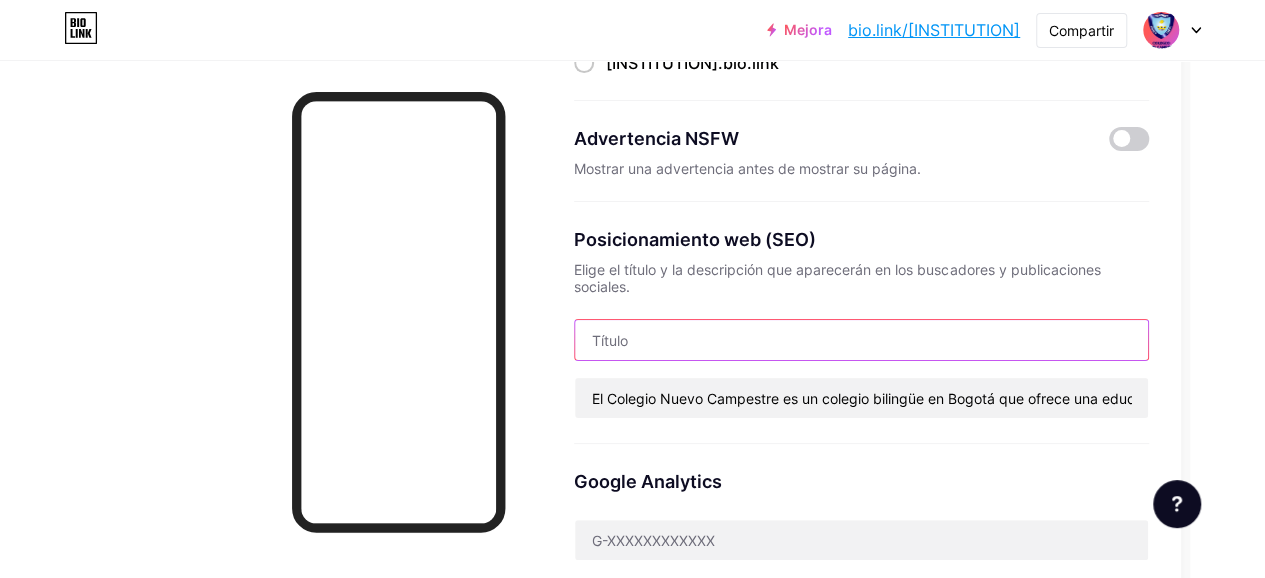 click at bounding box center (861, 340) 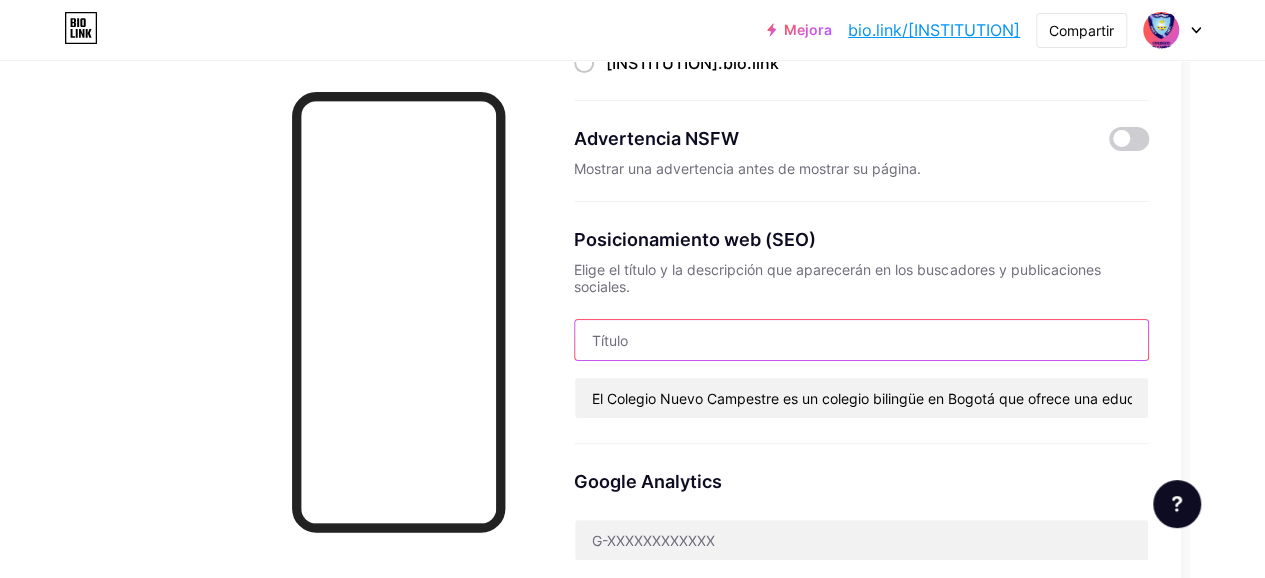 click at bounding box center [861, 340] 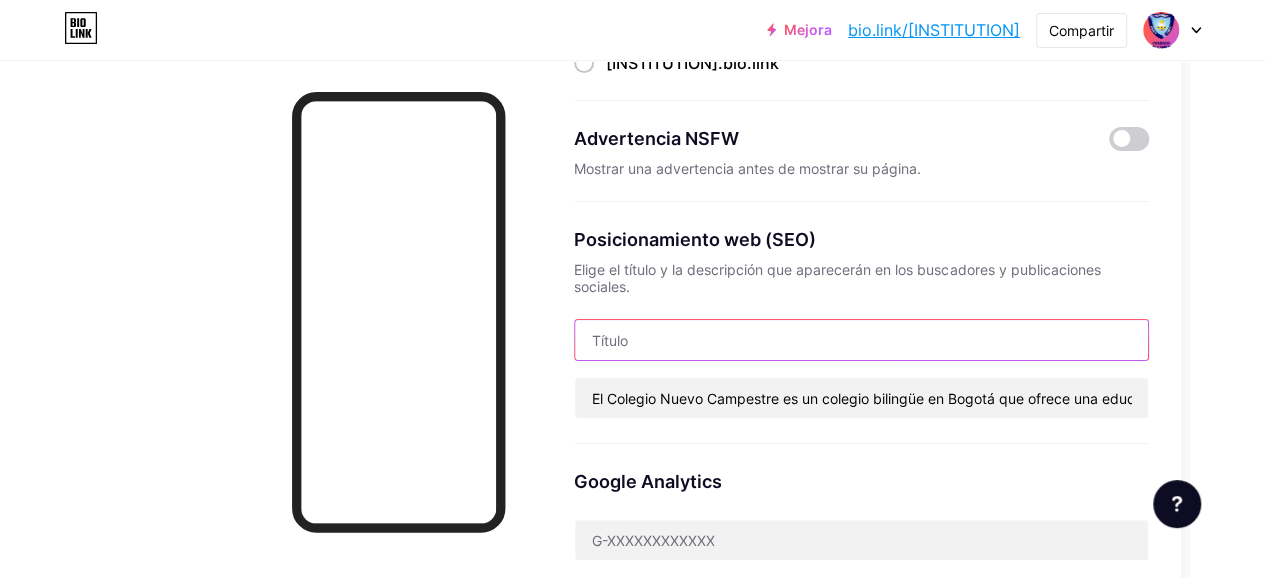 paste on "Colegio Bilingüe en Bogotá: Educación de Calidad con Enfoque Global" 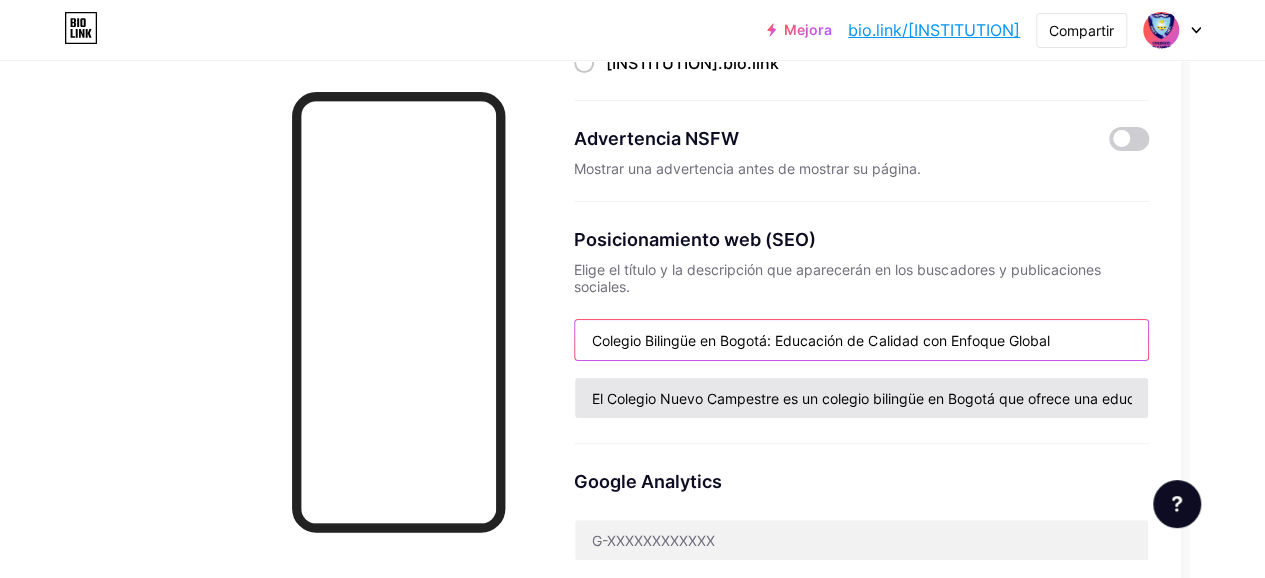 type on "Colegio Bilingüe en Bogotá: Educación de Calidad con Enfoque Global" 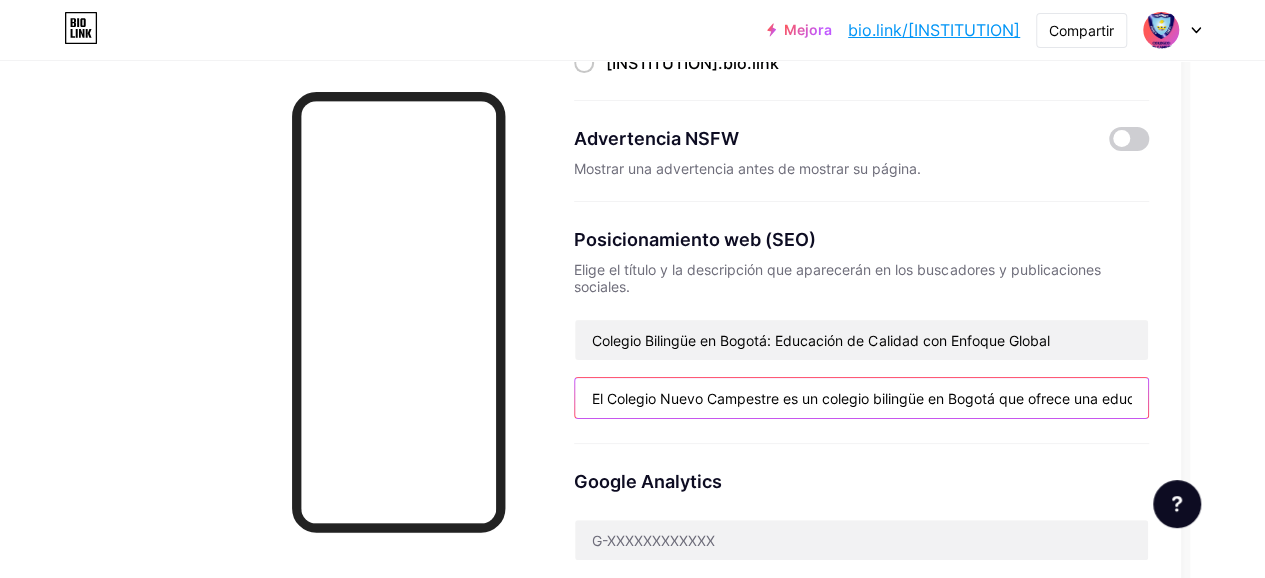 click on "El Colegio Nuevo Campestre es un colegio bilingüe en Bogotá que ofrece una educación de calidad con un enfoque global, preparando a los estudiantes para un futu" at bounding box center [861, 398] 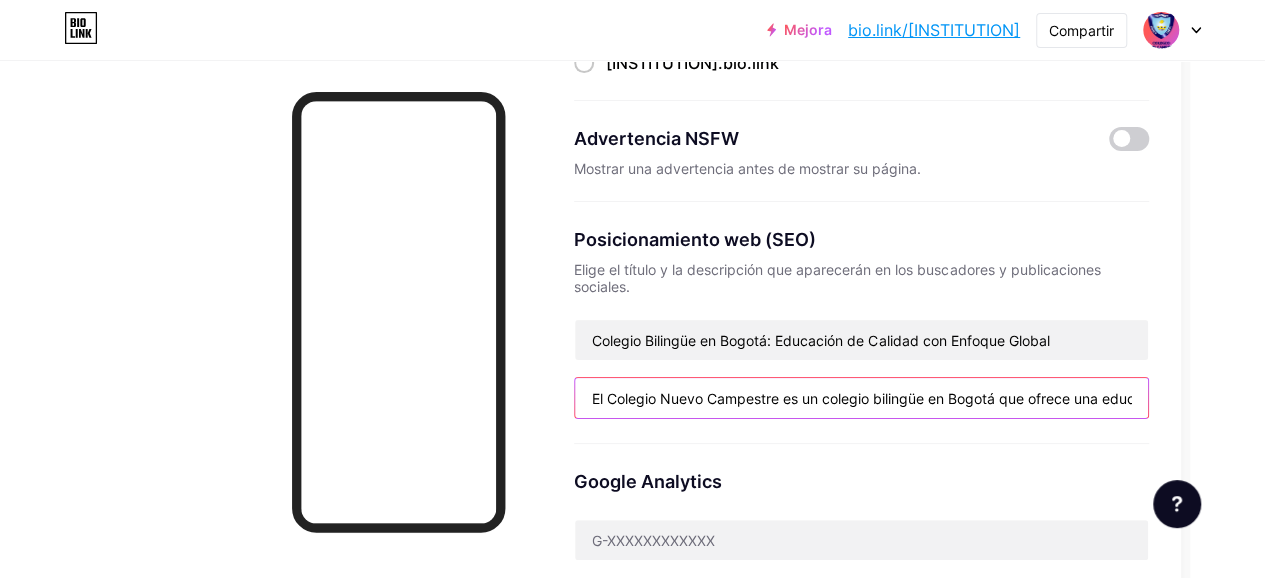 click on "El Colegio Nuevo Campestre es un colegio bilingüe en Bogotá que ofrece una educación de calidad con un enfoque global, preparando a los estudiantes para un futu" at bounding box center [861, 398] 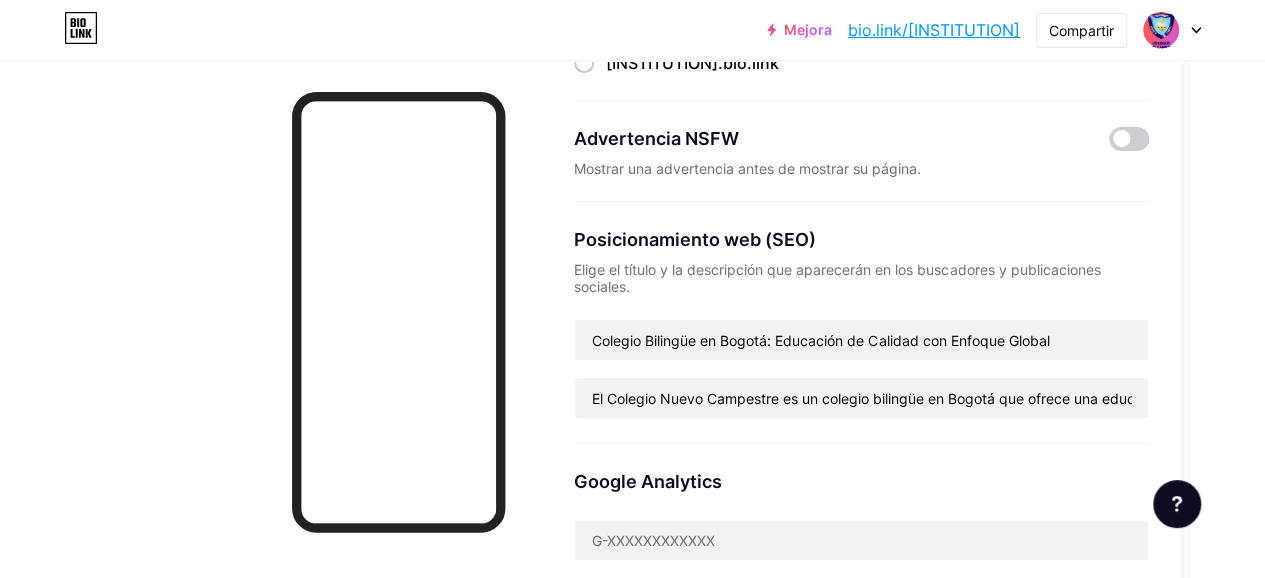 click on "Posicionamiento web (SEO)   Elige el título y la descripción que aparecerán en los buscadores y publicaciones sociales.   Colegio Bilingüe en Bogotá: Educación de Calidad con Enfoque Global     El Colegio Nuevo Campestre es un colegio bilingüe en Bogotá que ofrece una educación de calidad con un enfoque global, preparando a los estudiantes para un futu" at bounding box center (861, 323) 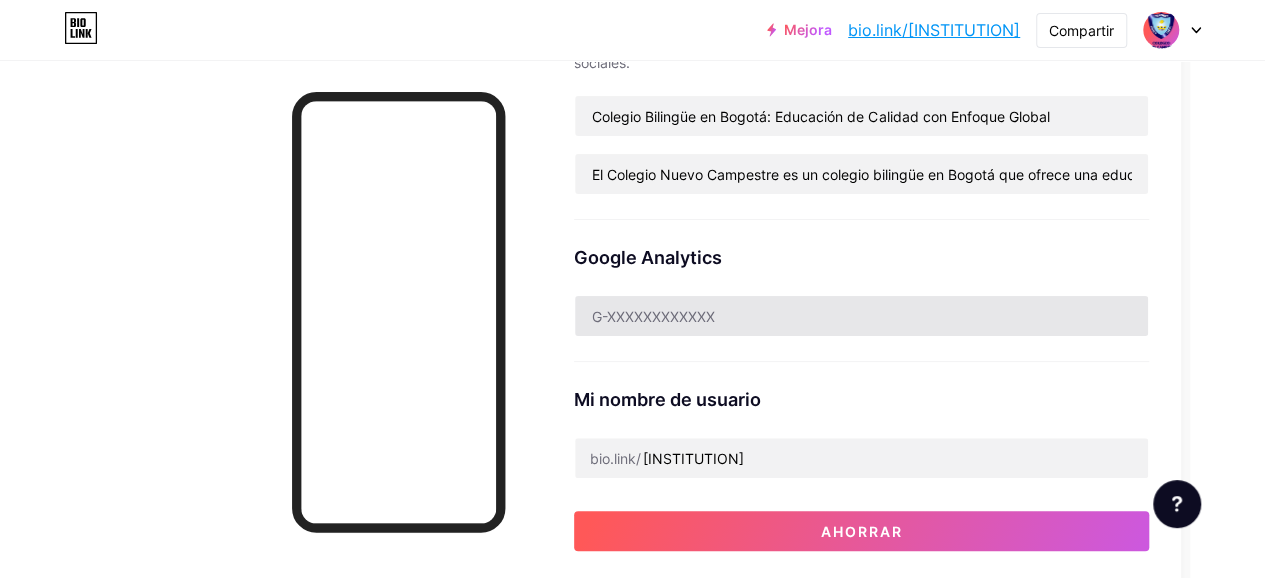 scroll, scrollTop: 500, scrollLeft: 83, axis: both 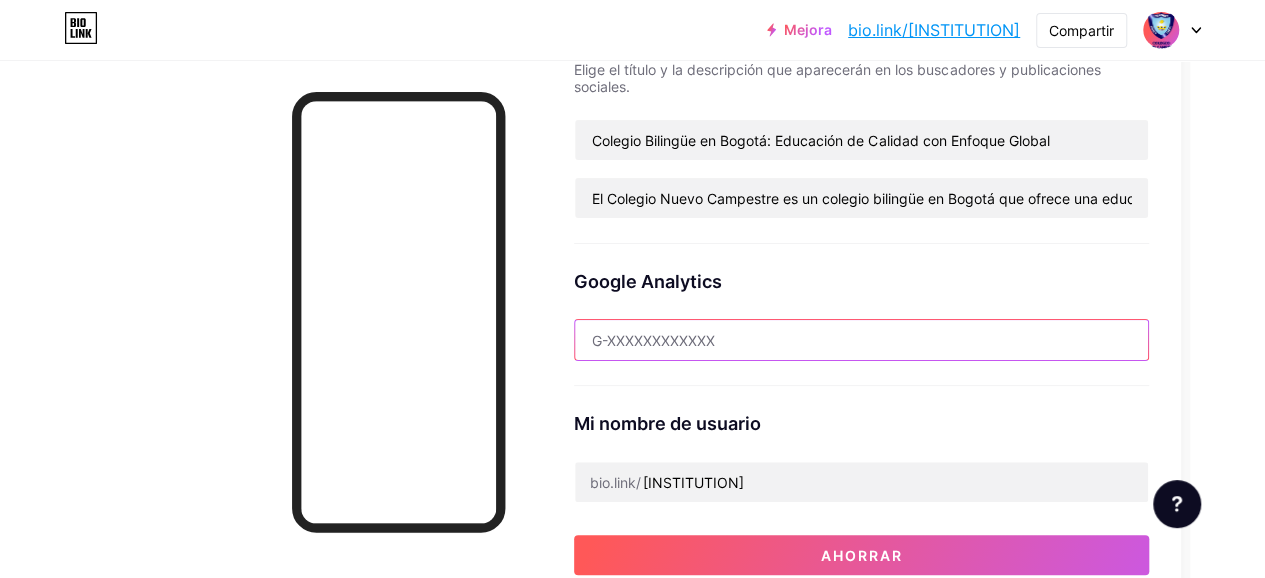 click at bounding box center (861, 340) 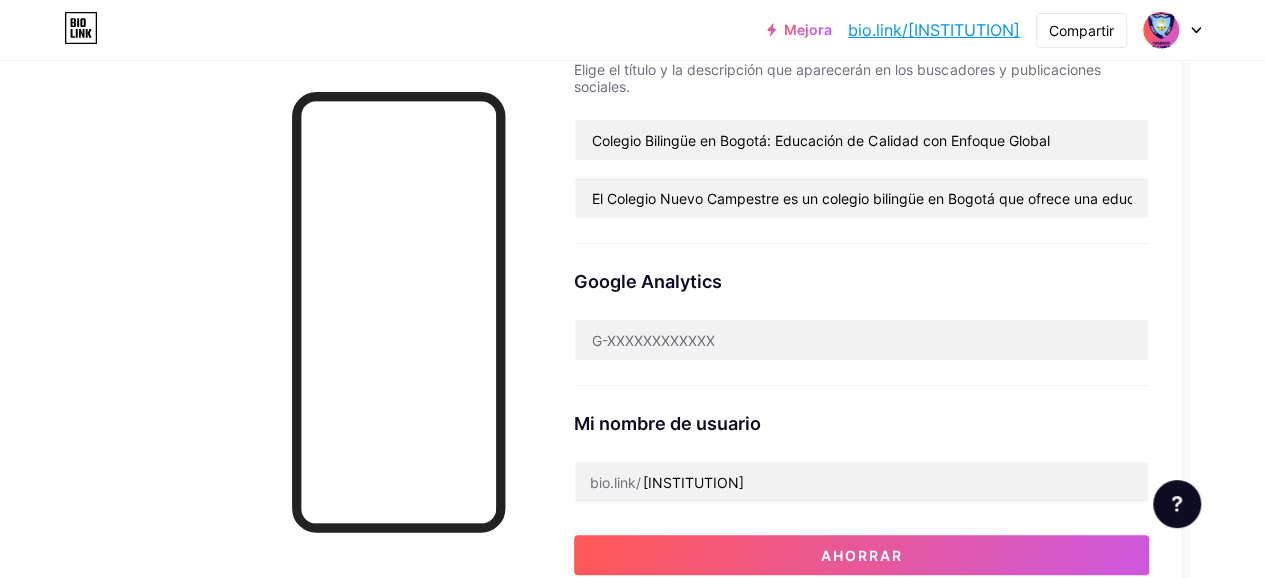 click on "Mi nombre de usuario   bio.link/   [INSTITUTION]" at bounding box center [861, 444] 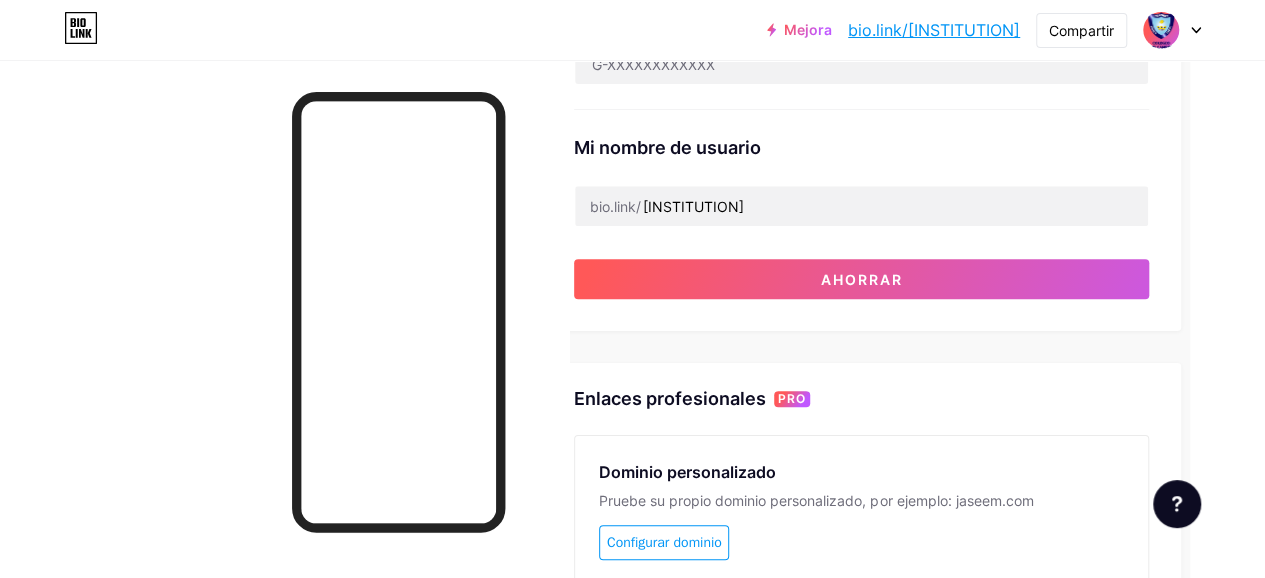 scroll, scrollTop: 800, scrollLeft: 83, axis: both 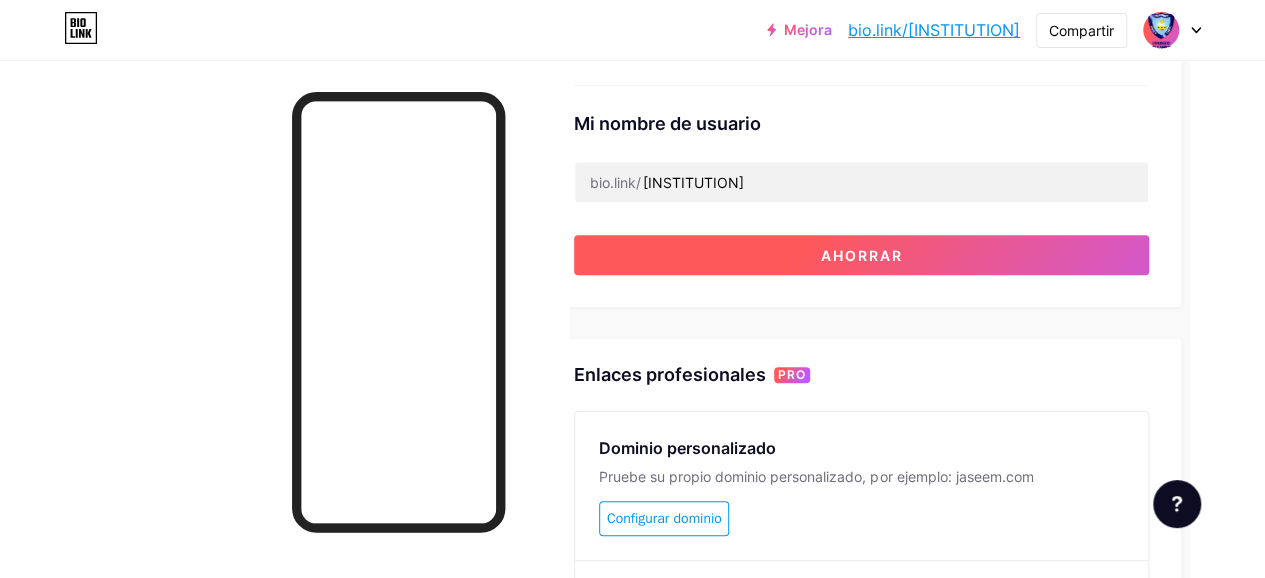 click on "Ahorrar" at bounding box center [861, 255] 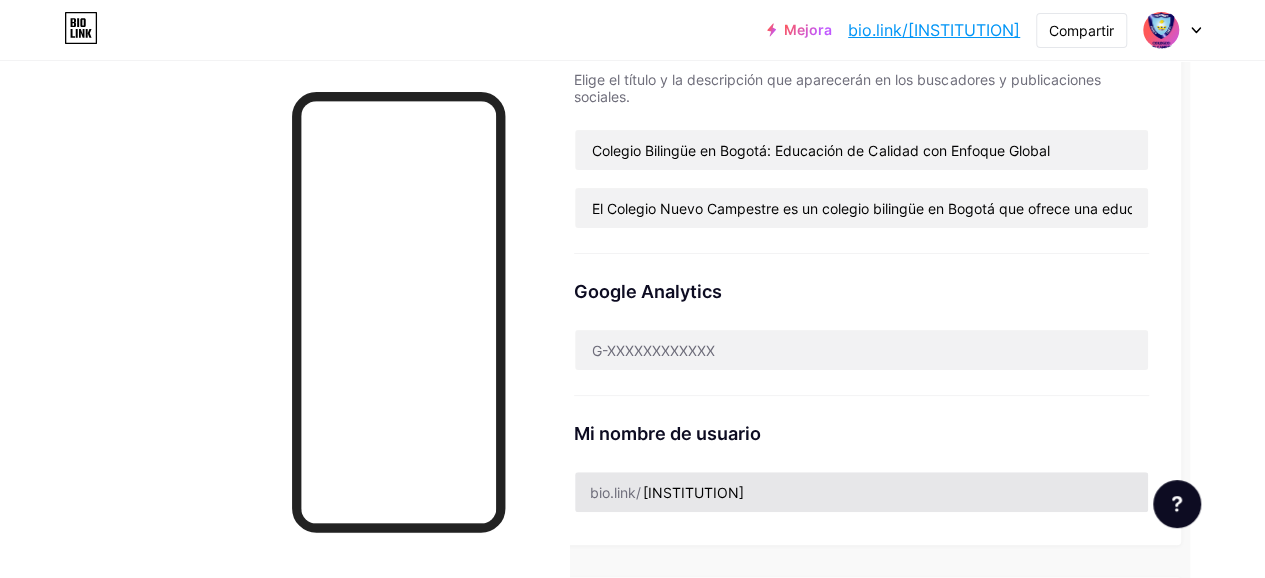 scroll, scrollTop: 423, scrollLeft: 83, axis: both 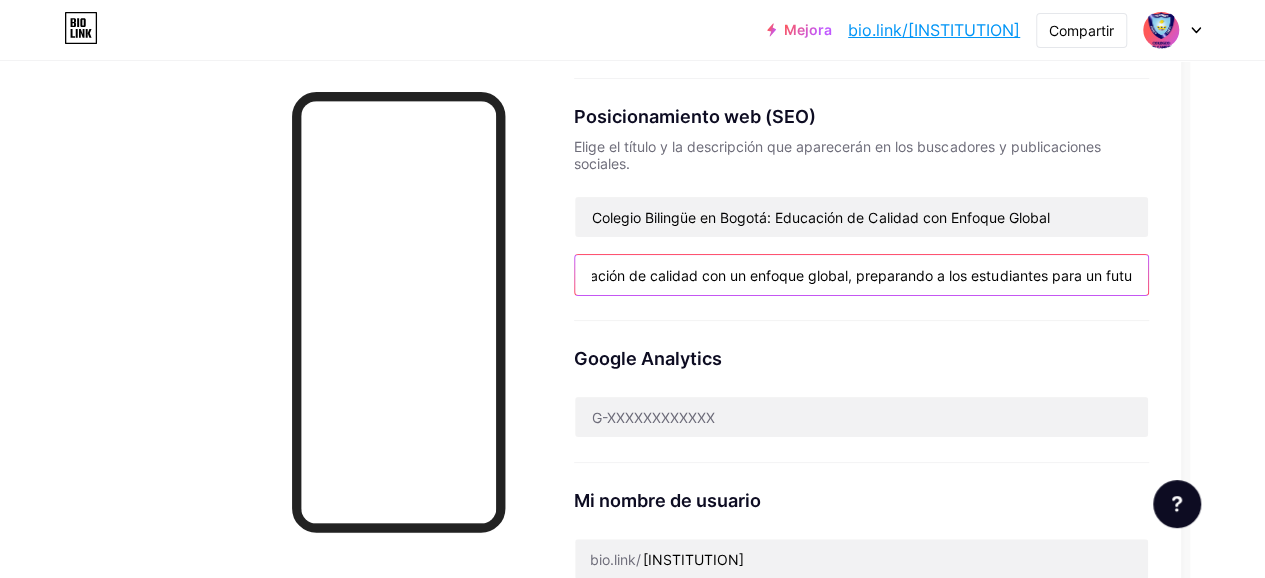drag, startPoint x: 622, startPoint y: 261, endPoint x: 1240, endPoint y: 284, distance: 618.42786 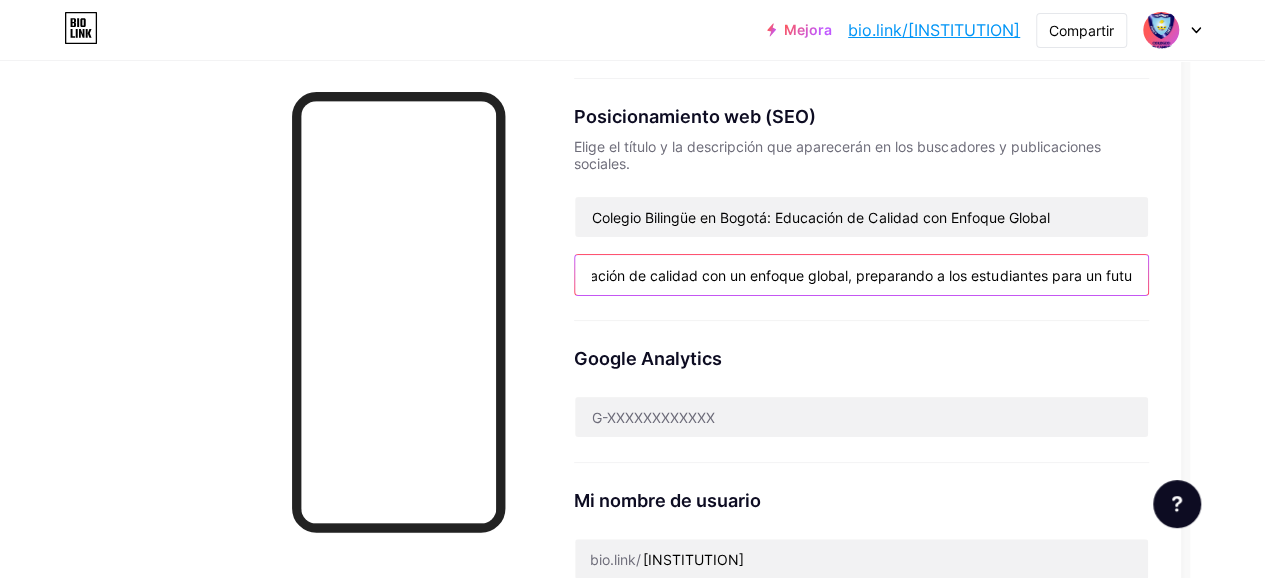 click on "Campo de golf
Publicaciones
Diseño
Suscriptores
NUEVO
Estadísticas
Ajustes     Enlace preferido   Esta es una decisión estética. Ambos enlaces son utilizables.
bio.link/[INSTITUTION] ​       [INSTITUTION].bio.link ​
Advertencia NSFW       Mostrar una advertencia antes de mostrar su página.     Posicionamiento web (SEO)   Elige el título y la descripción que aparecerán en los buscadores y publicaciones sociales.   Colegio Bilingüe en Bogotá: Educación de Calidad con Enfoque Global     El Colegio Nuevo Campestre es un colegio bilingüe en Bogotá que ofrece una educación de calidad con un enfoque global, preparando a los estudiantes para un futu     Google Analytics       Mi nombre de usuario   bio.link/   [INSTITUTION]           Enlaces profesionales   PRO   Dominio personalizado   Pruebe su propio dominio personalizado, por ejemplo: jaseem.com   Configurar dominio" at bounding box center [595, 410] 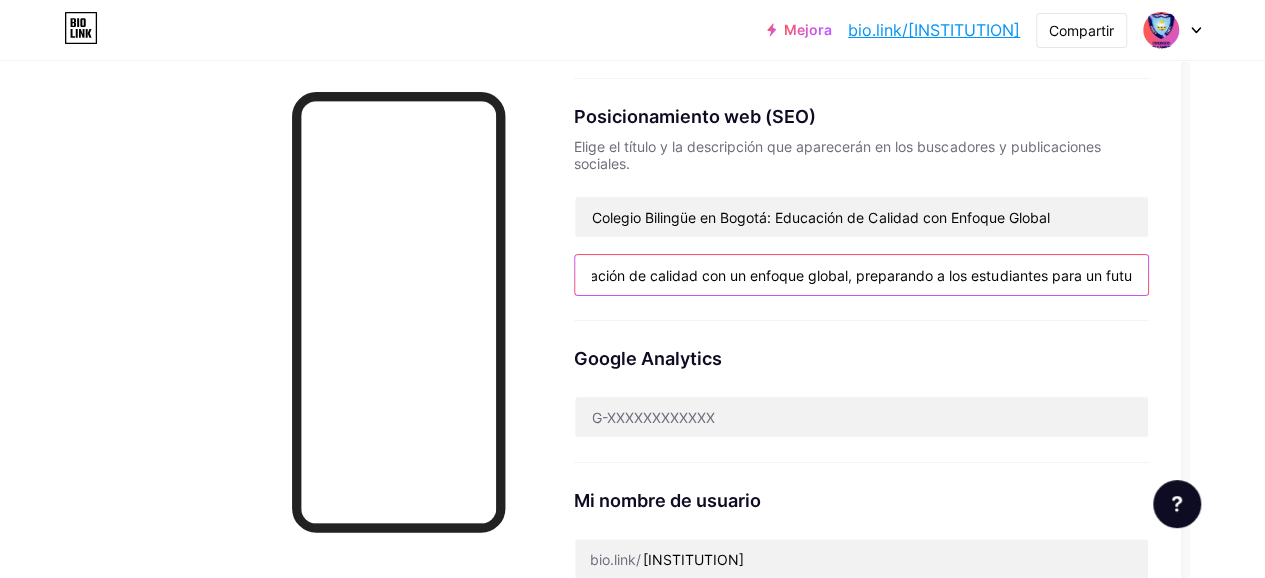 click on "El Colegio Nuevo Campestre es un colegio bilingüe en Bogotá que ofrece una educación de calidad con un enfoque global, preparando a los estudiantes para un futu" at bounding box center [861, 275] 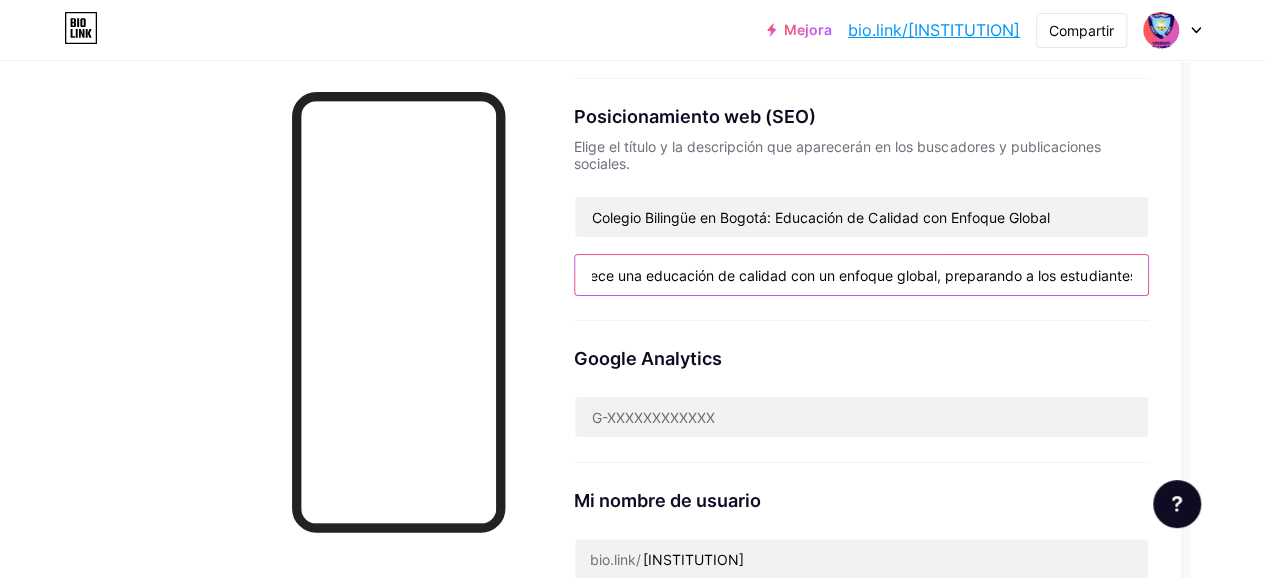 scroll, scrollTop: 0, scrollLeft: 549, axis: horizontal 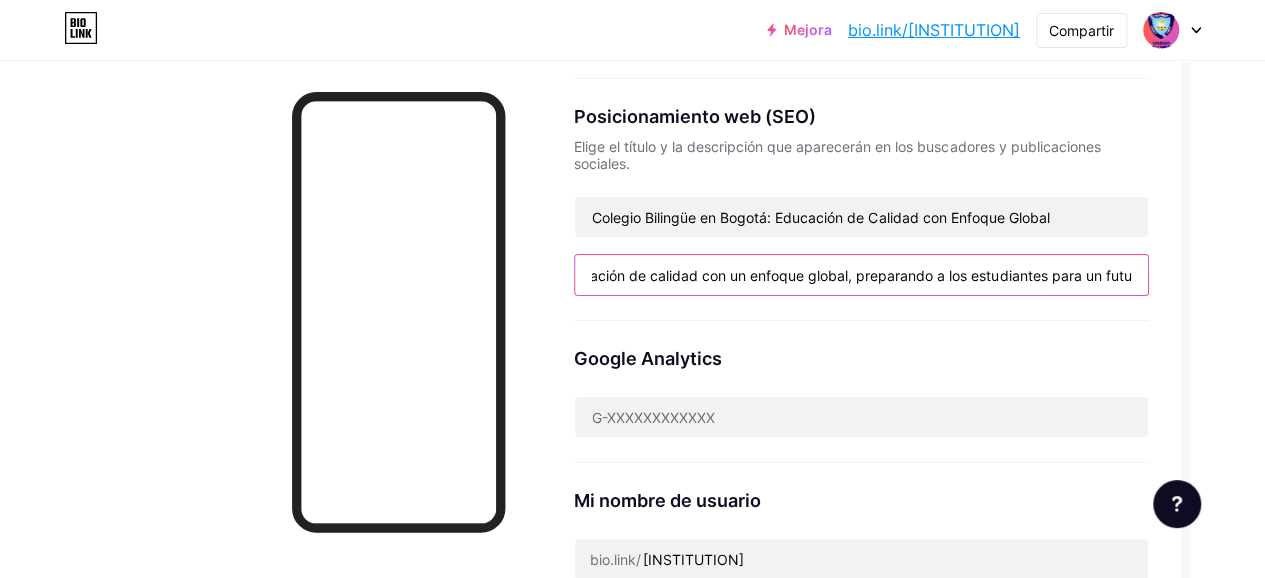 drag, startPoint x: 896, startPoint y: 280, endPoint x: 1206, endPoint y: 315, distance: 311.96954 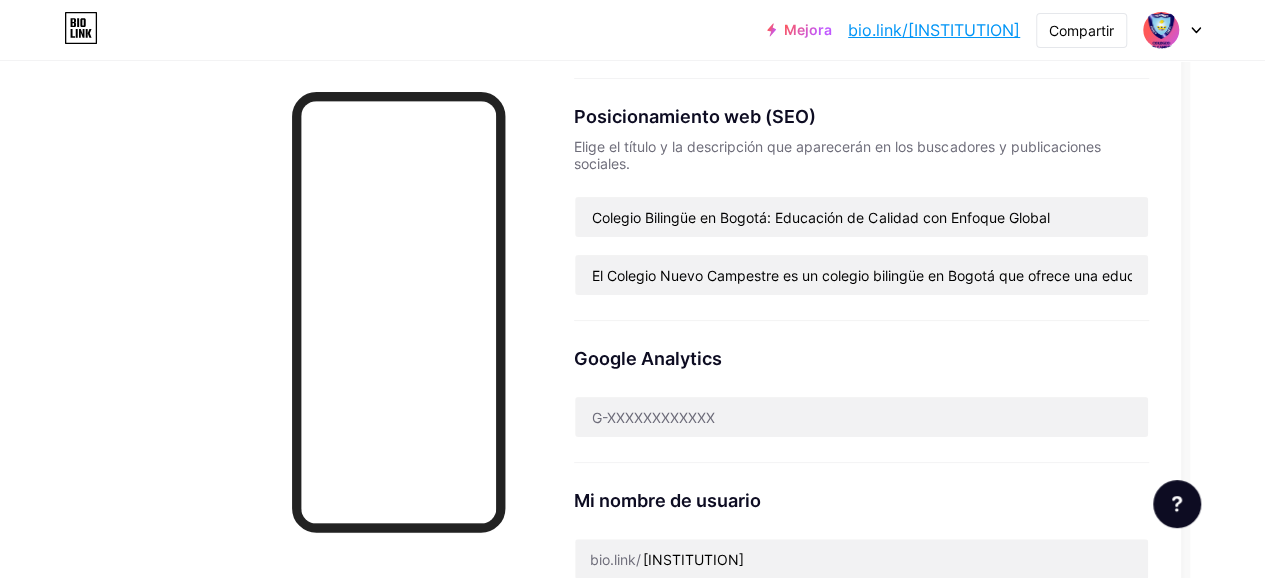 click on "Google Analytics" at bounding box center (861, 358) 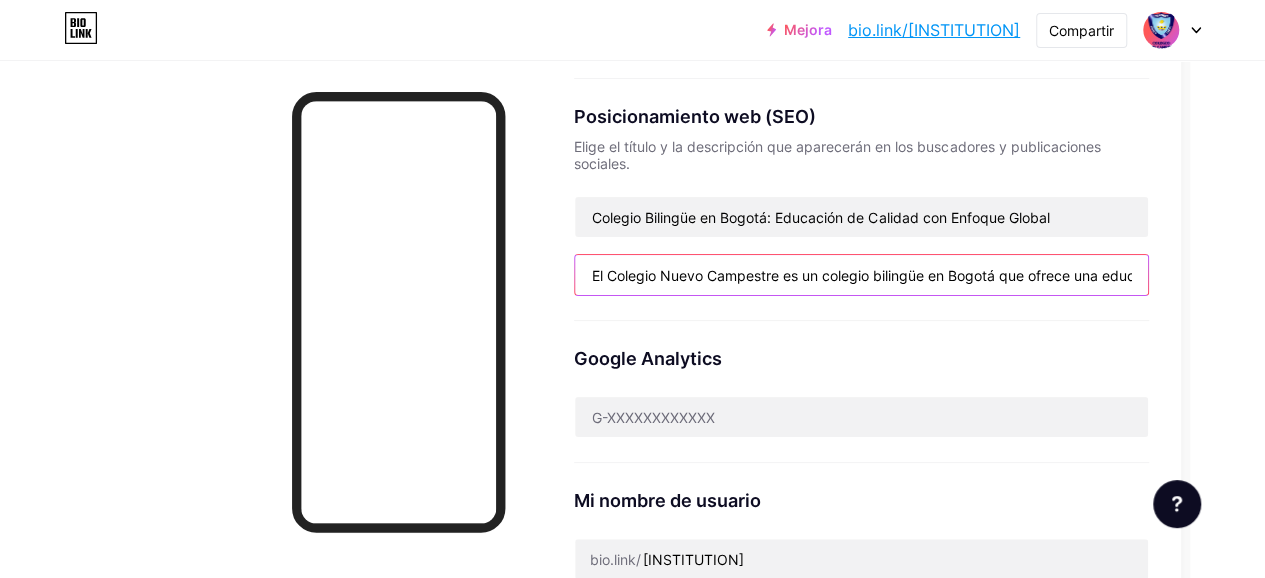 click on "El Colegio Nuevo Campestre es un colegio bilingüe en Bogotá que ofrece una educación de calidad con un enfoque global, preparando a los estudiantes para un futu" at bounding box center (861, 275) 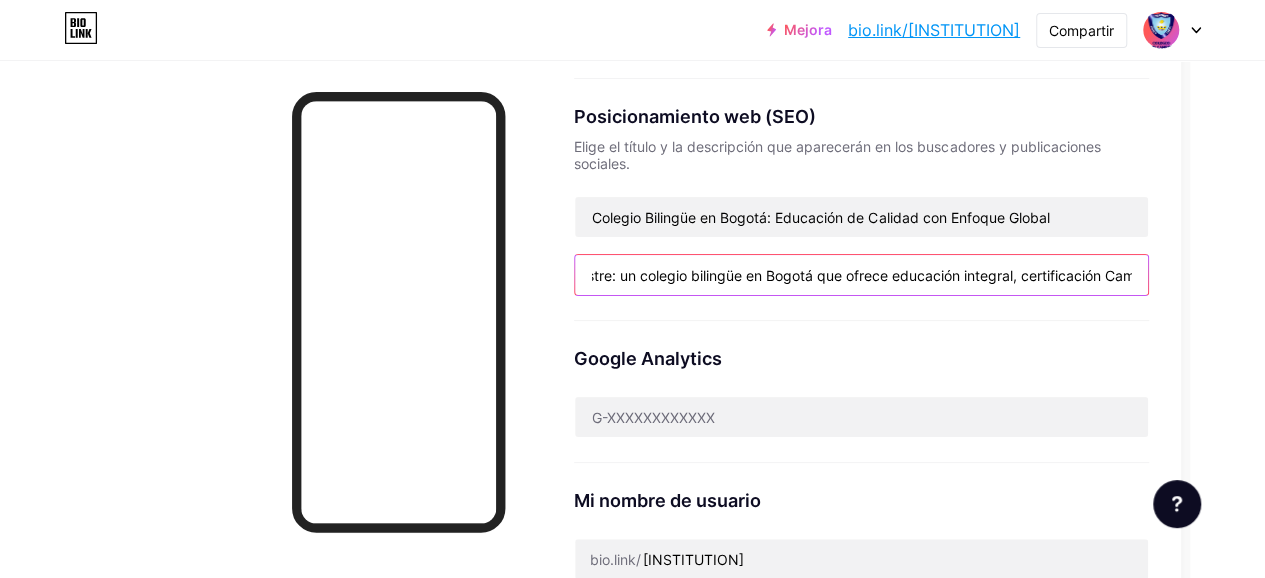 scroll, scrollTop: 0, scrollLeft: 0, axis: both 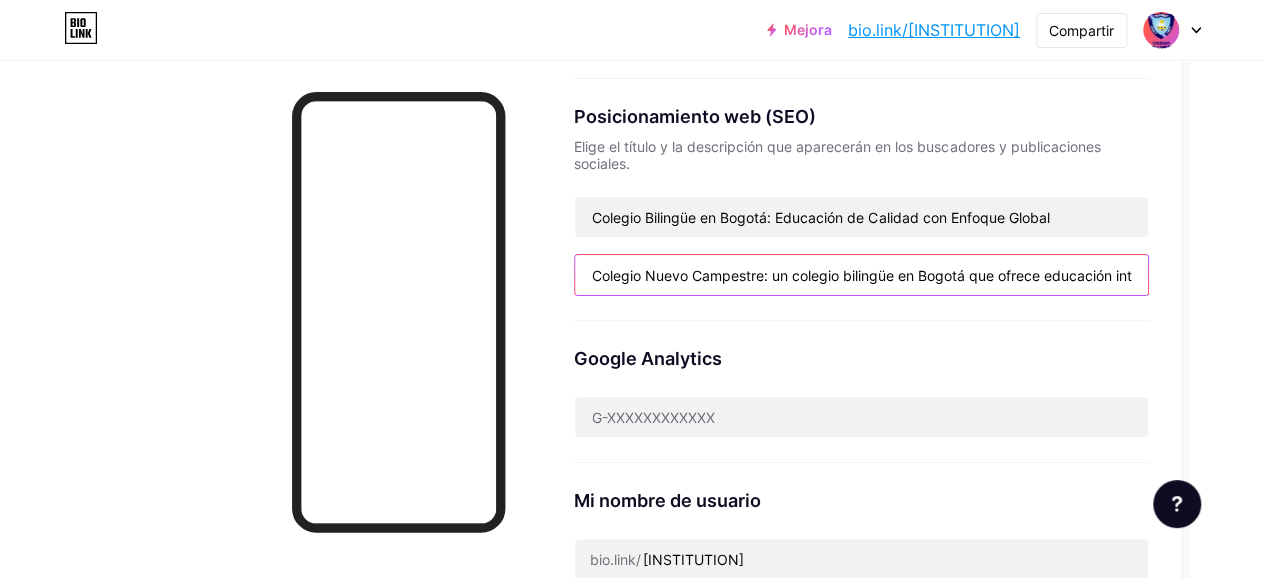 click on "Colegio Nuevo Campestre: un colegio bilingüe en Bogotá que ofrece educación integral, certificación Cambridge y formación global en un entorno natural." at bounding box center (861, 275) 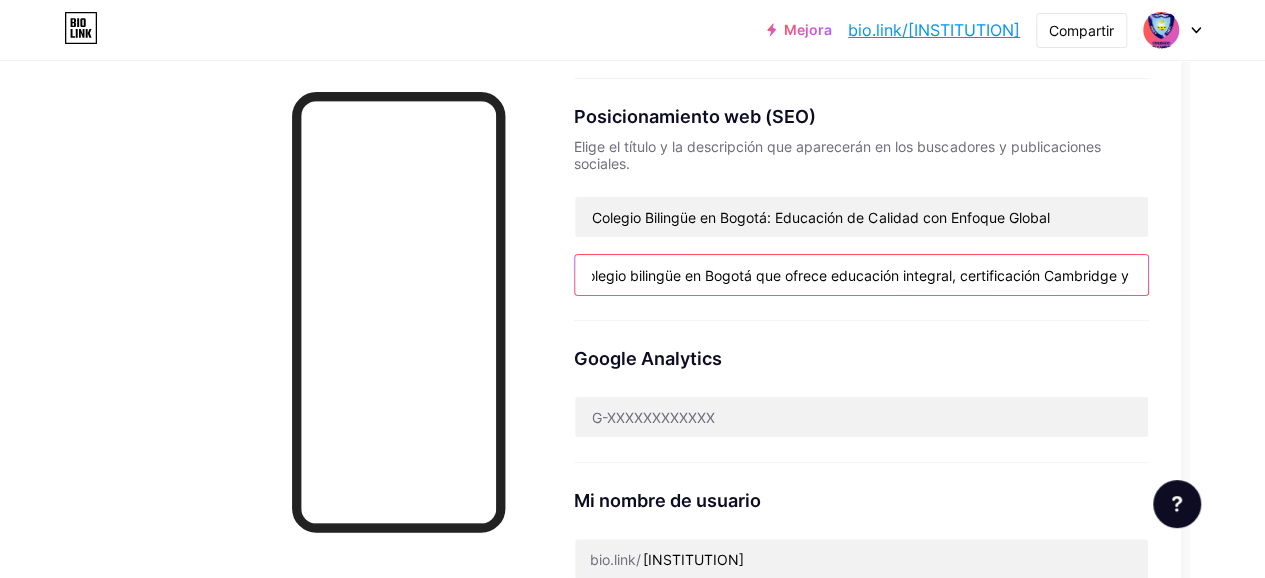 scroll, scrollTop: 0, scrollLeft: 493, axis: horizontal 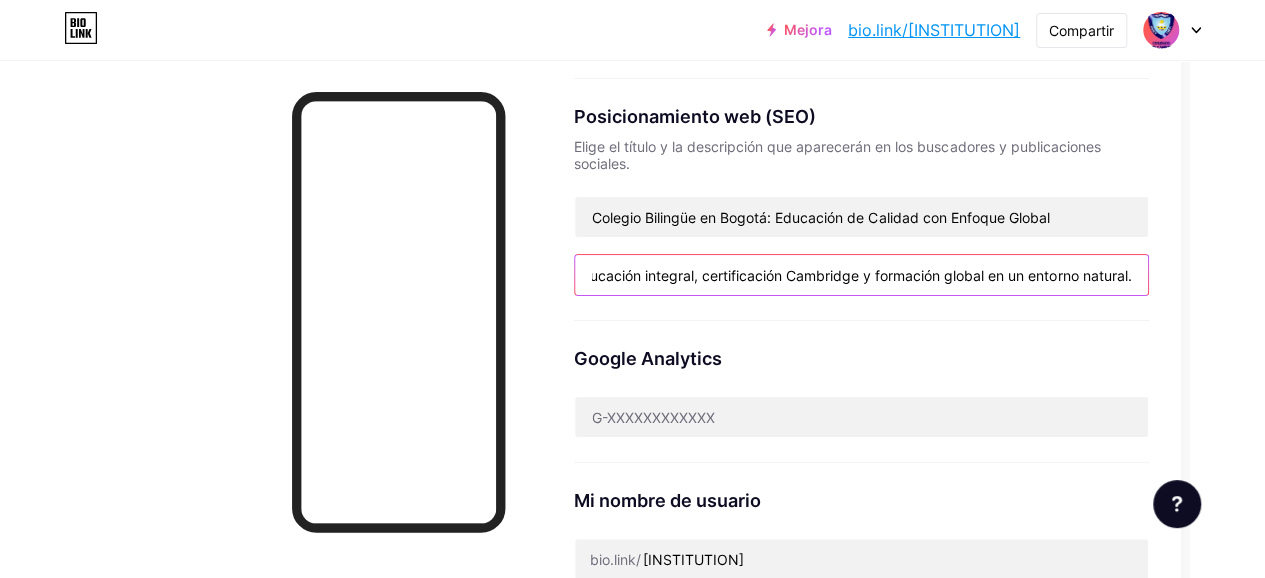 drag, startPoint x: 831, startPoint y: 271, endPoint x: 1188, endPoint y: 297, distance: 357.94553 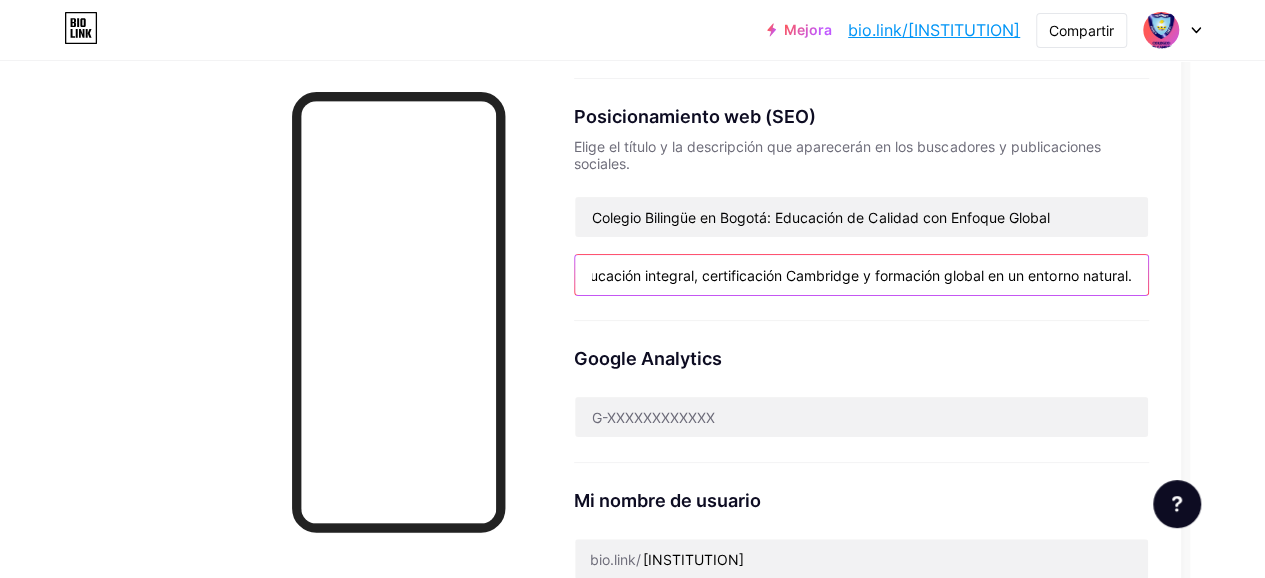 click on "Campo de golf
Publicaciones
Diseño
Suscriptores
NUEVO
Estadísticas
Ajustes     Enlace preferido   Esta es una decisión estética. Ambos enlaces son utilizables.
bio.link/[INSTITUTION] ​       [INSTITUTION].bio.link ​
Advertencia NSFW       Mostrar una advertencia antes de mostrar su página.     Posicionamiento web (SEO)   Elige el título y la descripción que aparecerán en los buscadores y publicaciones sociales.   Colegio Bilingüe en Bogotá: Educación de Calidad con Enfoque Global     Colegio Nuevo Campestre es un colegio bilingüe en Bogotá que ofrece educación integral, certificación Cambridge y formación global en un entorno natural.     Google Analytics       Mi nombre de usuario   bio.link/   [INSTITUTION]         Ahorrar       Enlaces profesionales   PRO   Dominio personalizado   Pruebe su propio dominio personalizado, por ejemplo: jaseem.com   Configurar dominio" at bounding box center [595, 446] 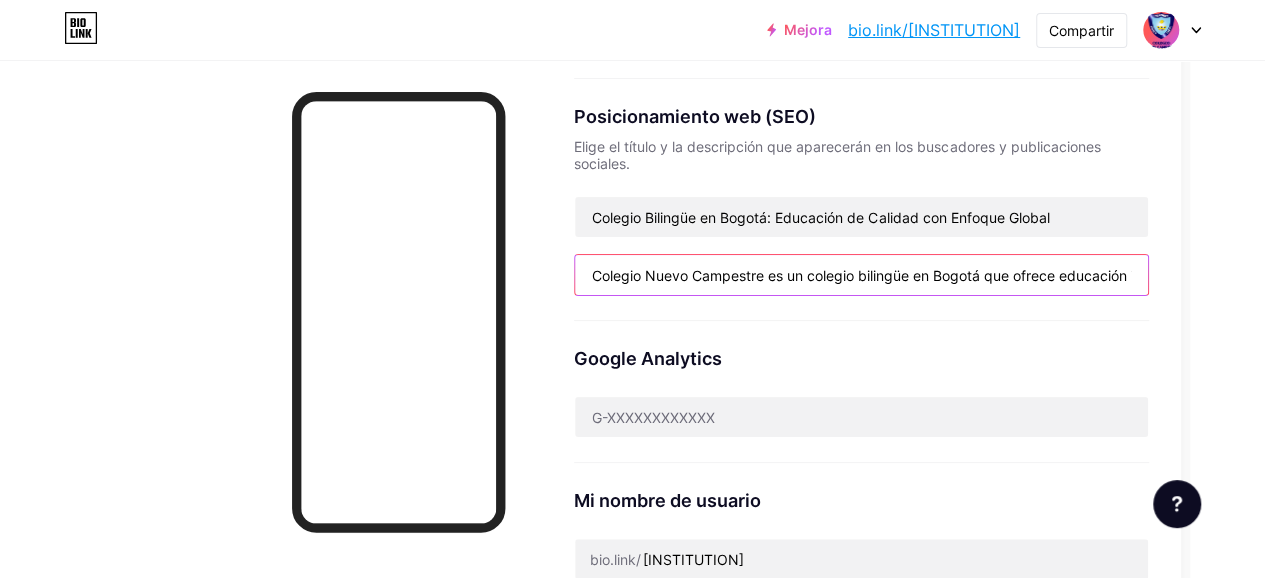 type on "Colegio Nuevo Campestre es un colegio bilingüe en Bogotá que ofrece educación integral, certificación Cambridge y formación global en un entorno natural." 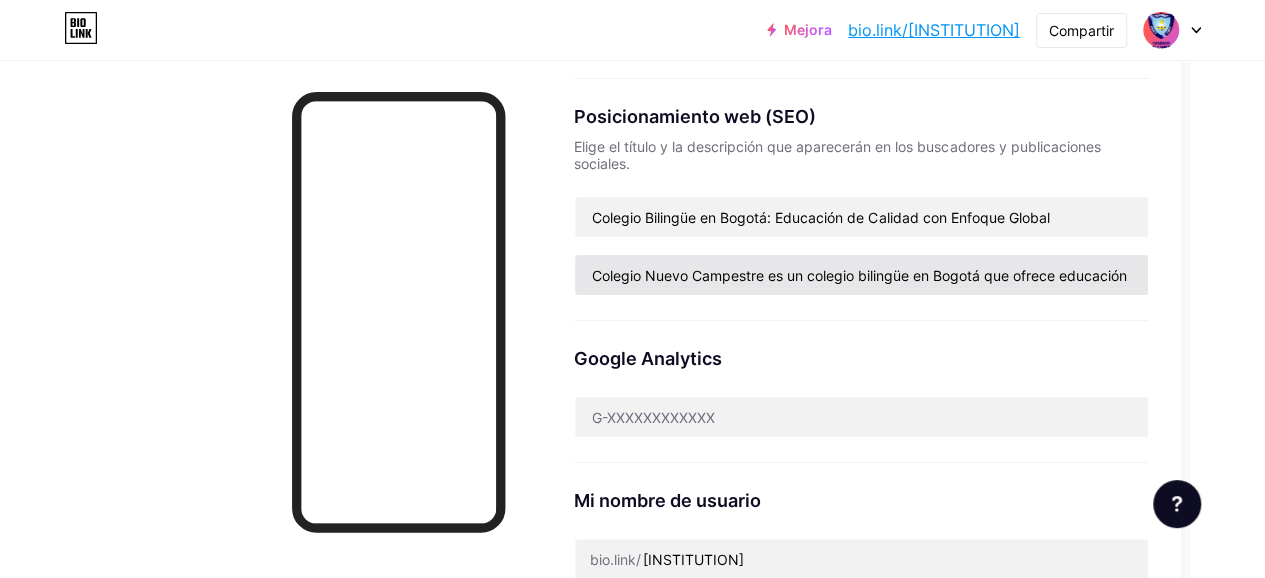 click on "Colegio Nuevo Campestre es un colegio bilingüe en Bogotá que ofrece educación integral, certificación Cambridge y formación global en un entorno natural." at bounding box center [861, 275] 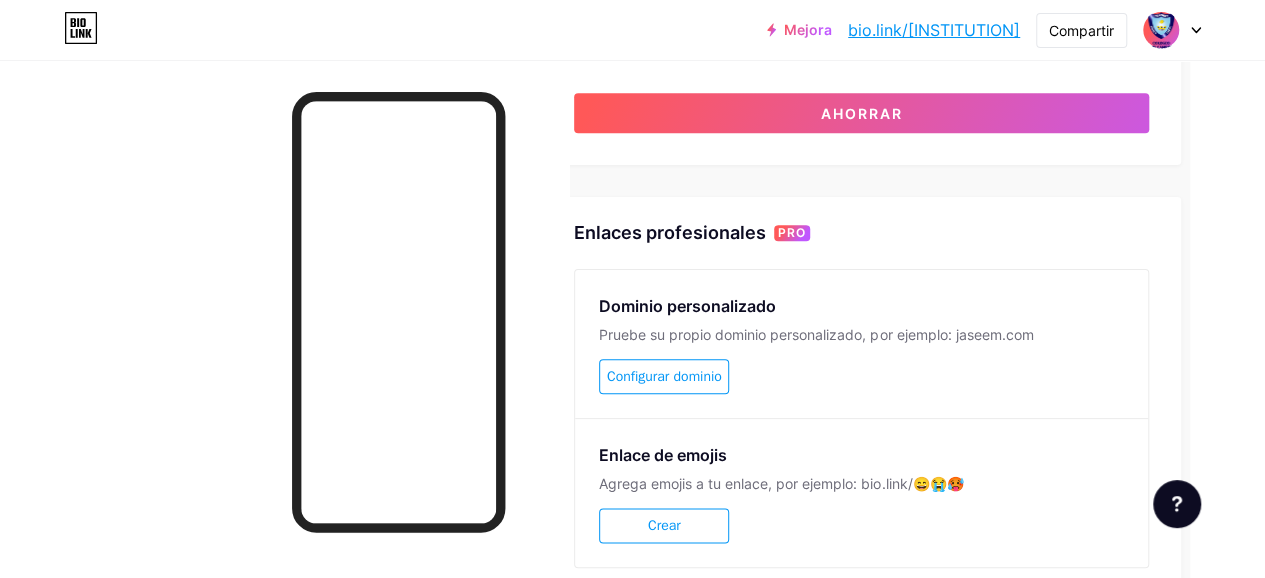 scroll, scrollTop: 695, scrollLeft: 83, axis: both 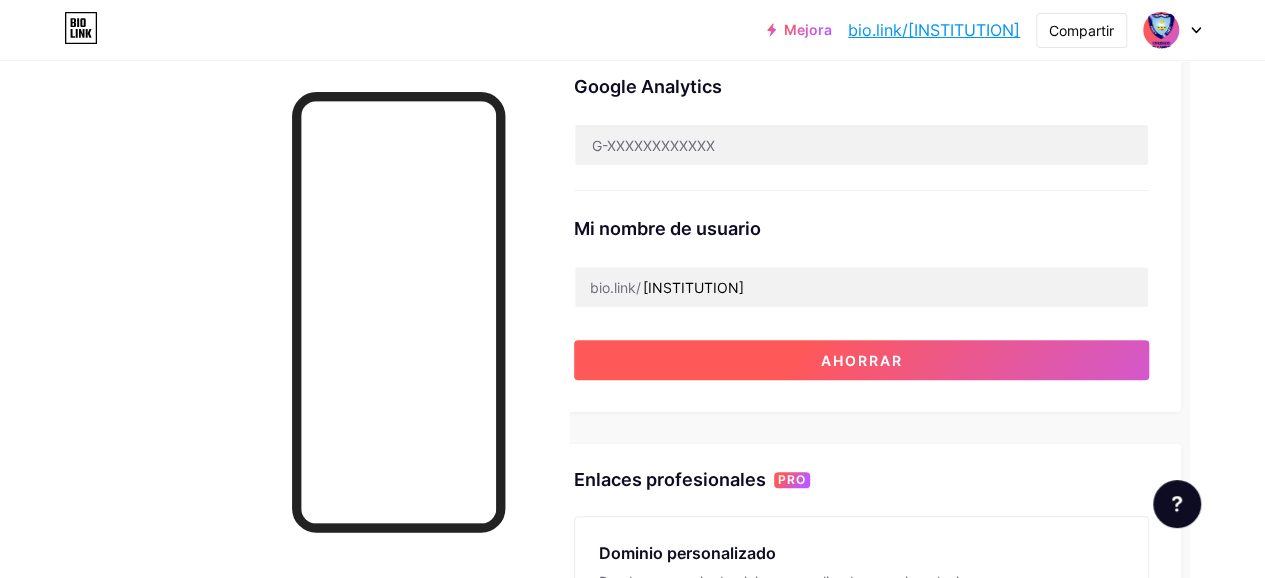click on "Ahorrar" at bounding box center (861, 360) 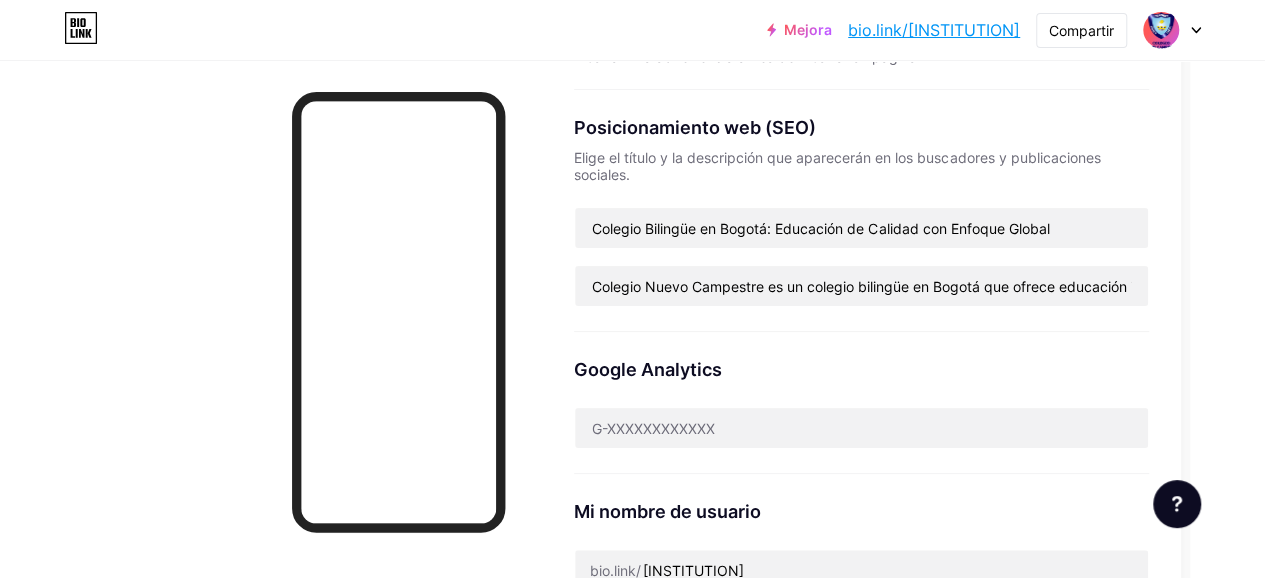 scroll, scrollTop: 300, scrollLeft: 83, axis: both 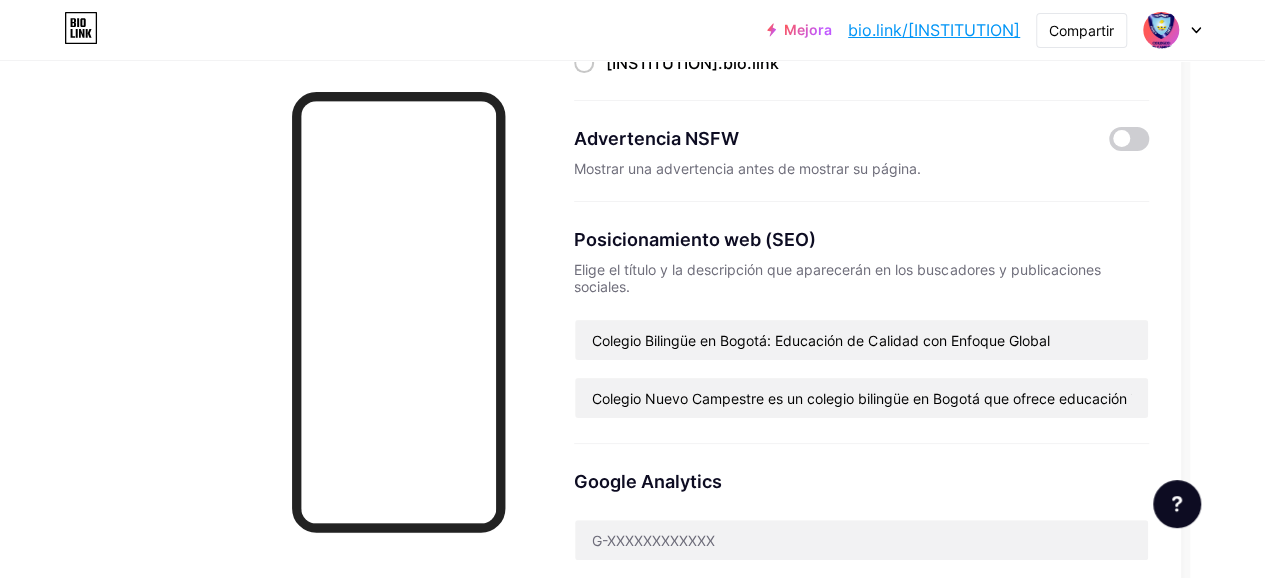 click on "Elige el título y la descripción que aparecerán en los buscadores y publicaciones sociales." at bounding box center (837, 278) 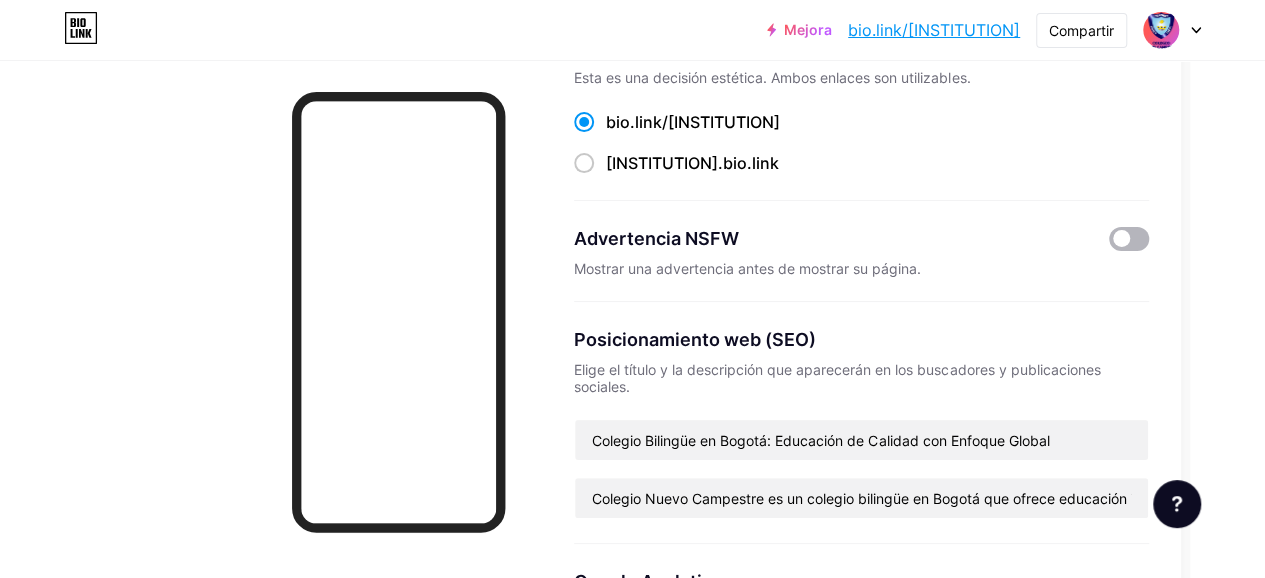 click at bounding box center [1129, 239] 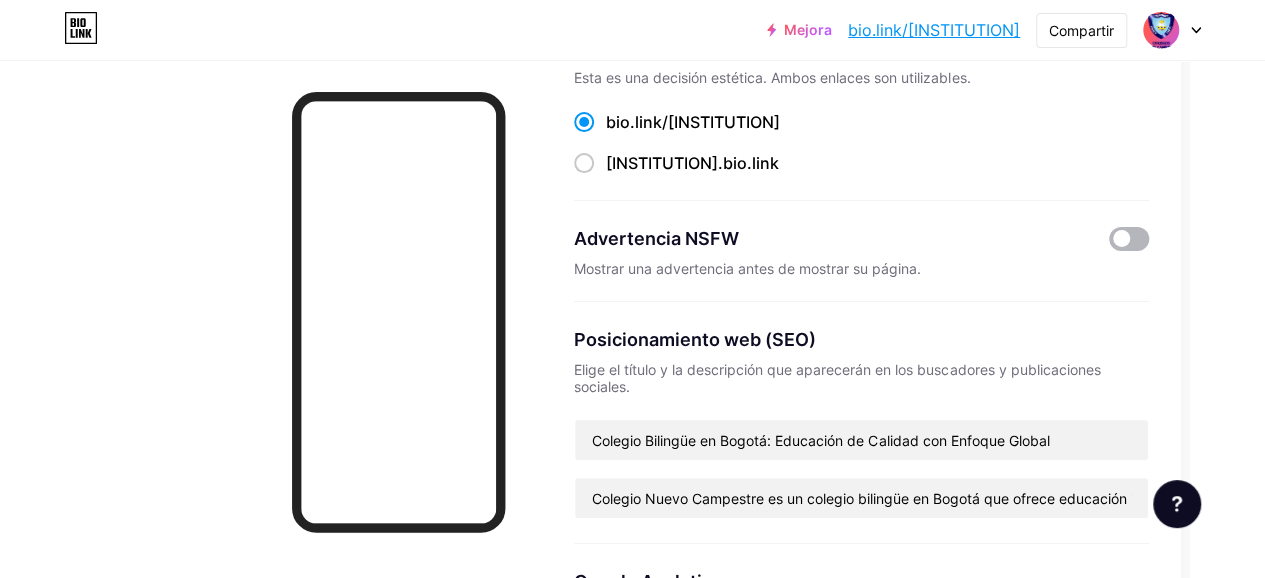 click at bounding box center (1109, 244) 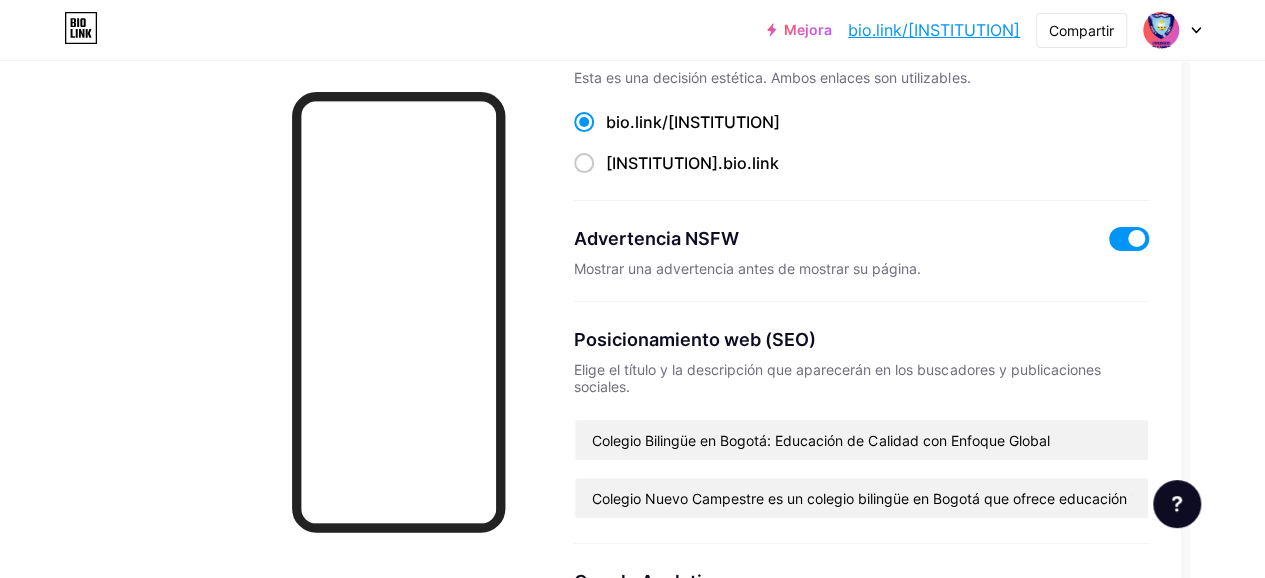 click at bounding box center (1129, 239) 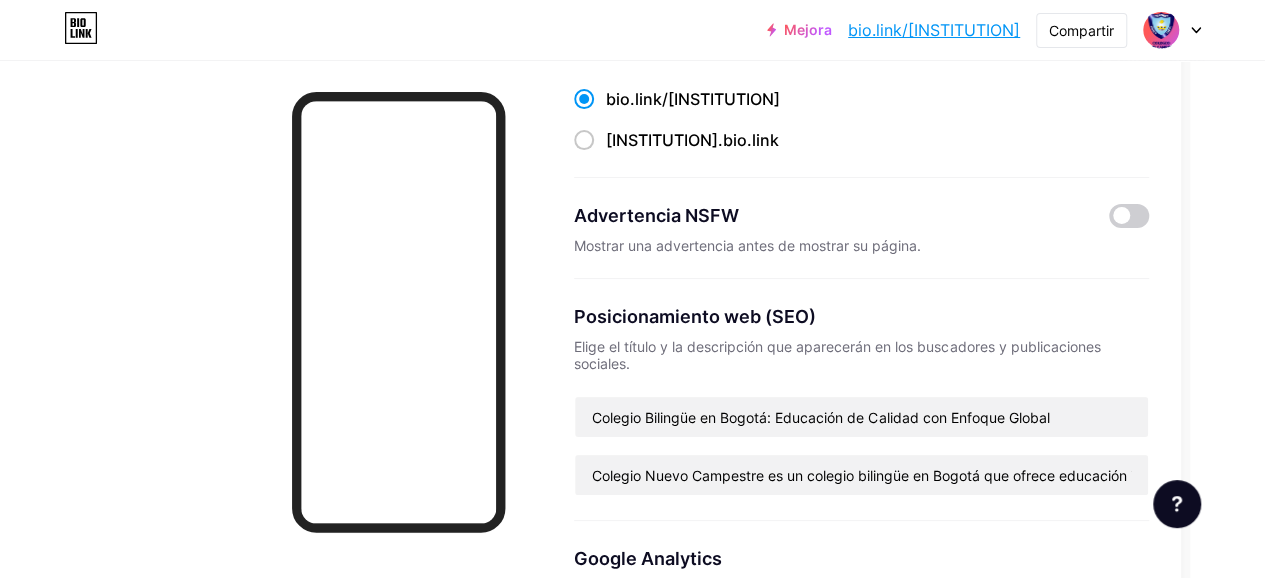 scroll, scrollTop: 123, scrollLeft: 83, axis: both 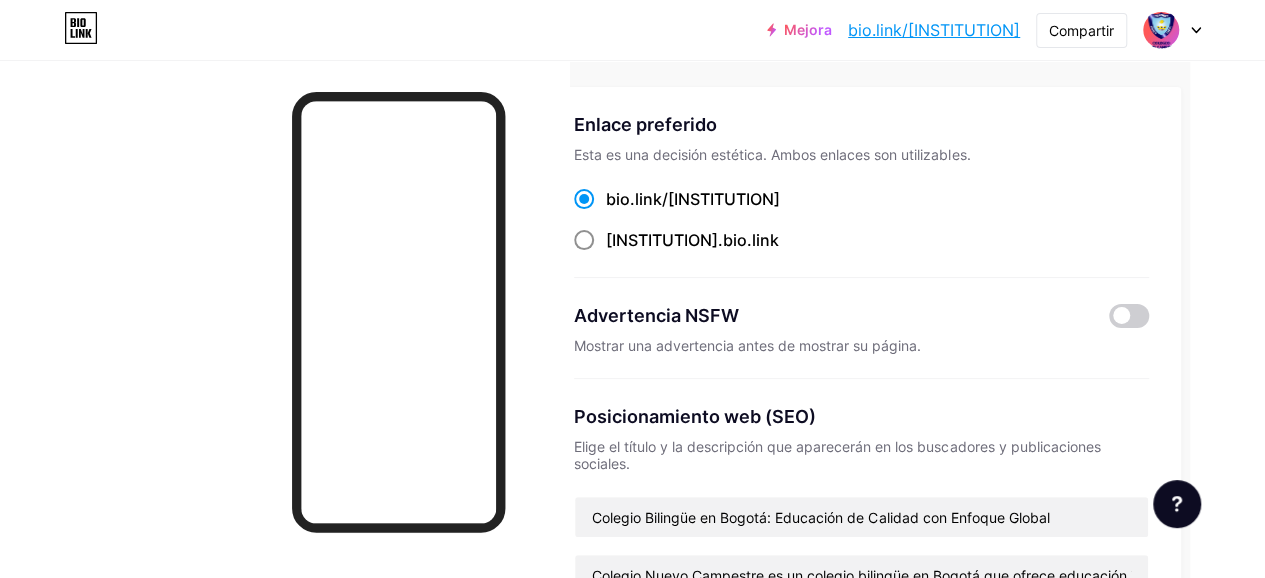 click at bounding box center (584, 240) 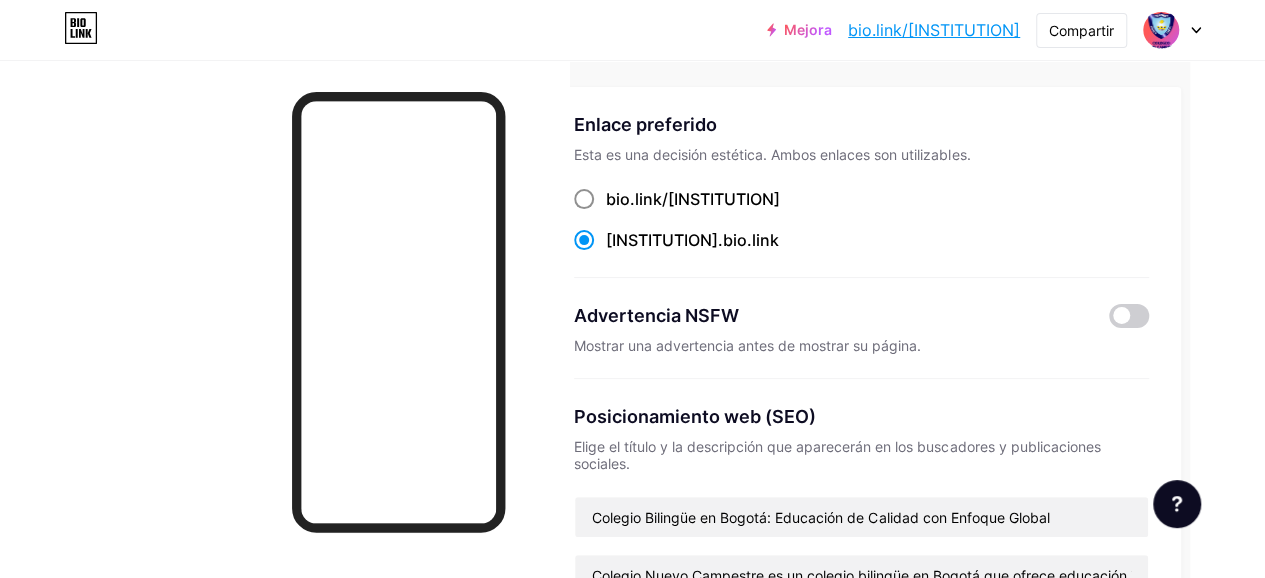 click at bounding box center [584, 199] 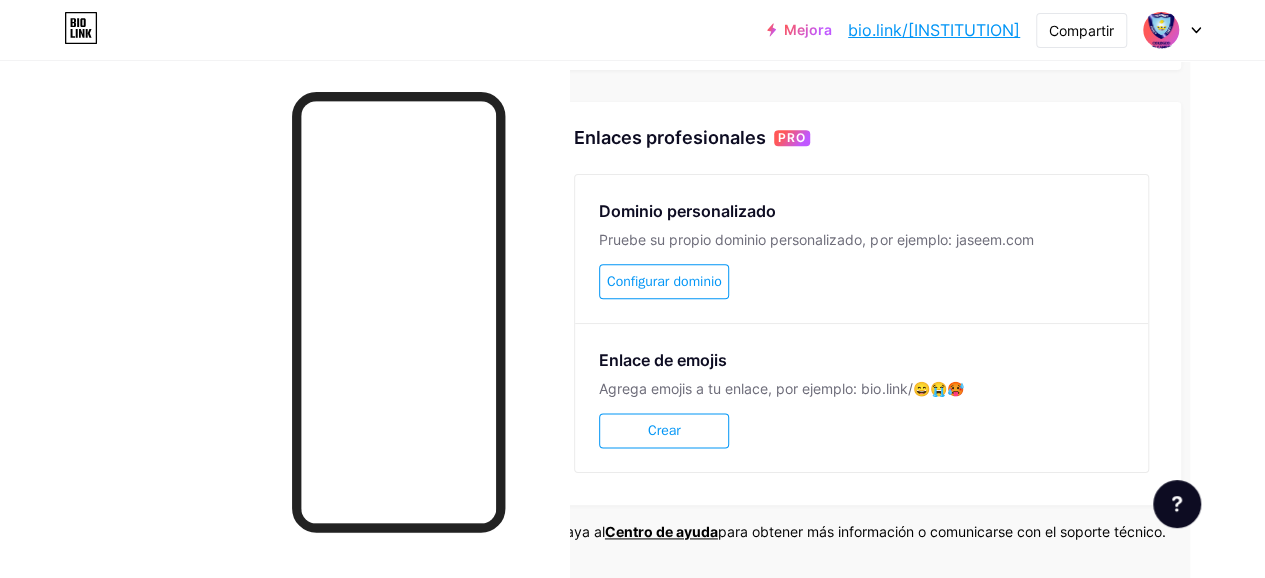 scroll, scrollTop: 995, scrollLeft: 83, axis: both 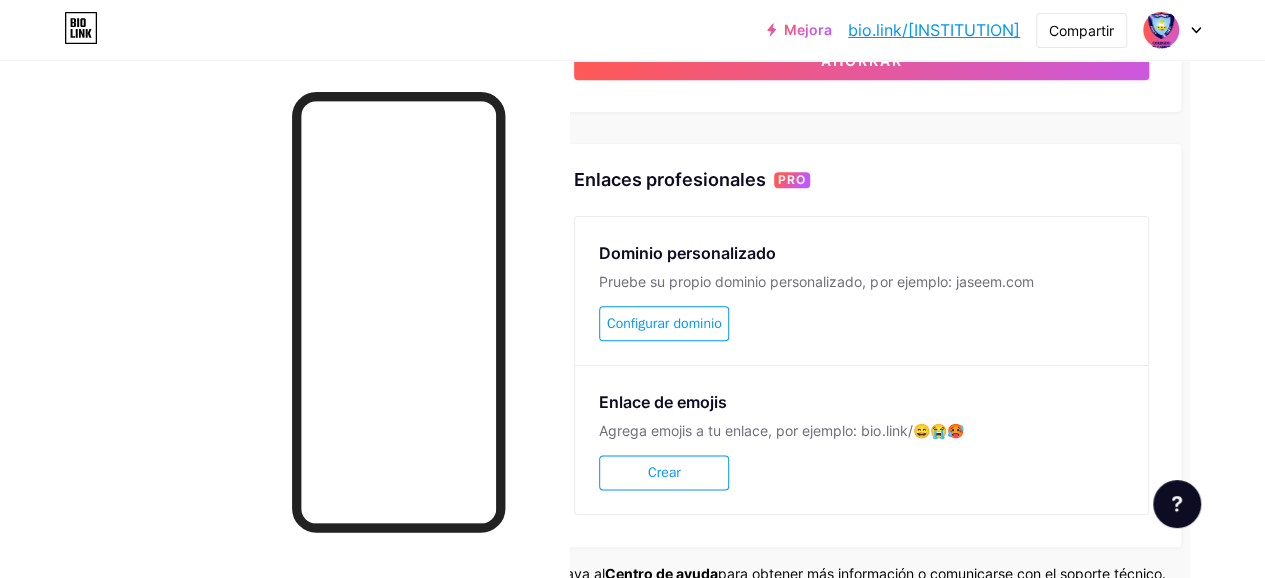click on "Configurar dominio" at bounding box center [664, 323] 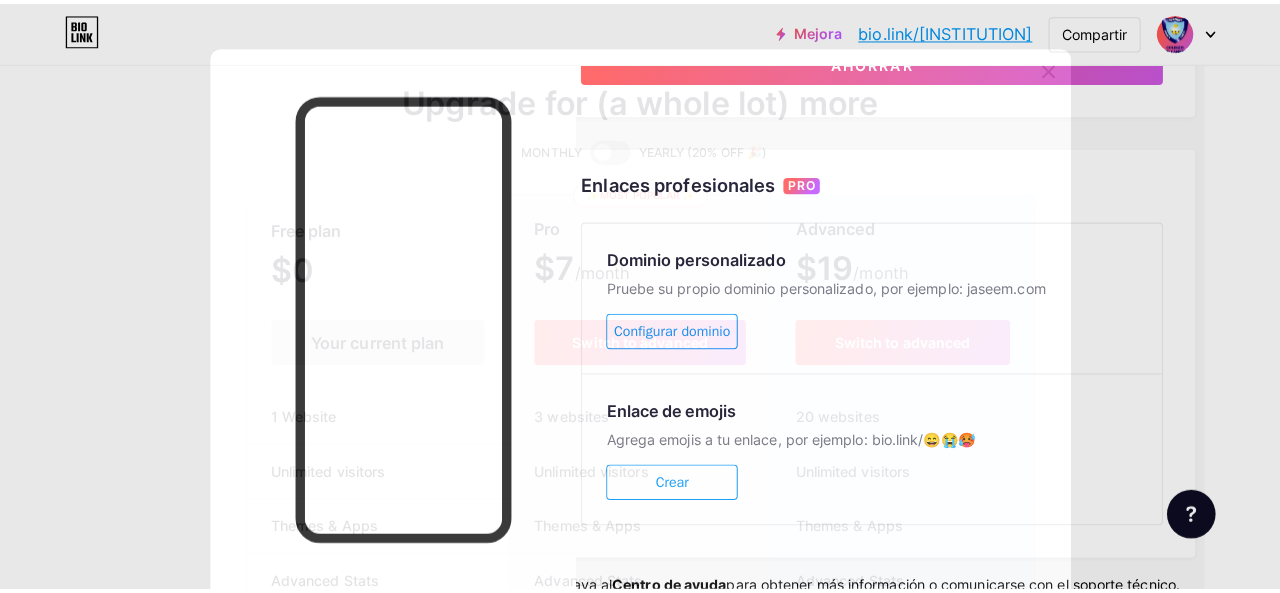 scroll, scrollTop: 995, scrollLeft: 68, axis: both 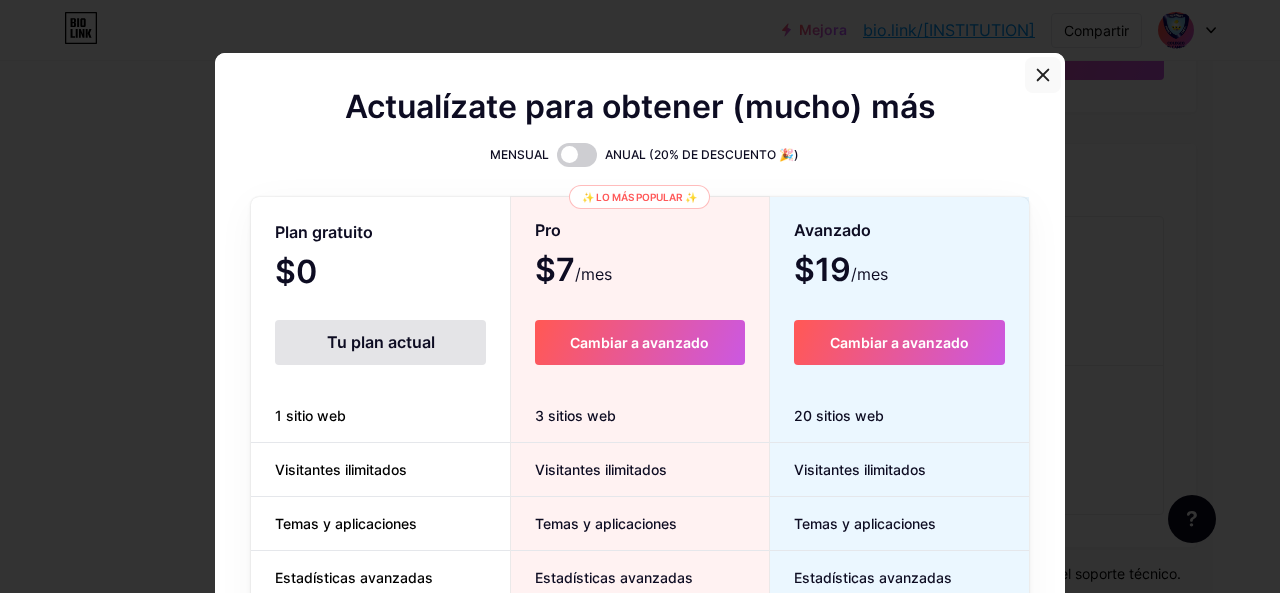 click at bounding box center (1043, 75) 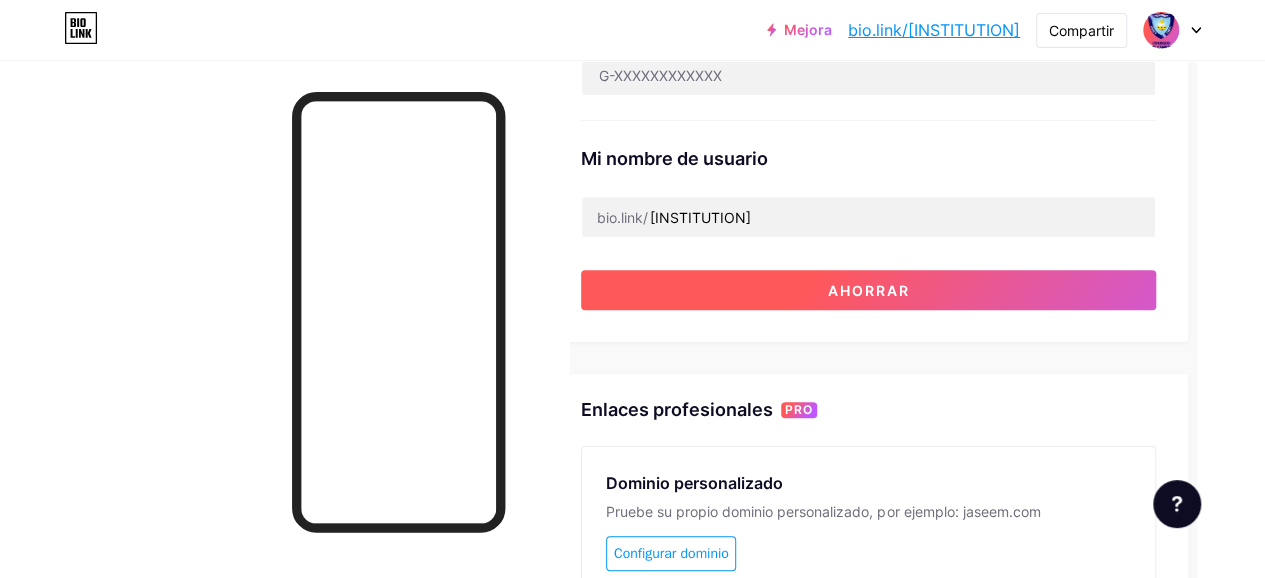 scroll, scrollTop: 695, scrollLeft: 68, axis: both 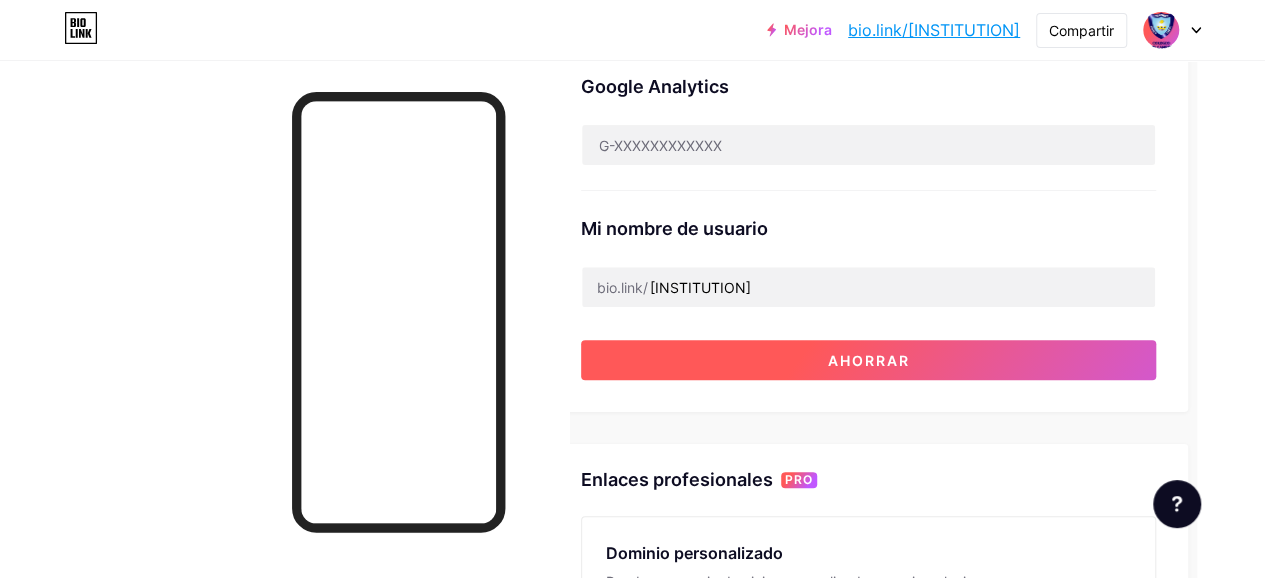 click on "Ahorrar" at bounding box center [868, 360] 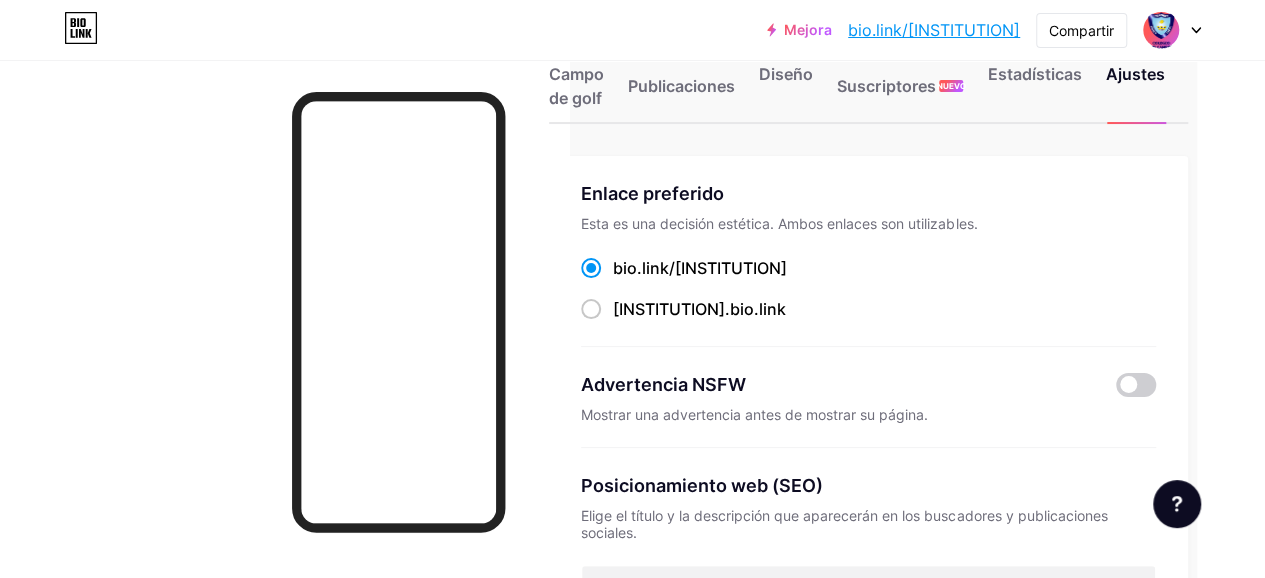 scroll, scrollTop: 0, scrollLeft: 68, axis: horizontal 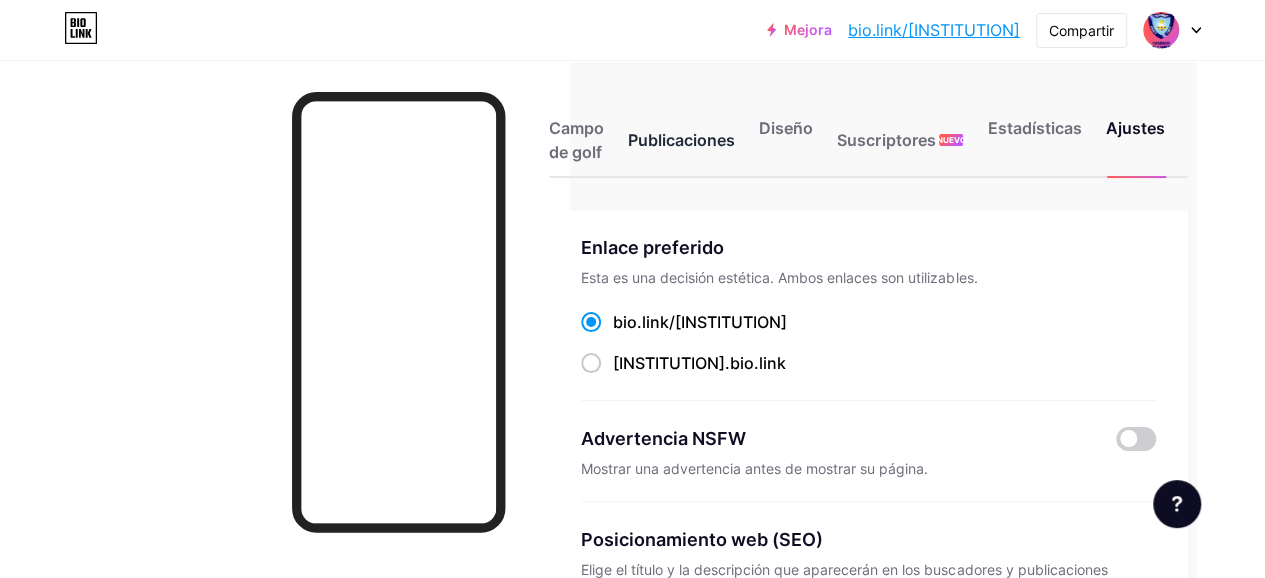 click on "Publicaciones" at bounding box center (681, 140) 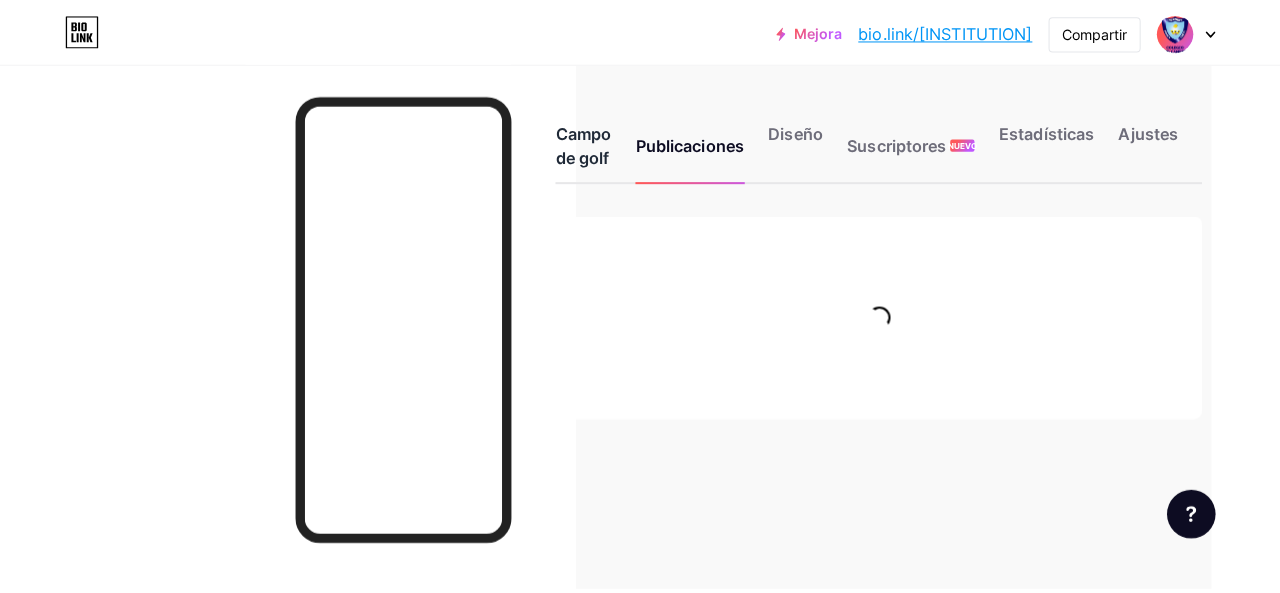scroll, scrollTop: 0, scrollLeft: 0, axis: both 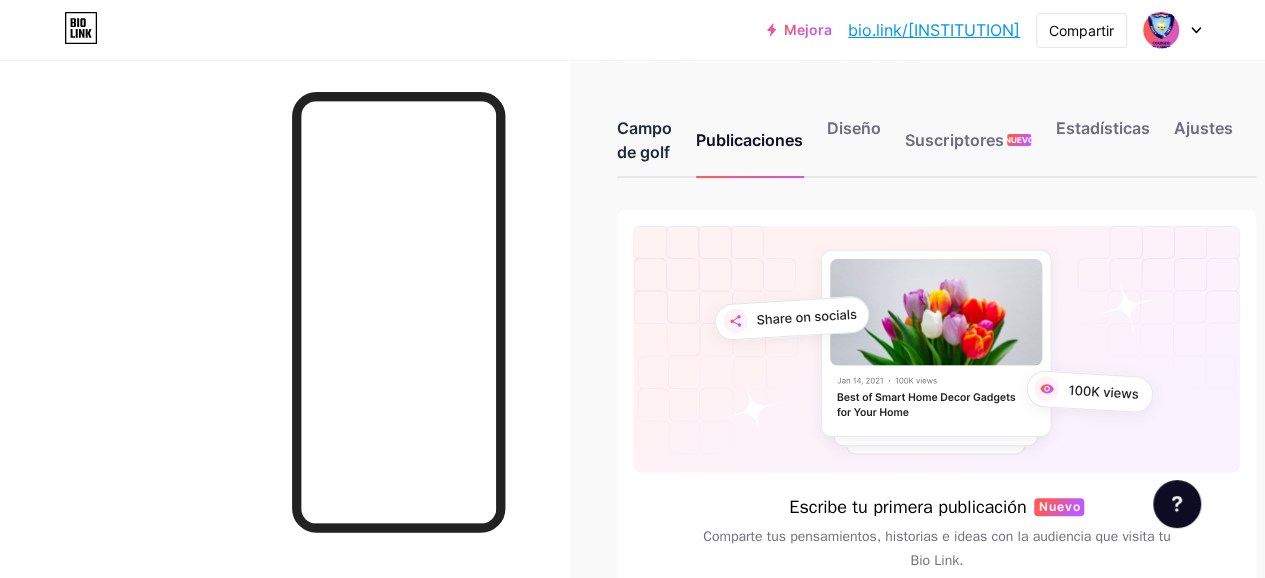 click on "Campo de golf" at bounding box center (644, 140) 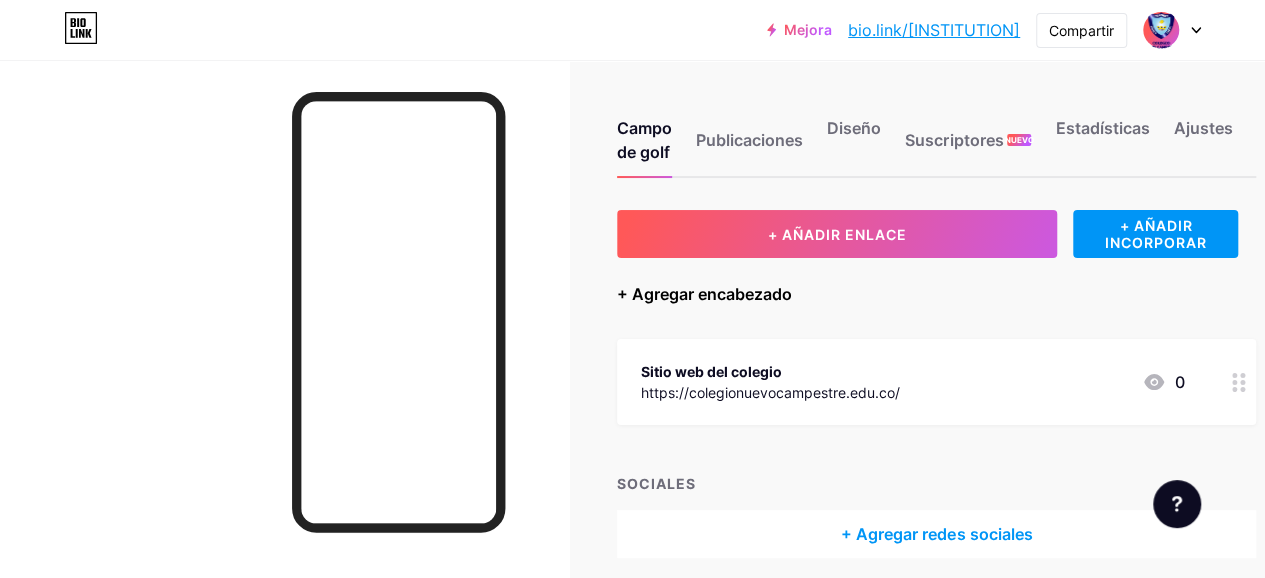 click on "+ Agregar encabezado" at bounding box center [704, 294] 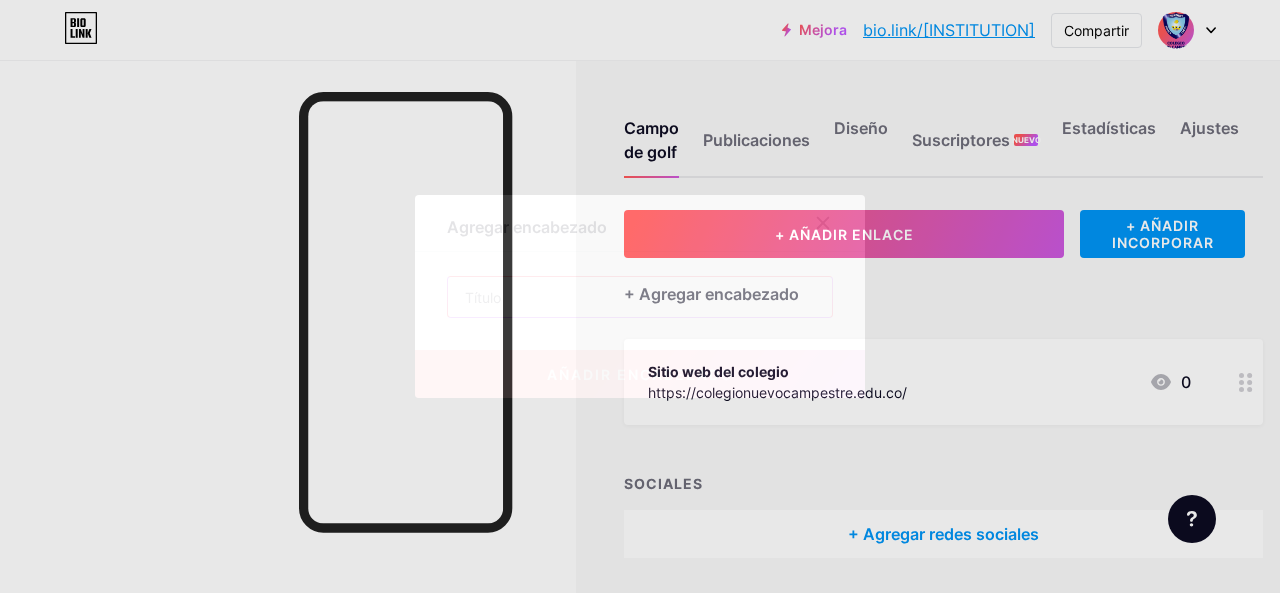 click at bounding box center (640, 297) 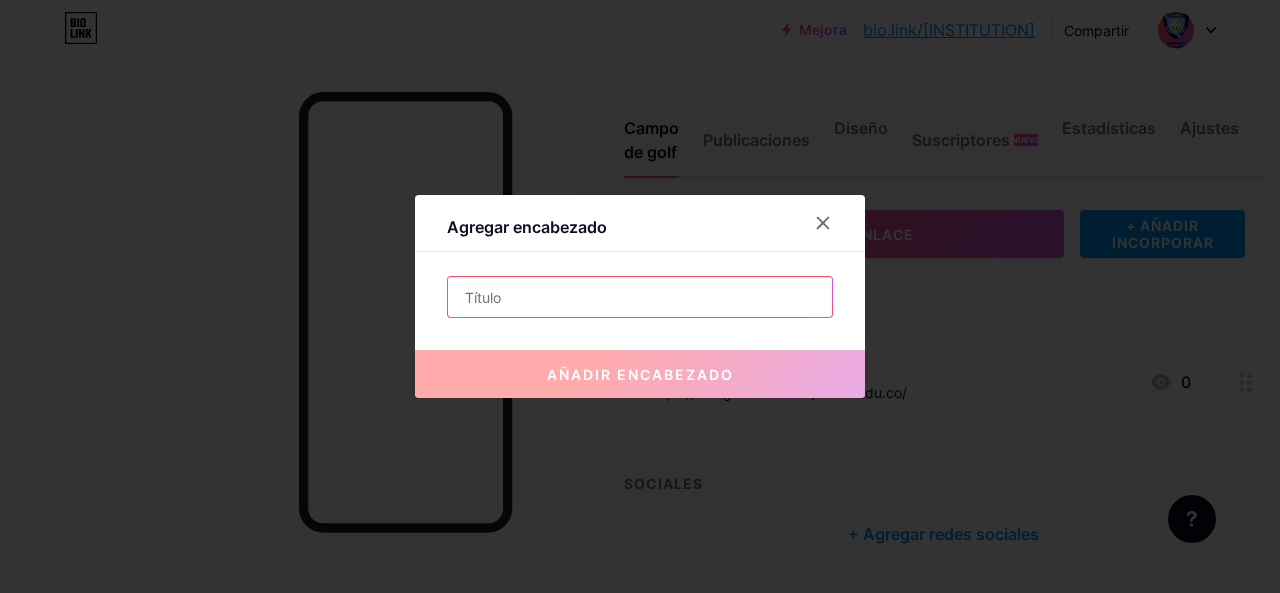 paste on "Colegio Bilingüe en Bogotá: Educación de Calidad con Enfoque Global" 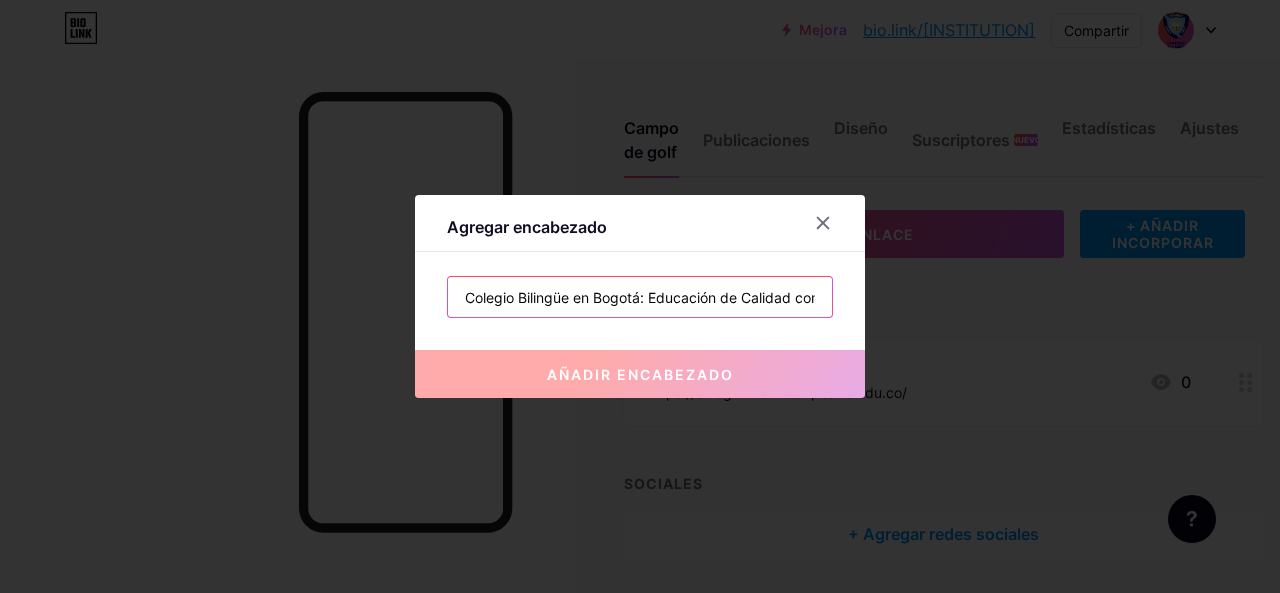 scroll, scrollTop: 0, scrollLeft: 110, axis: horizontal 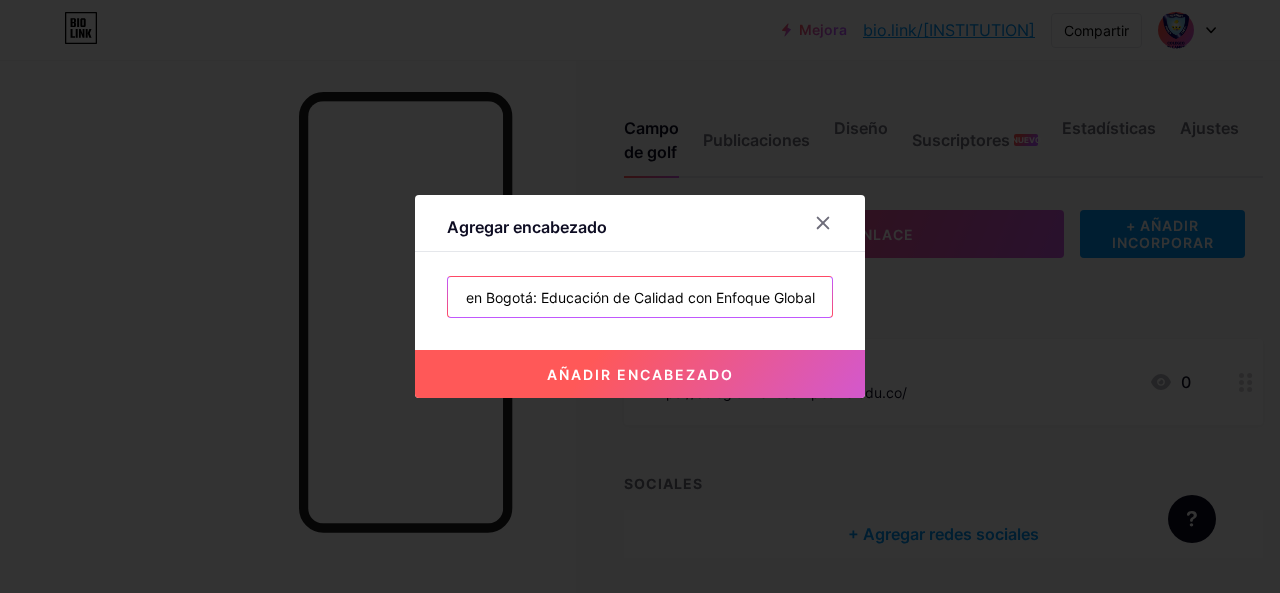 type on "Colegio Bilingüe en Bogotá: Educación de Calidad con Enfoque Global" 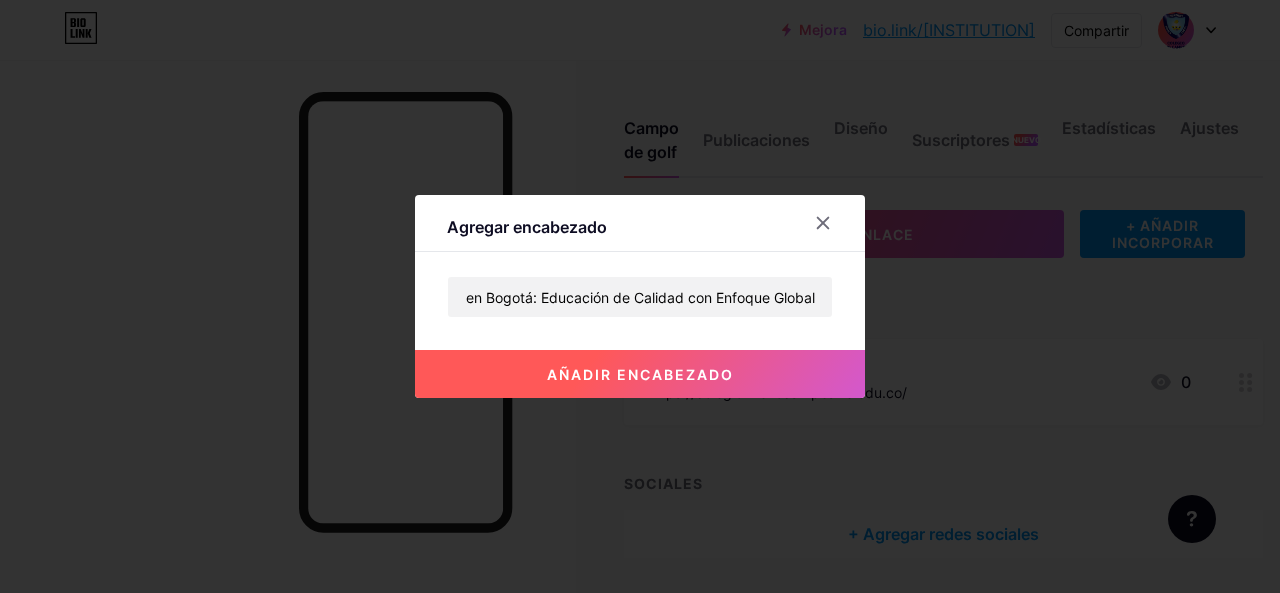 click on "añadir encabezado" at bounding box center (640, 374) 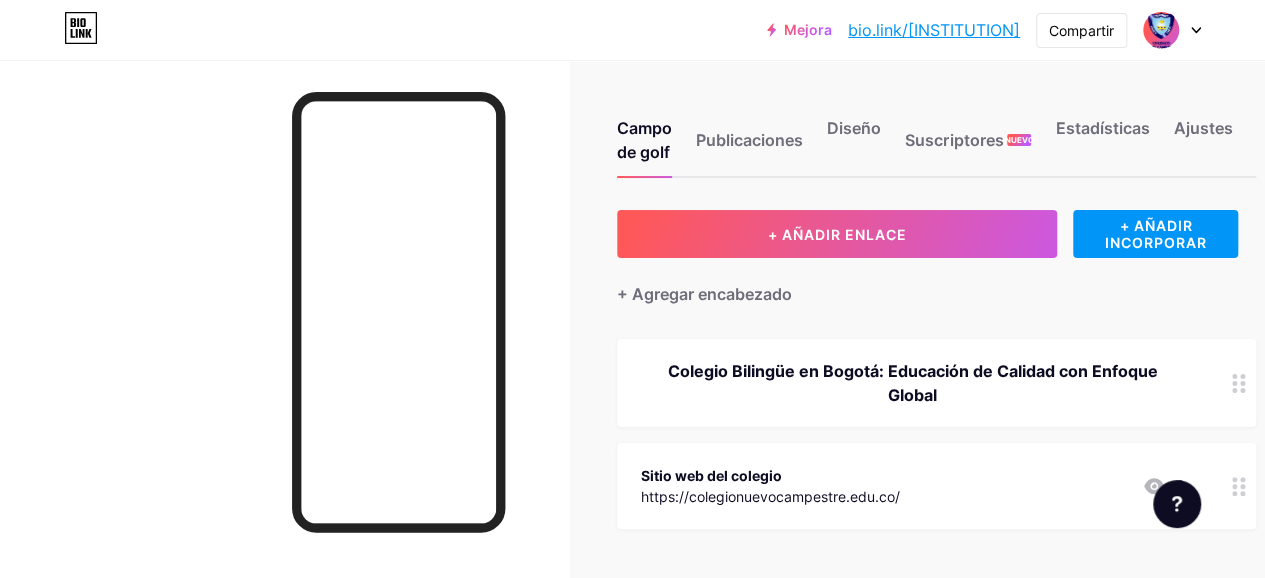 click on "Colegio Bilingüe en Bogotá: Educación de Calidad con Enfoque Global" at bounding box center (913, 383) 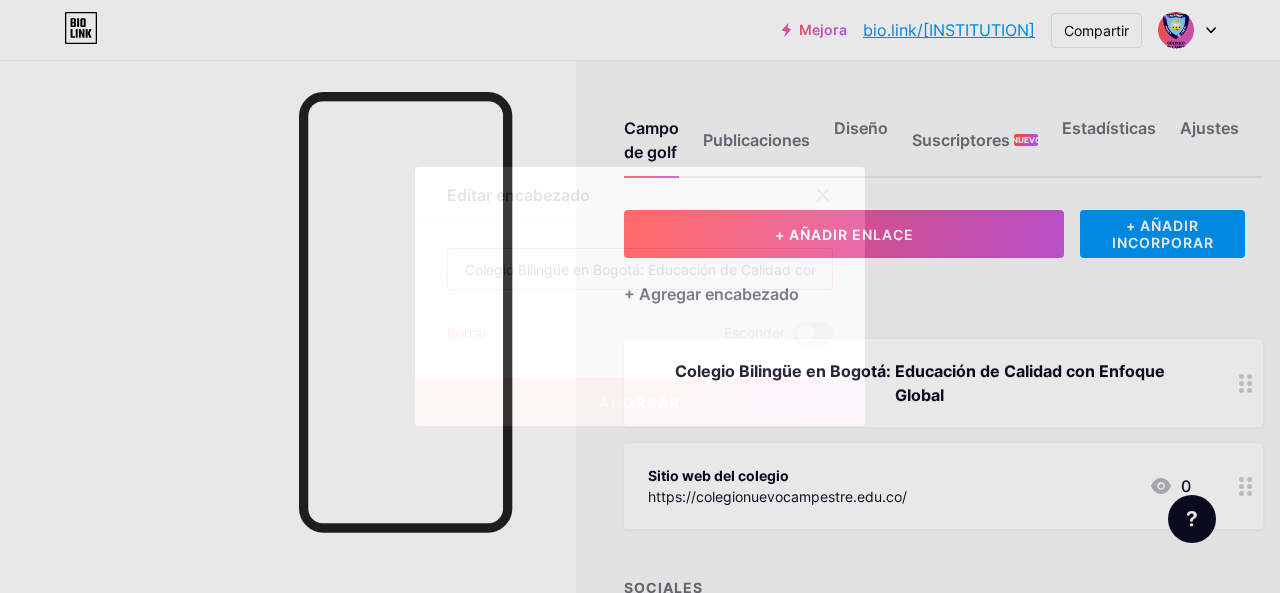scroll, scrollTop: 0, scrollLeft: 110, axis: horizontal 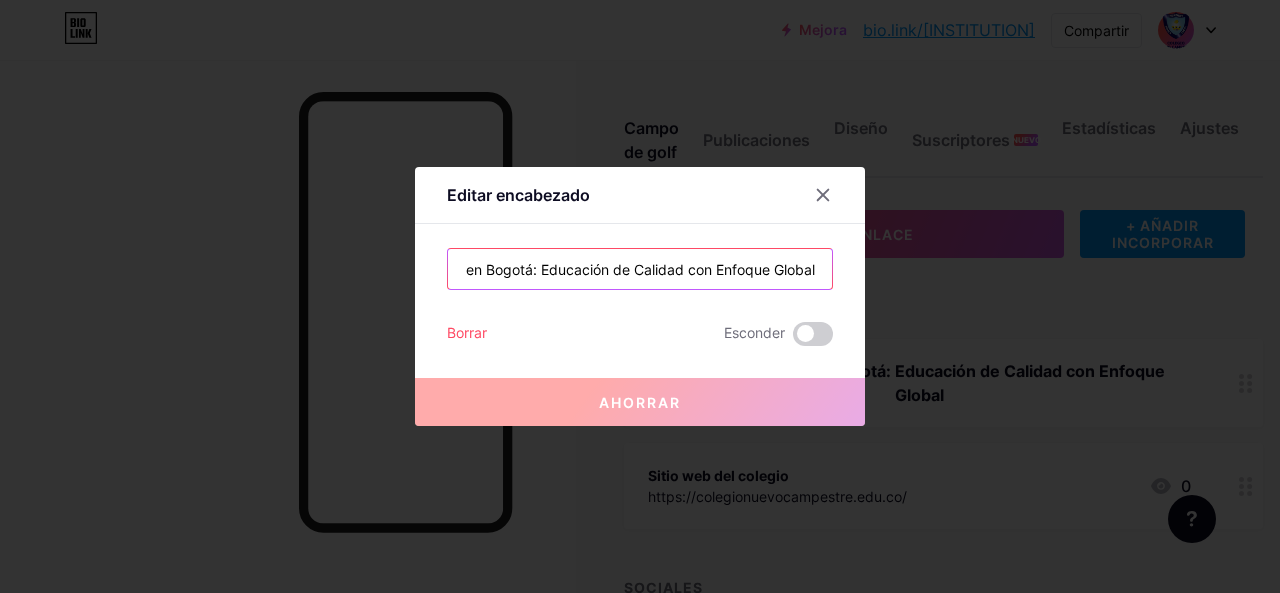 drag, startPoint x: 730, startPoint y: 261, endPoint x: 887, endPoint y: 281, distance: 158.26875 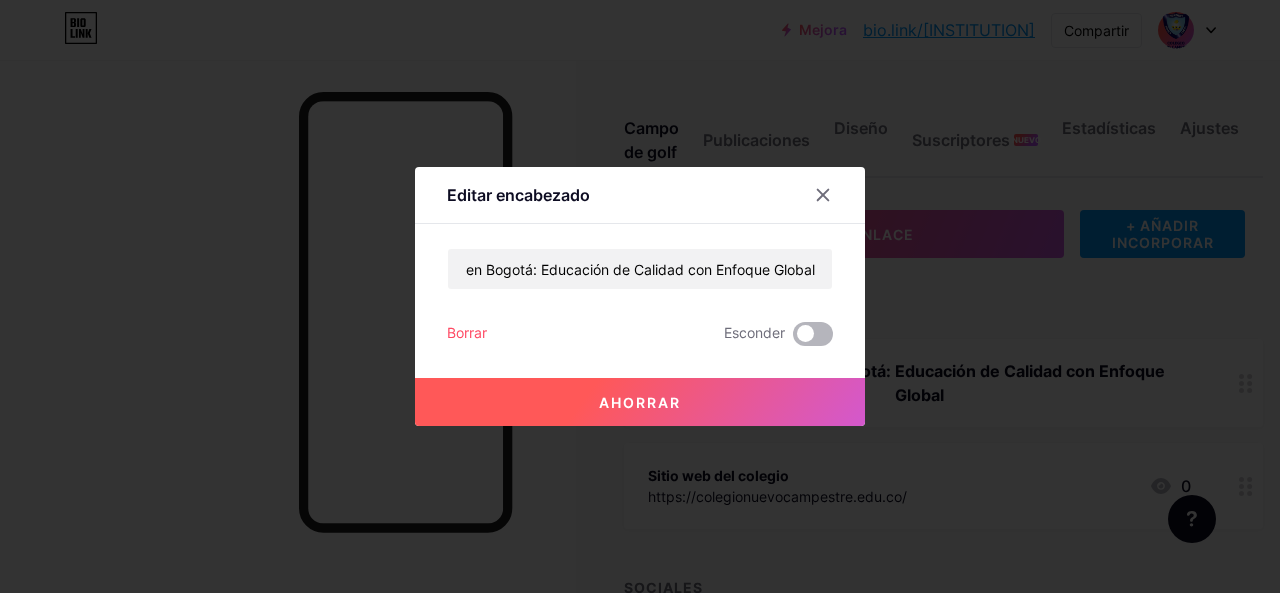 scroll, scrollTop: 0, scrollLeft: 0, axis: both 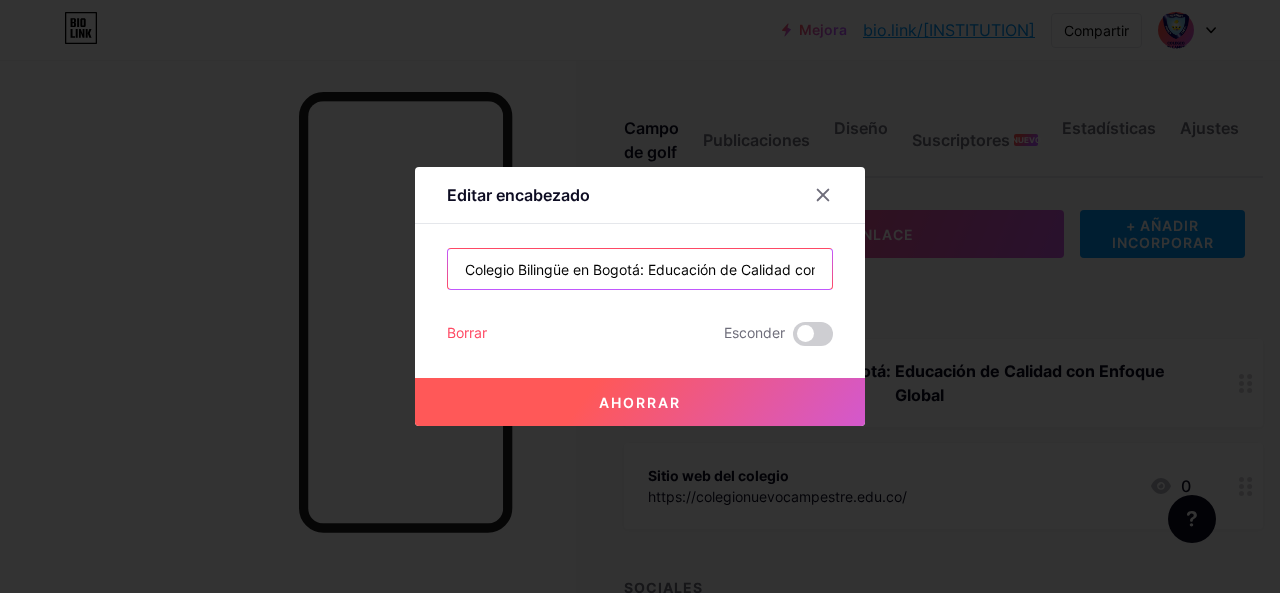 click on "Colegio Bilingüe en Bogotá: Educación de Calidad con Enfoque Global" at bounding box center [640, 269] 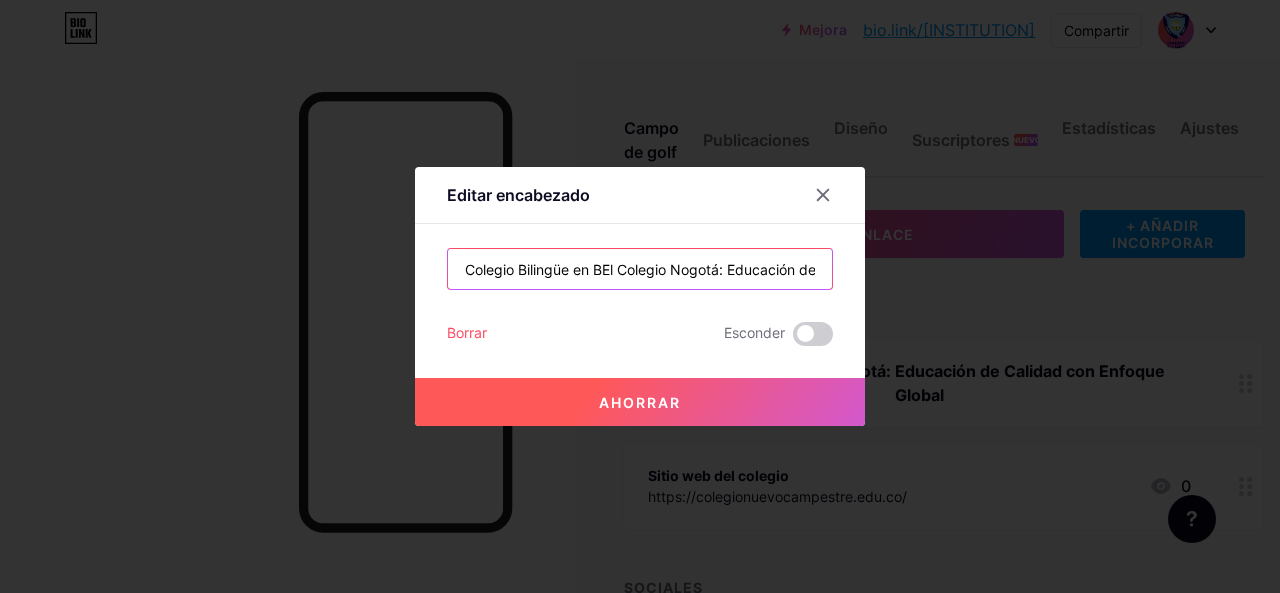 click on "Colegio Bilingüe en BEl Colegio Nogotá: Educación de Calidad con Enfoque Global" at bounding box center [640, 269] 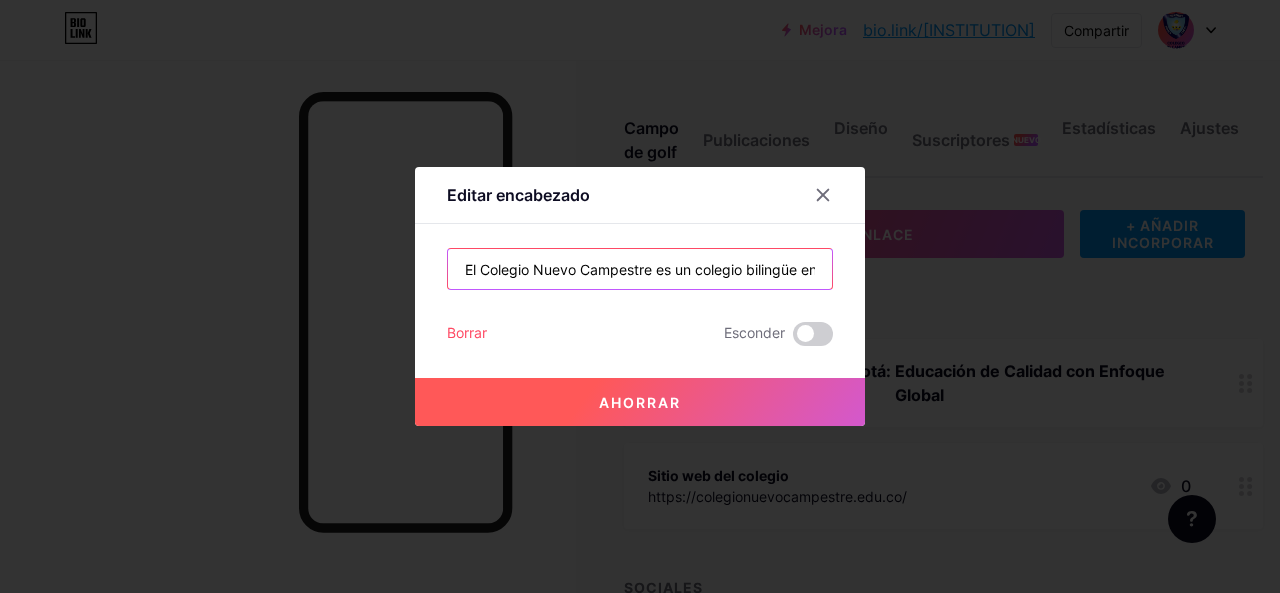 scroll, scrollTop: 0, scrollLeft: 204, axis: horizontal 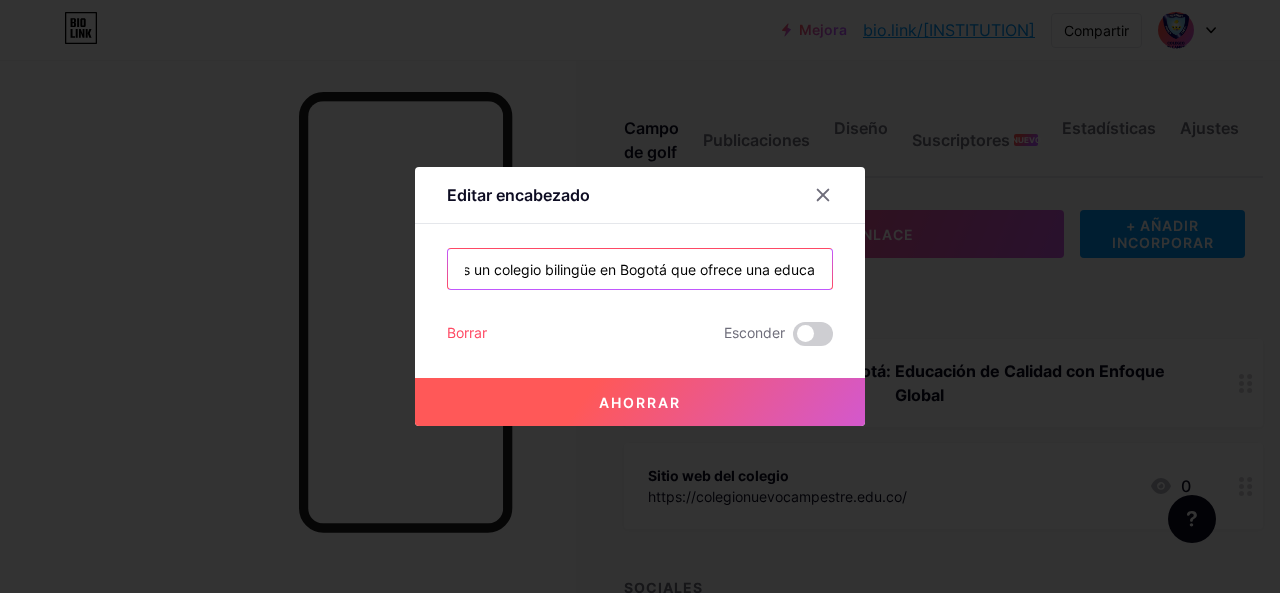 drag, startPoint x: 613, startPoint y: 255, endPoint x: 932, endPoint y: 363, distance: 336.7863 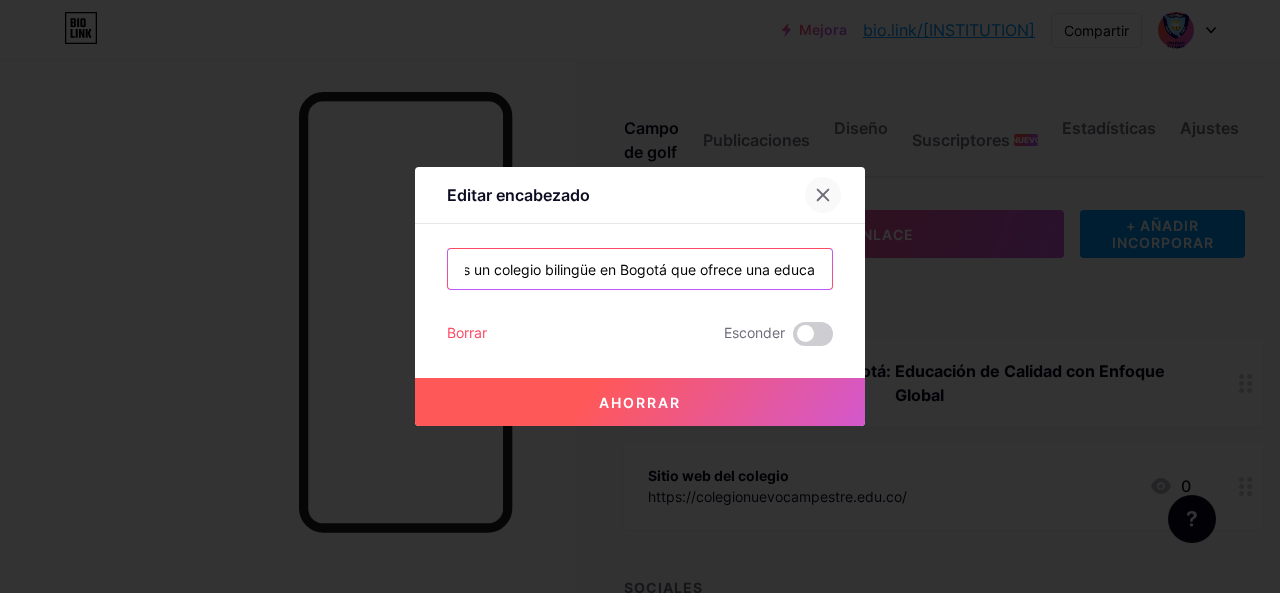 type on "El Colegio Nuevo Campestre es un colegio bilingüe en Bogotá que ofrece una educa" 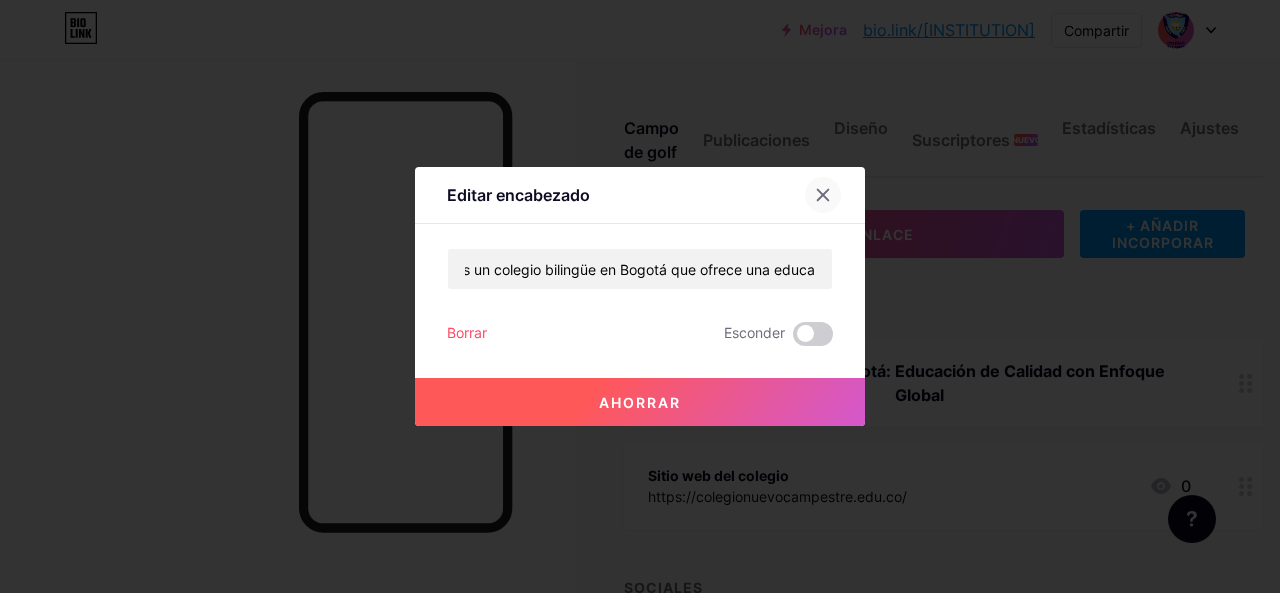 scroll, scrollTop: 0, scrollLeft: 0, axis: both 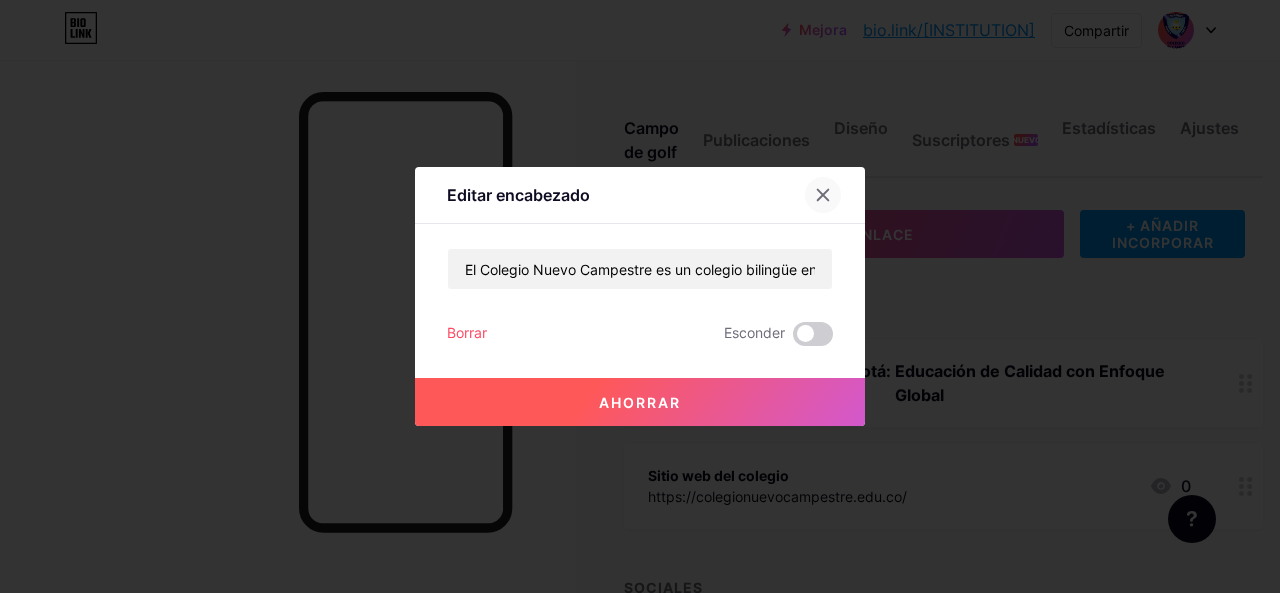 click at bounding box center [823, 195] 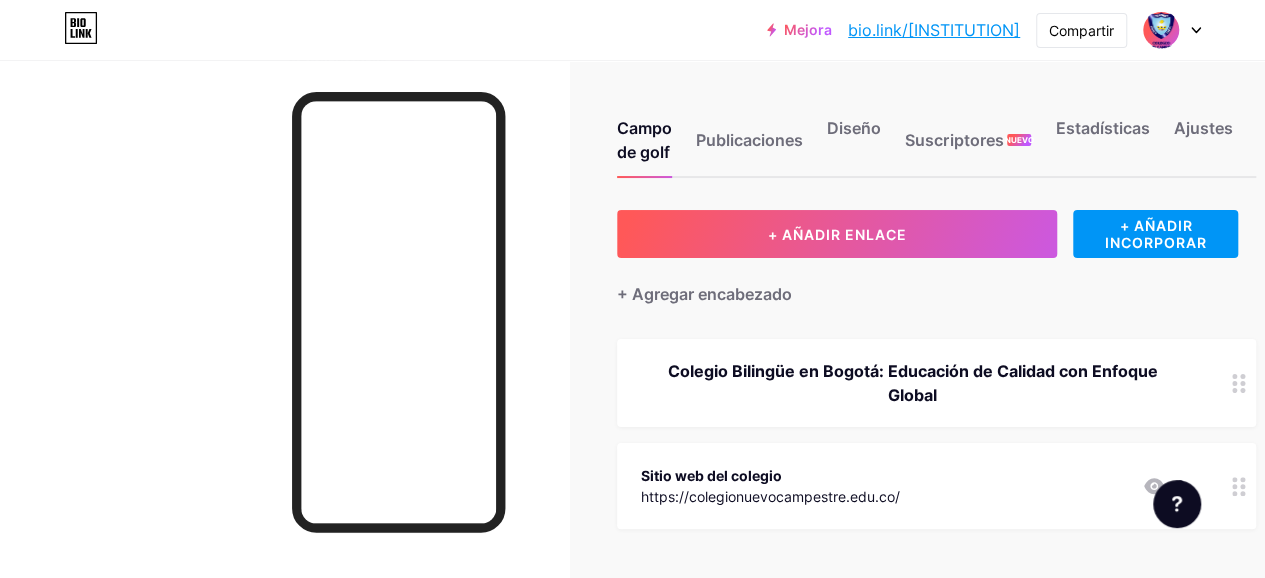 click on "Colegio Bilingüe en Bogotá: Educación de Calidad con Enfoque Global" at bounding box center (912, 383) 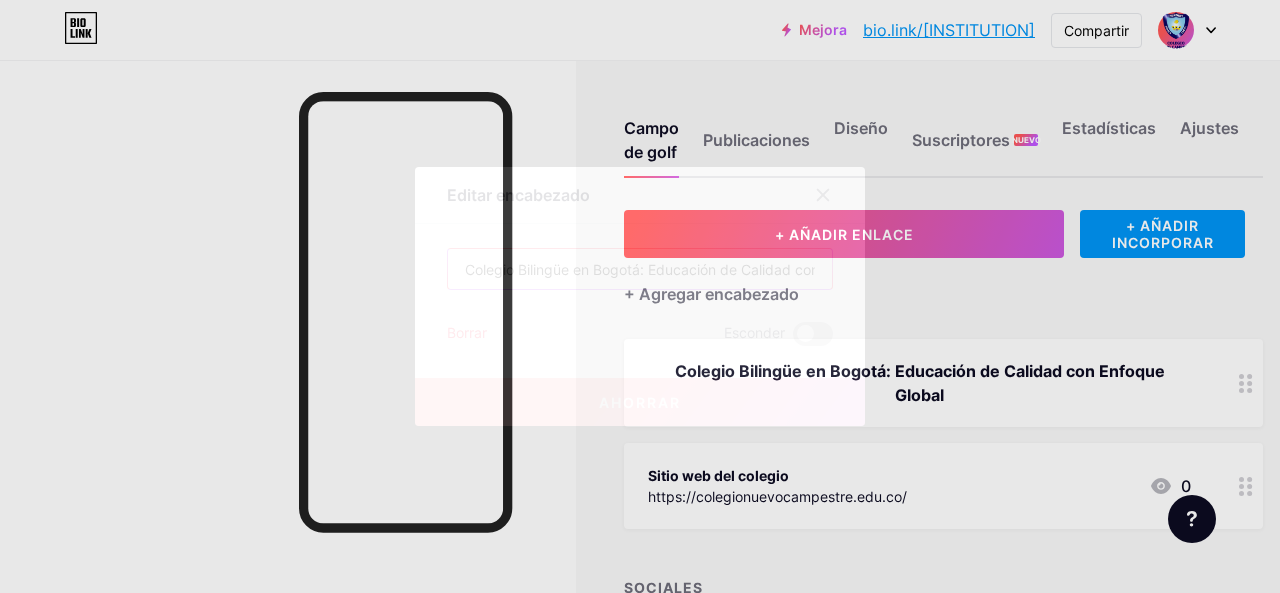 click on "Colegio Bilingüe en Bogotá: Educación de Calidad con Enfoque Global" at bounding box center [640, 269] 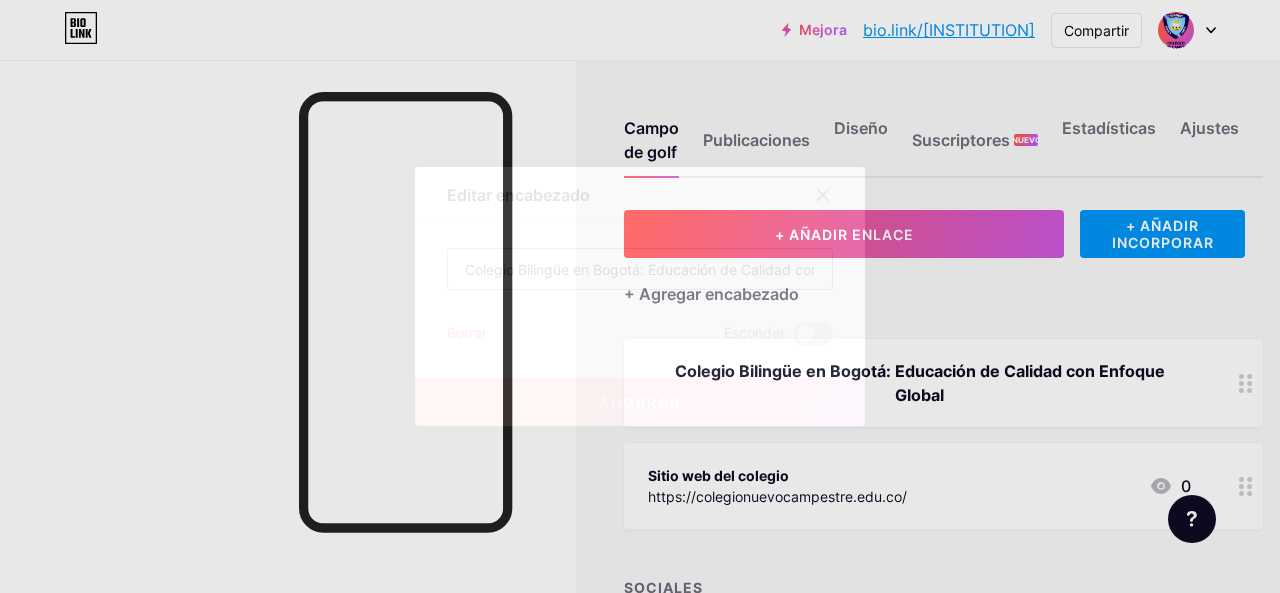 click on "Colegio Bilingüe en Bogotá: Educación de Calidad con Enfoque Global" at bounding box center [640, 269] 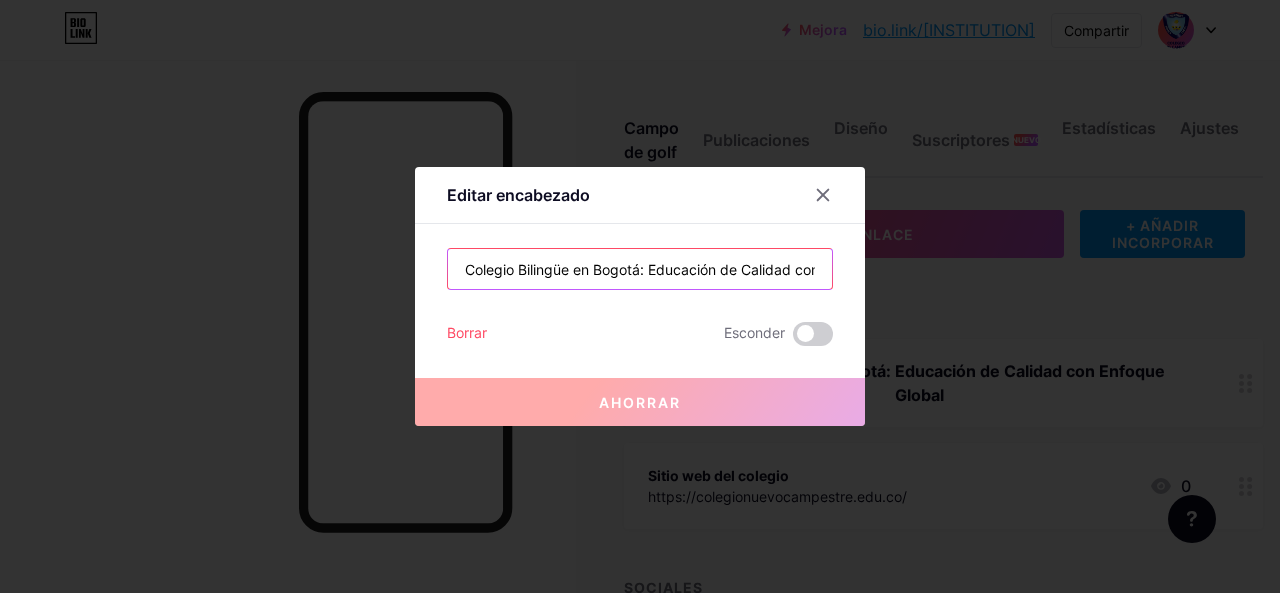 click on "Colegio Bilingüe en Bogotá: Educación de Calidad con Enfoque Global" at bounding box center (640, 269) 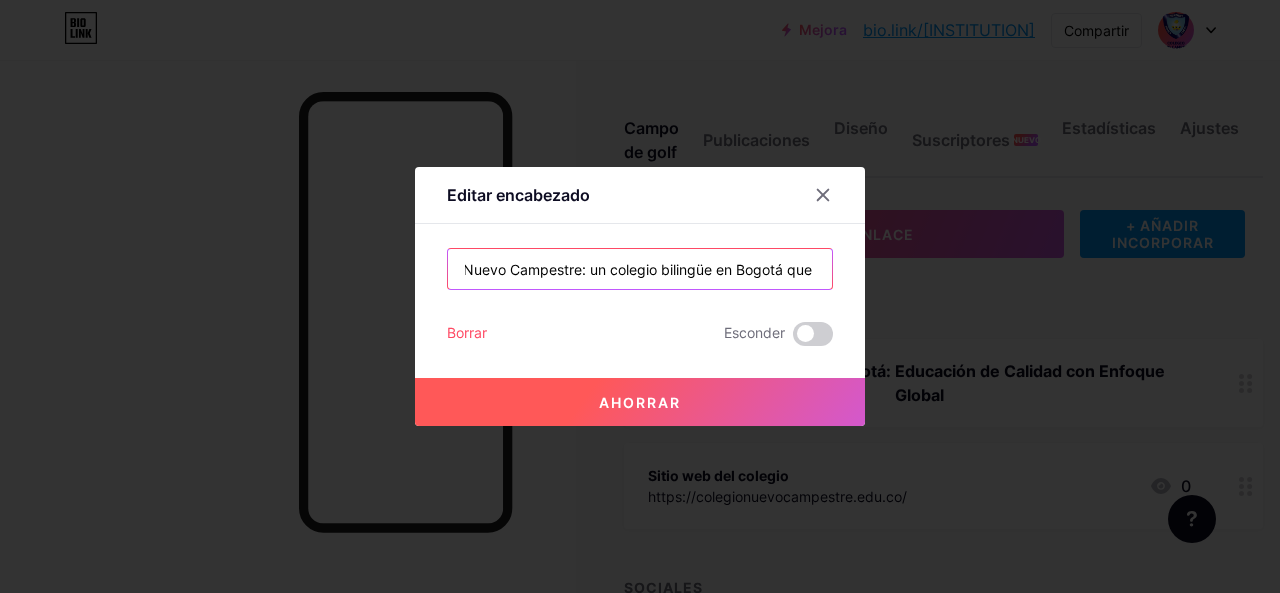 scroll, scrollTop: 0, scrollLeft: 200, axis: horizontal 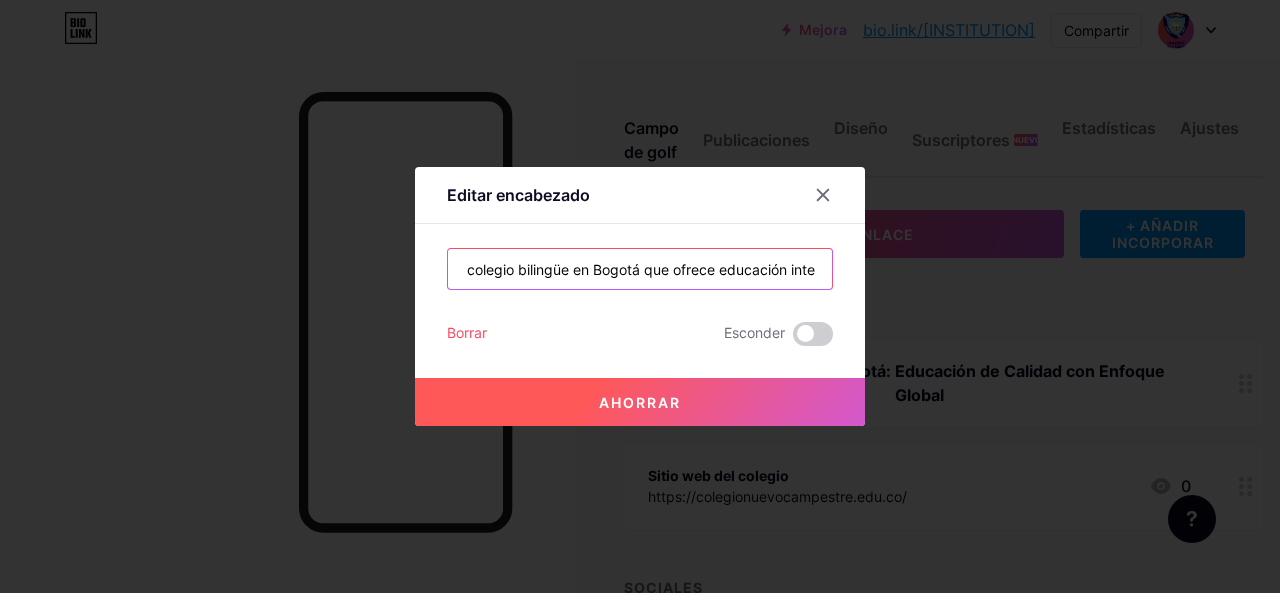 drag, startPoint x: 594, startPoint y: 269, endPoint x: 796, endPoint y: 321, distance: 208.58571 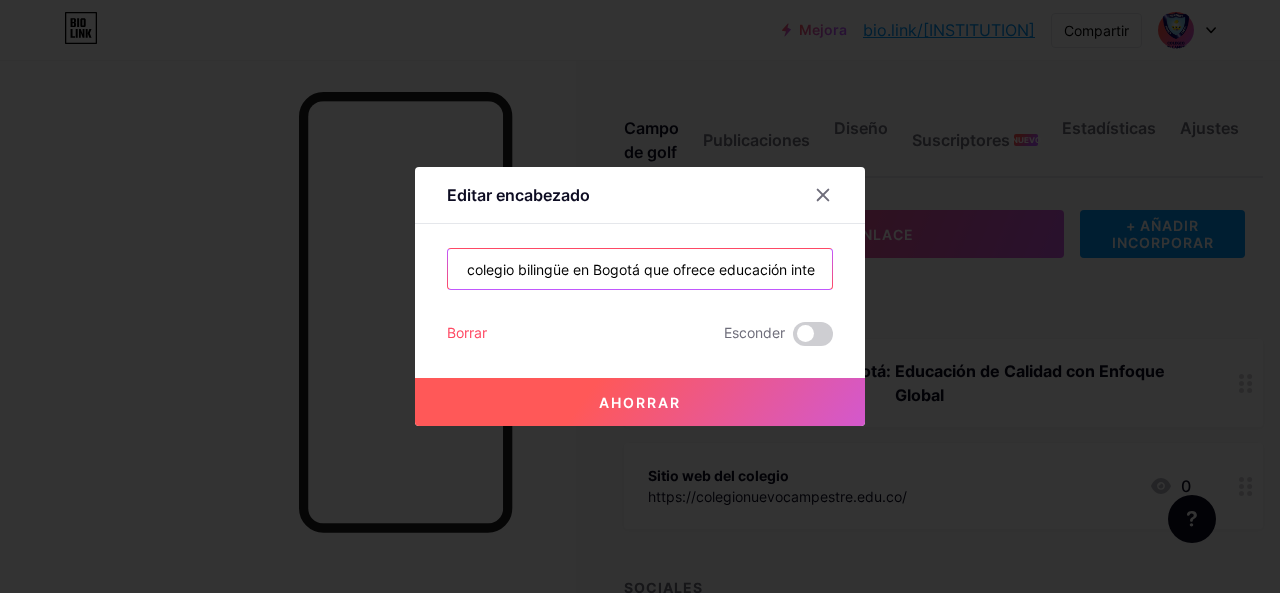 click on "Colegio Nuevo Campestre: un colegio bilingüe en Bogotá que ofrece educación inte
Borrar
Esconder         Ahorrar" at bounding box center (640, 297) 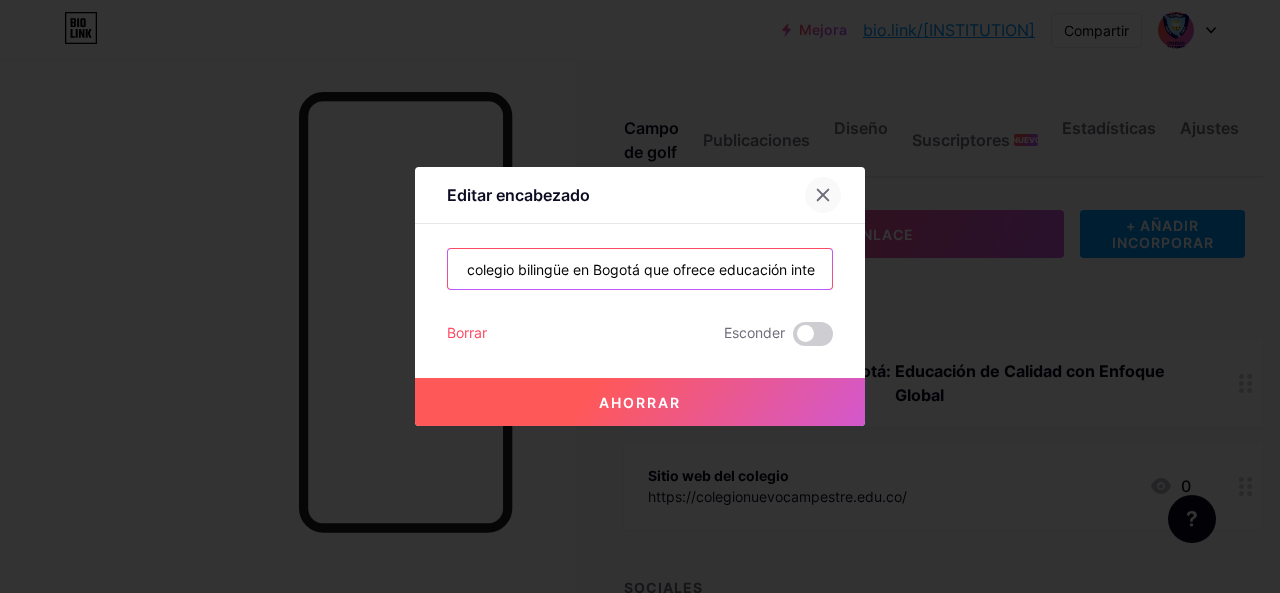 type on "Colegio Nuevo Campestre: un colegio bilingüe en Bogotá que ofrece educación inte" 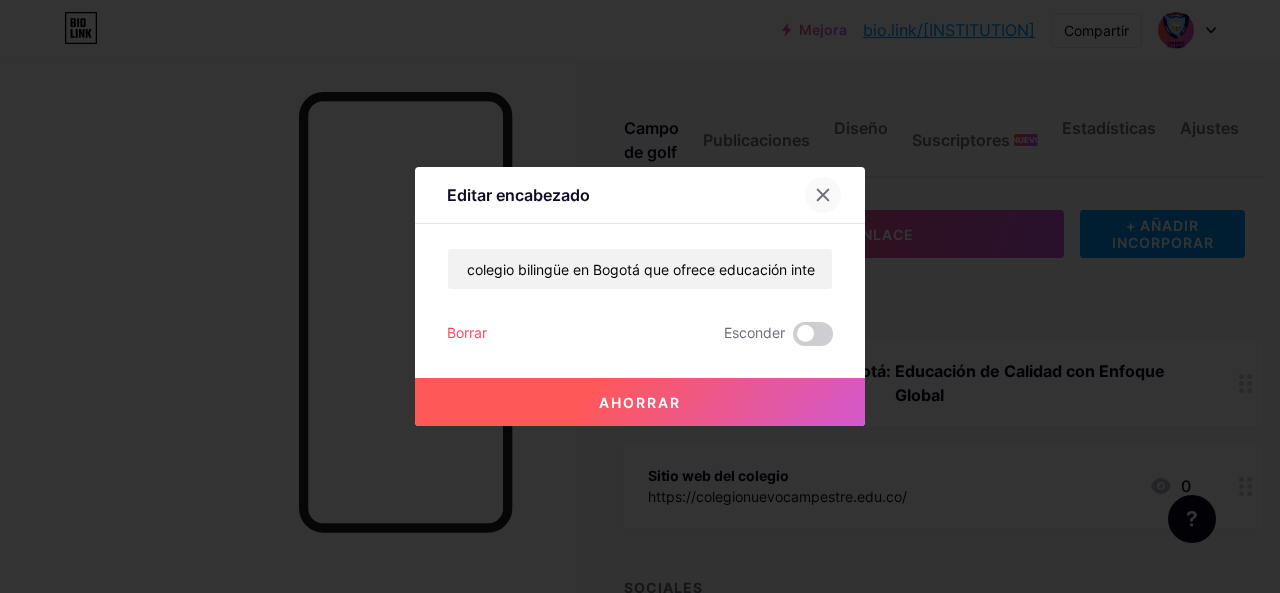 click at bounding box center [823, 195] 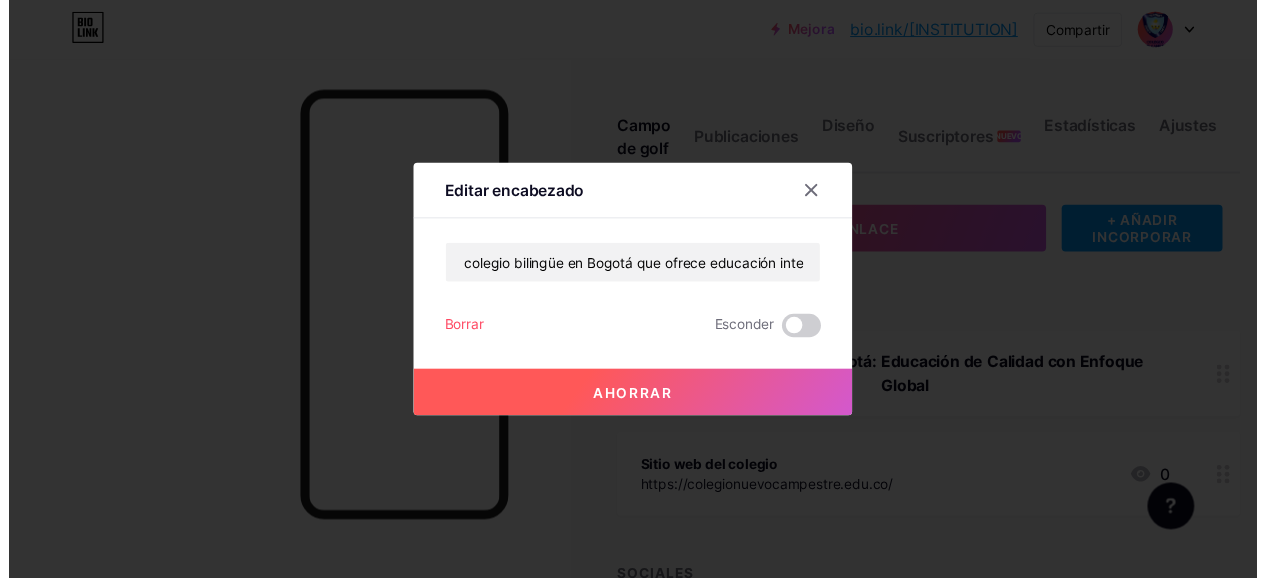 scroll, scrollTop: 0, scrollLeft: 0, axis: both 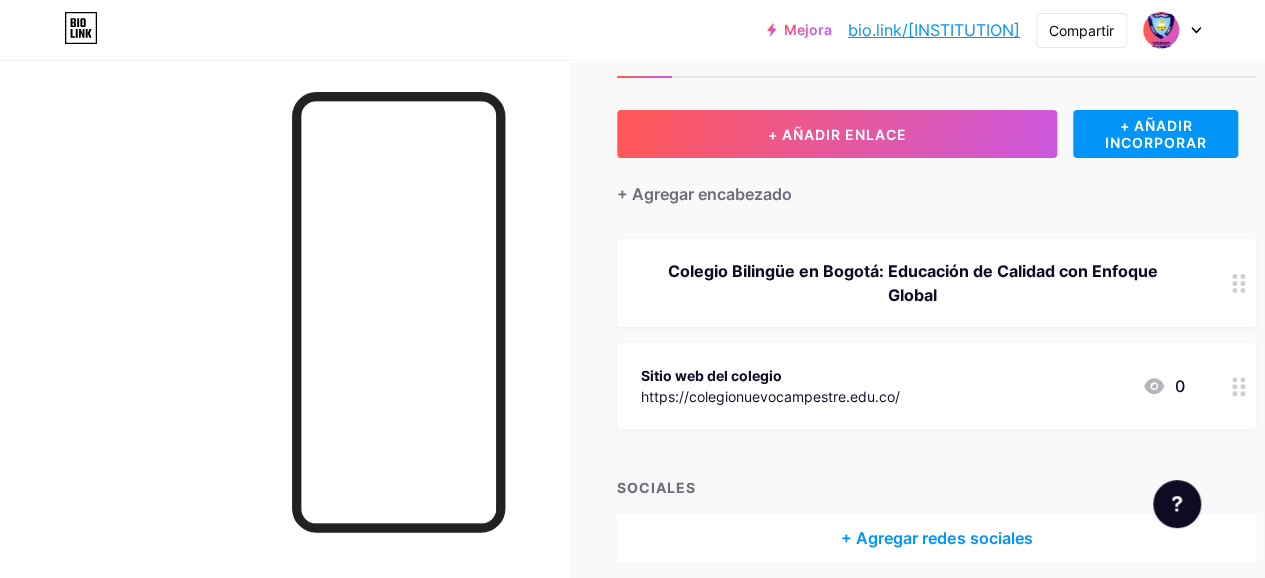 click on "0" at bounding box center (1179, 386) 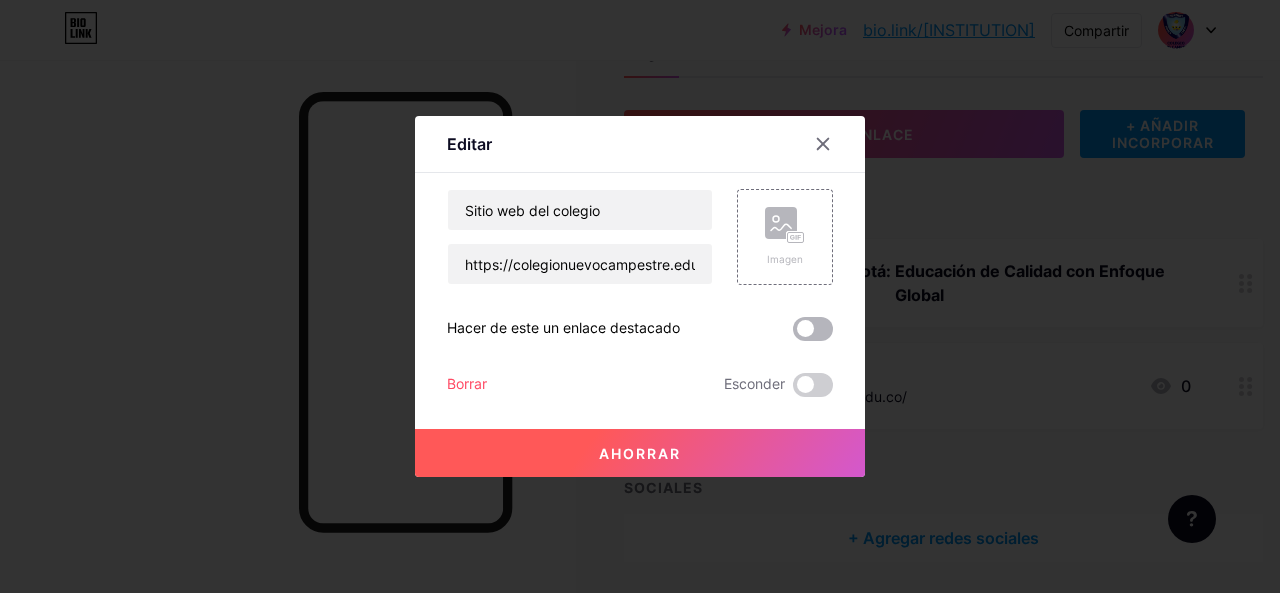 click at bounding box center [813, 329] 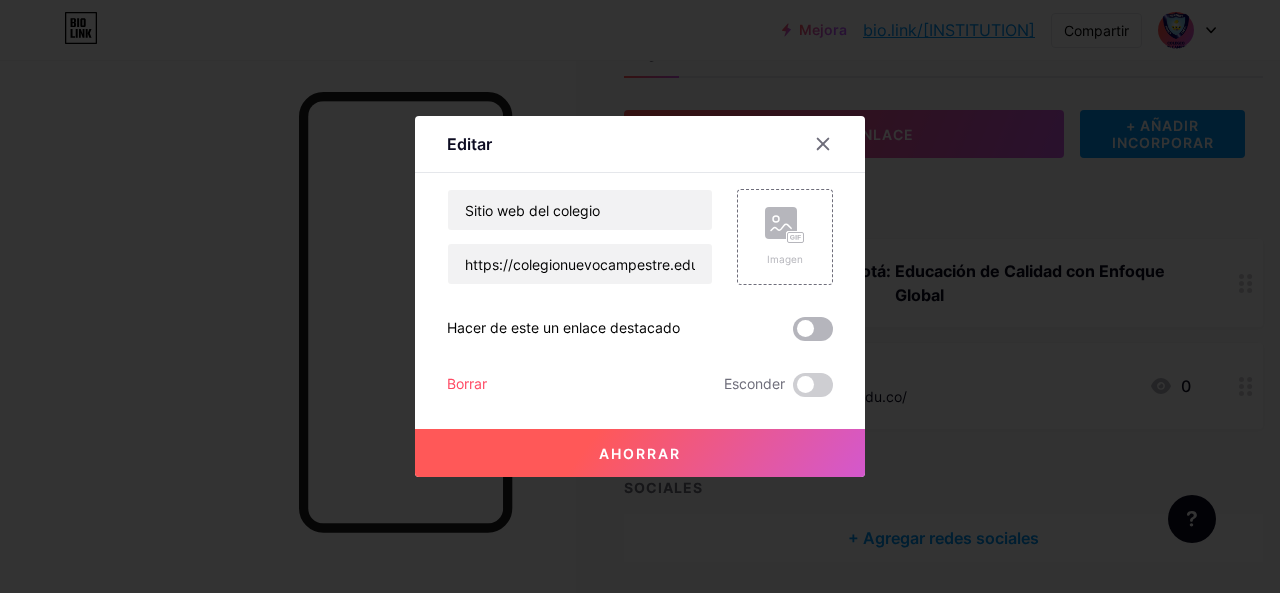 click at bounding box center (793, 334) 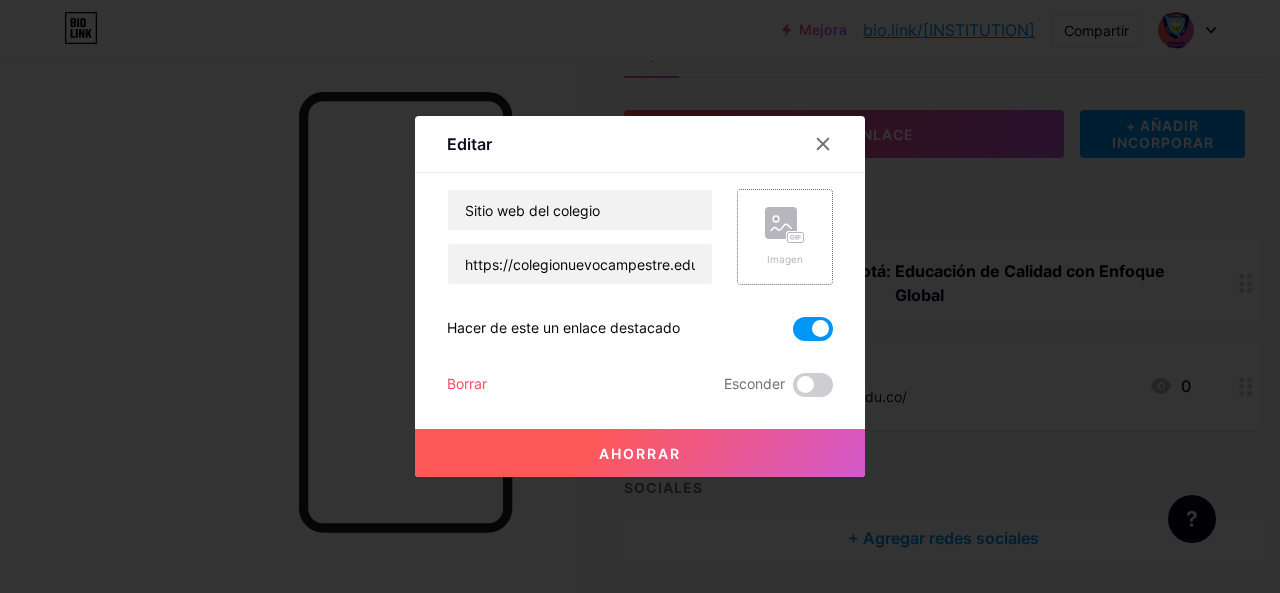 click on "Imagen" at bounding box center [785, 237] 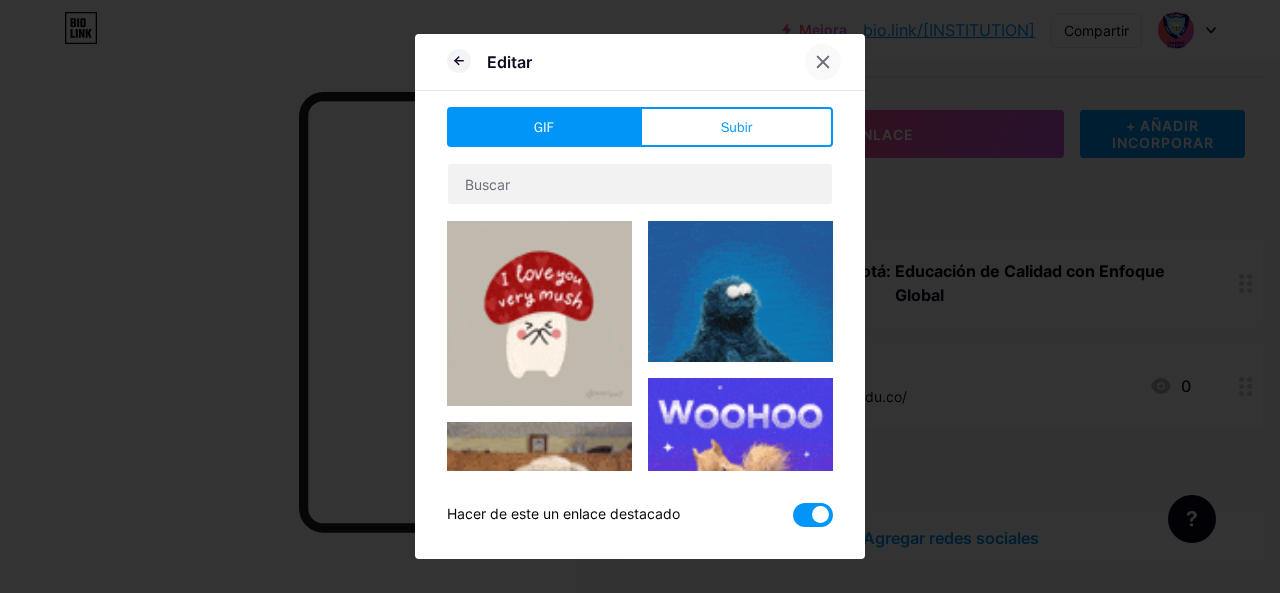 click 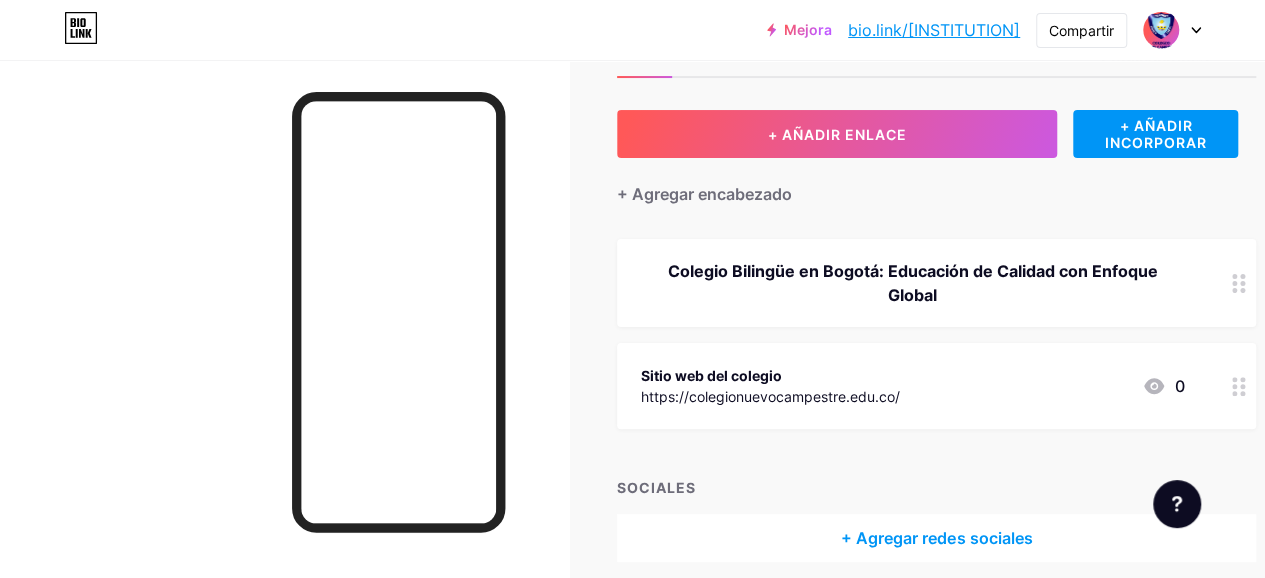 click at bounding box center (1239, 386) 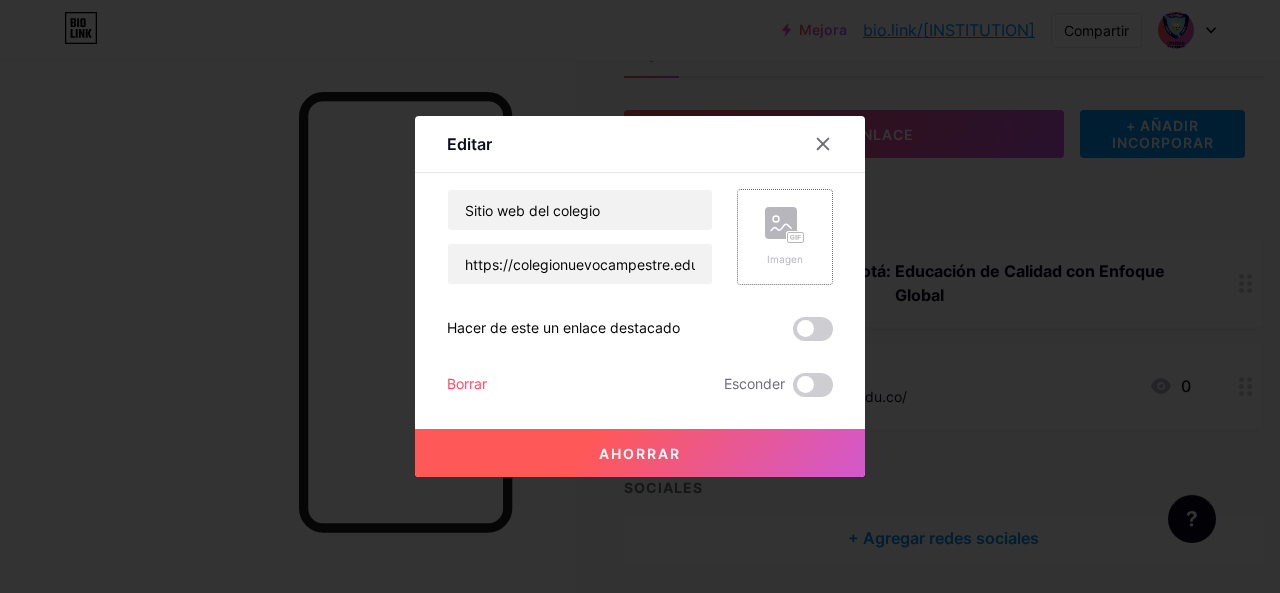 click on "Imagen" at bounding box center (785, 237) 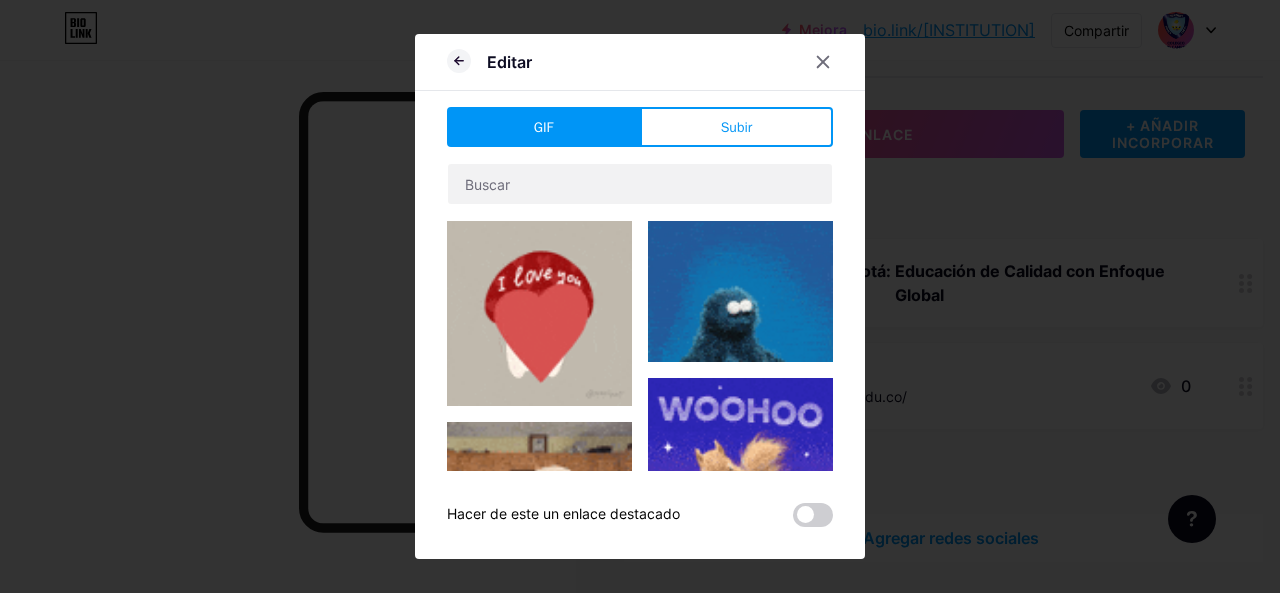 click on "Subir" at bounding box center [736, 127] 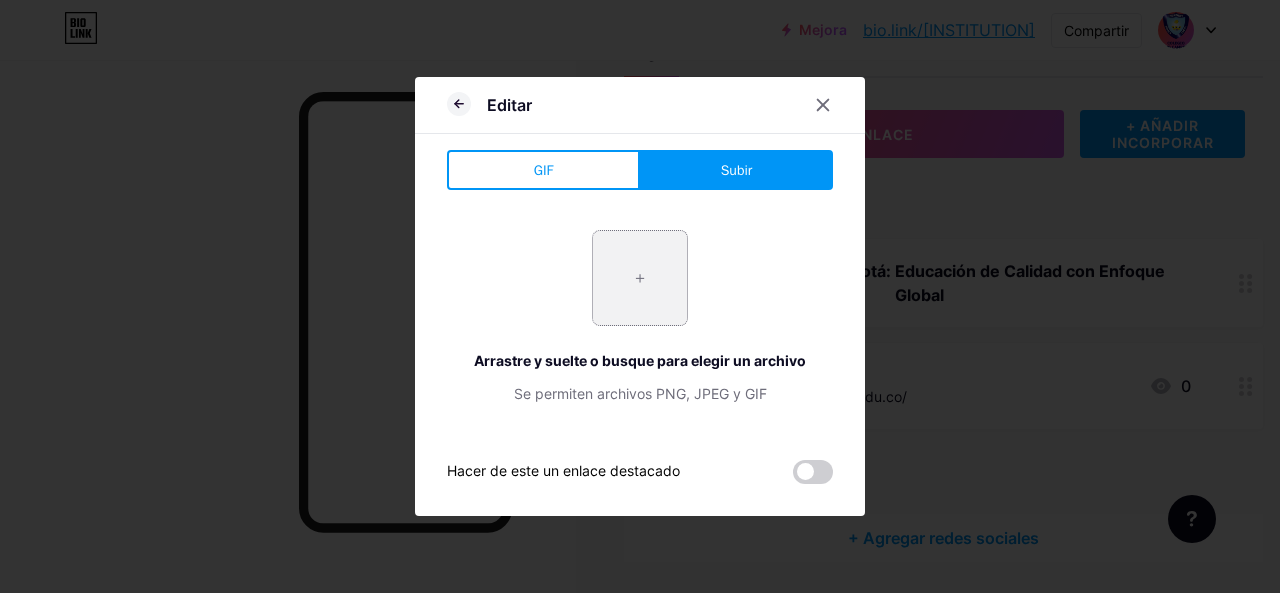 click at bounding box center [640, 278] 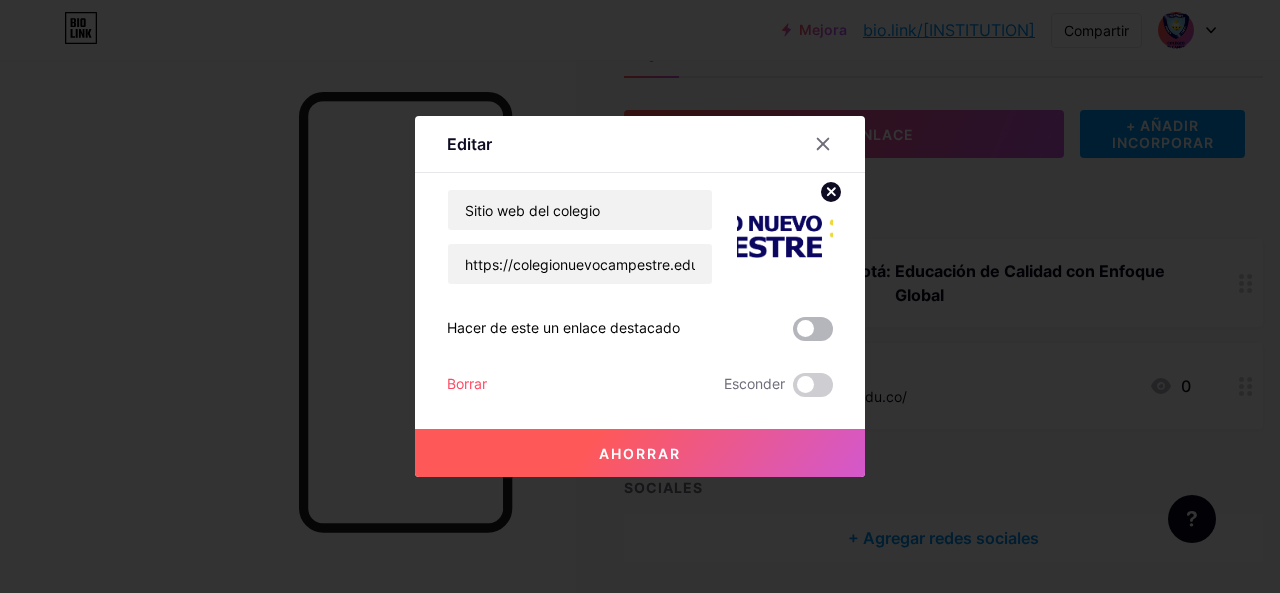 click at bounding box center [813, 329] 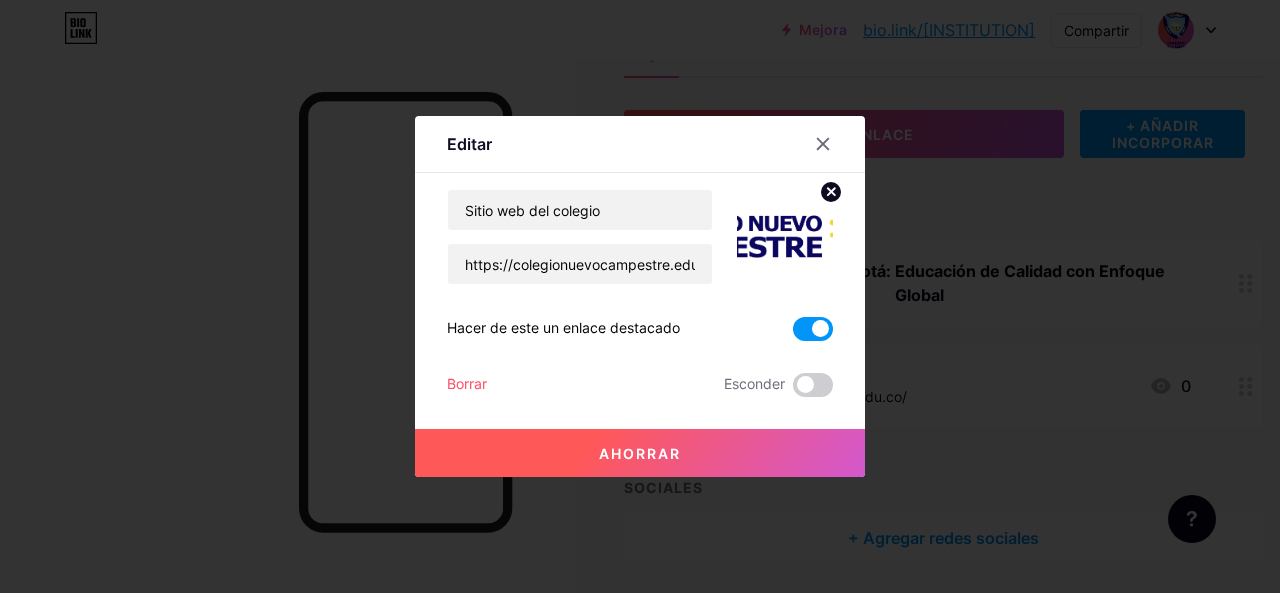 click on "Ahorrar" at bounding box center [640, 453] 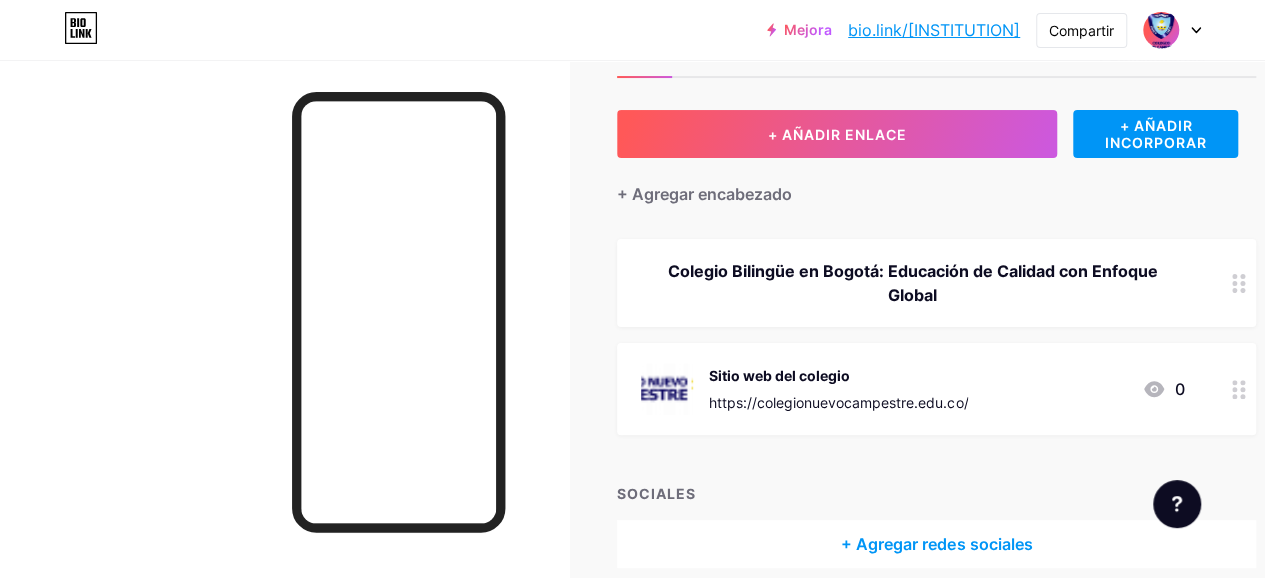 click 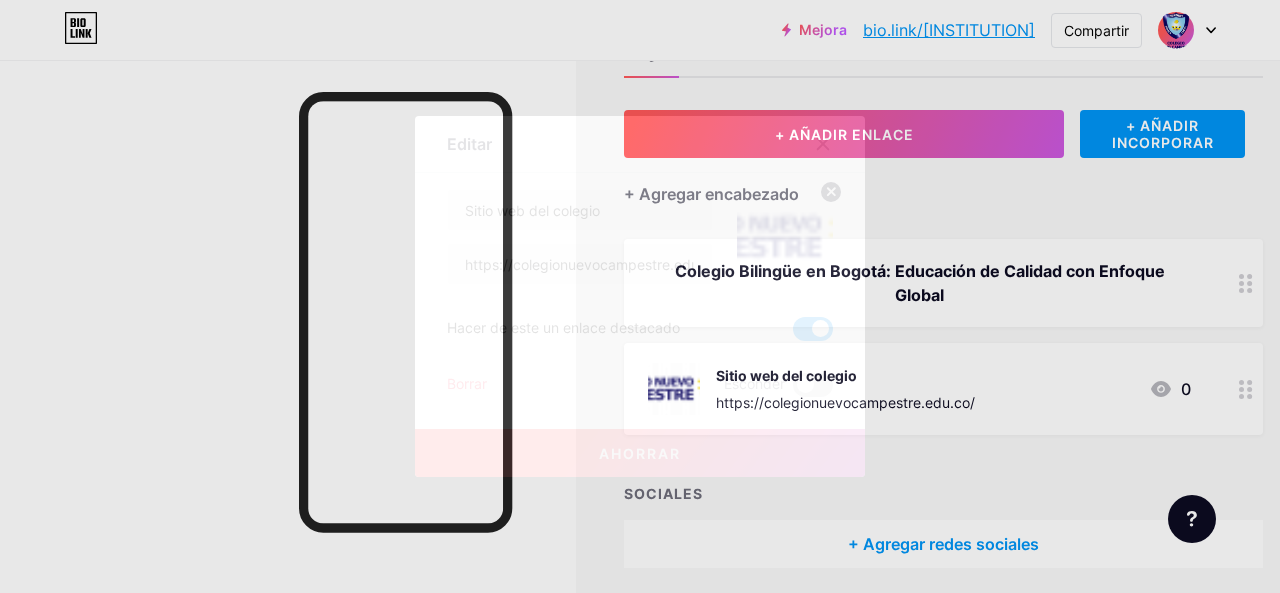 click 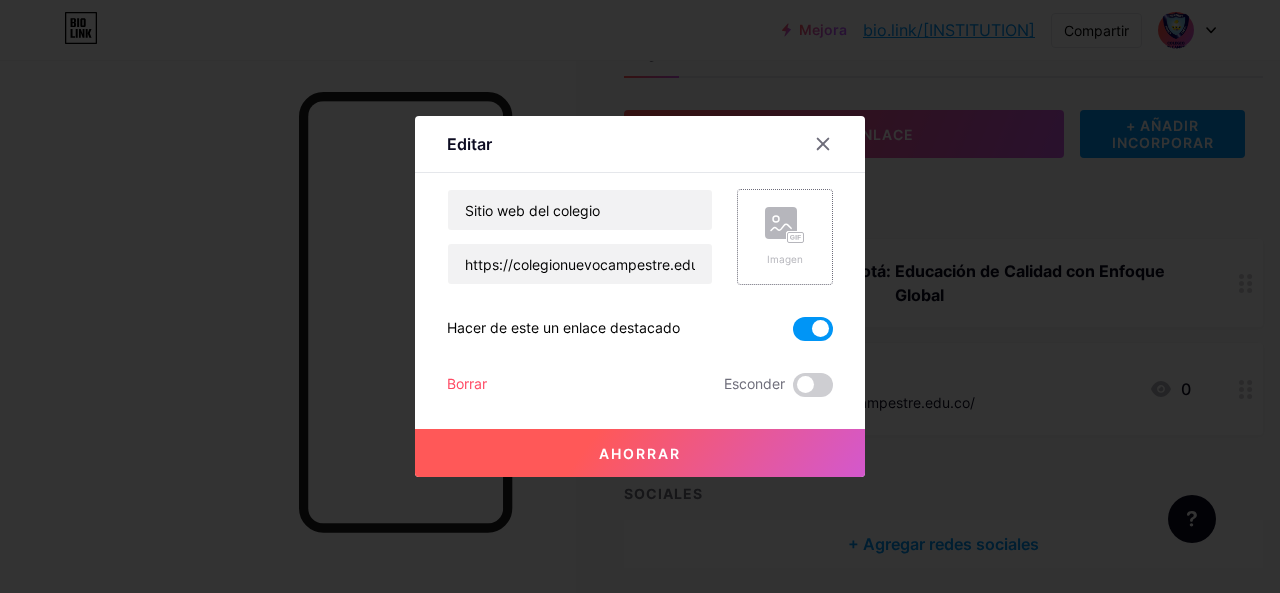 click on "Imagen" at bounding box center [785, 237] 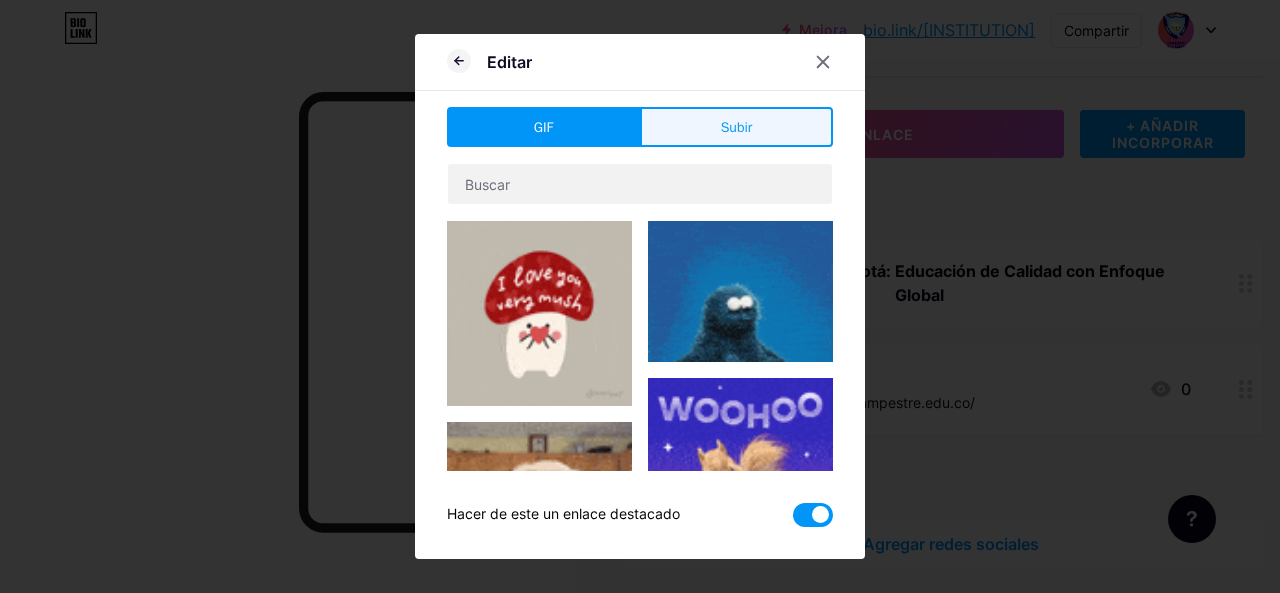 click on "Subir" at bounding box center (737, 127) 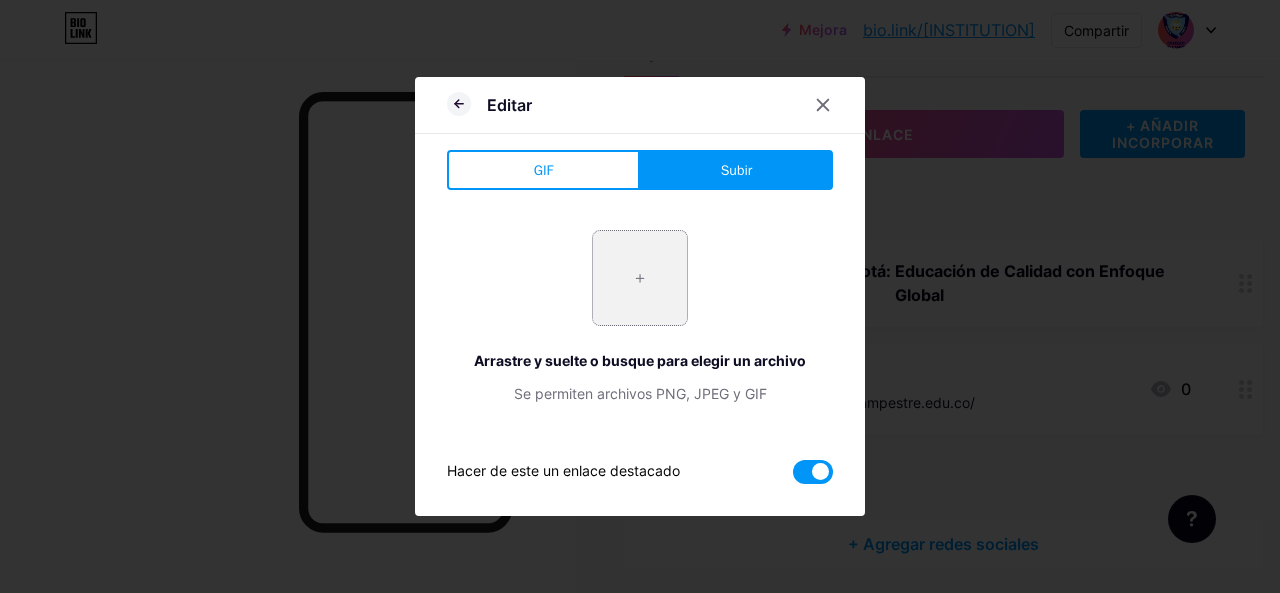 click at bounding box center [640, 278] 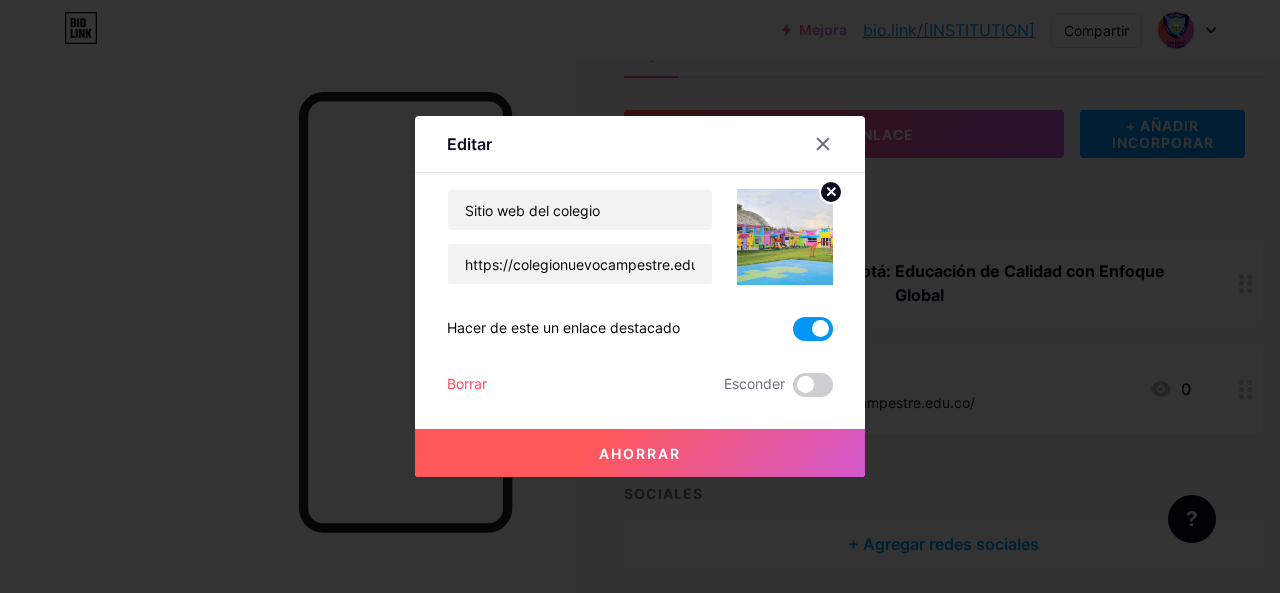 click on "Ahorrar" at bounding box center [640, 453] 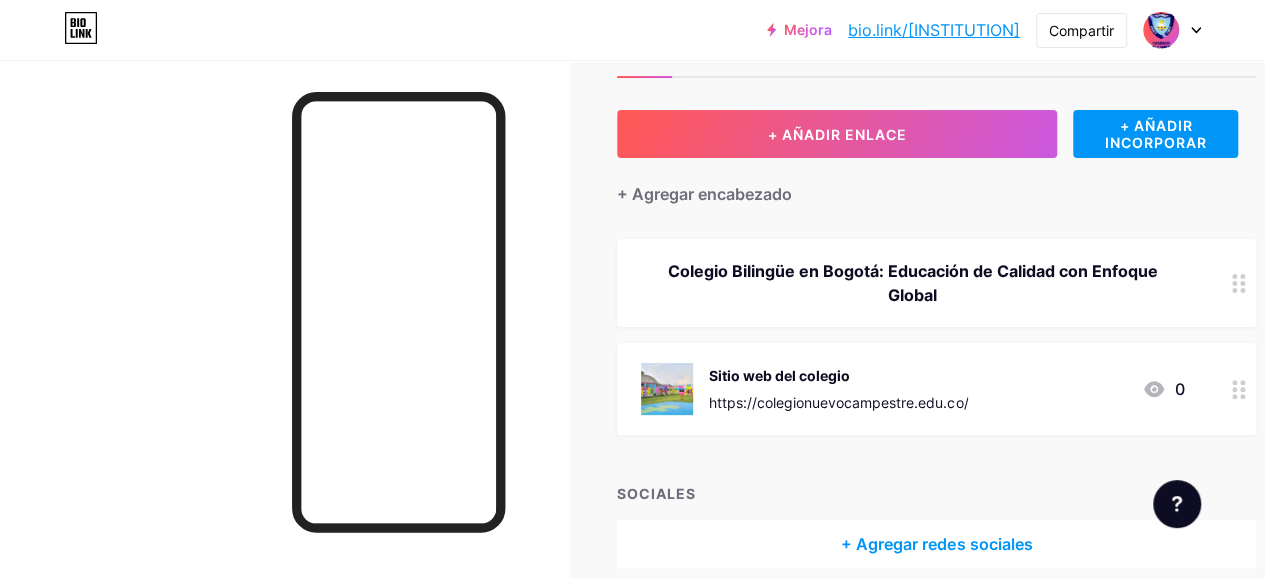click on "Sitio web del colegio
https://colegionuevocampestre.edu.co/
0" at bounding box center [912, 389] 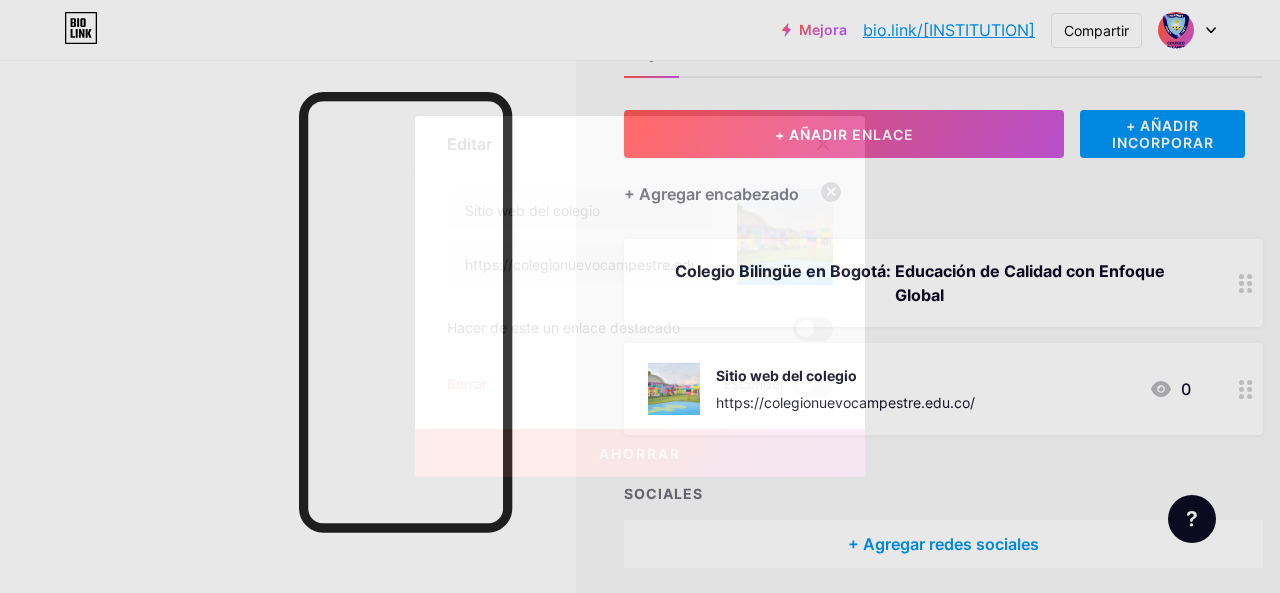 click at bounding box center (813, 329) 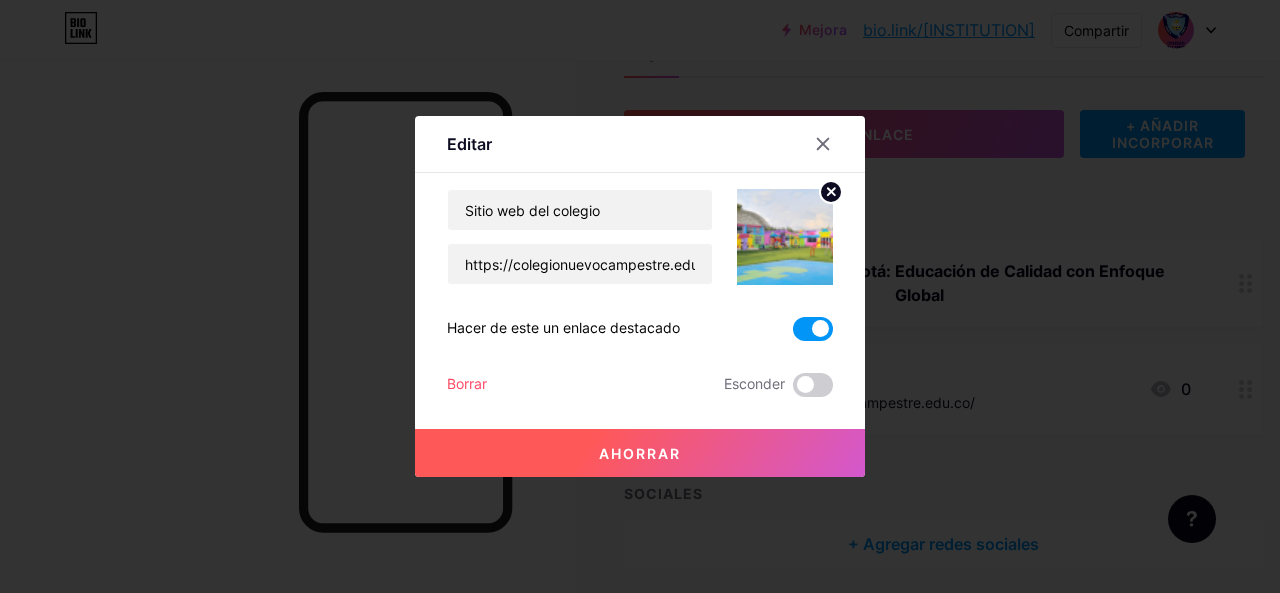 click on "Ahorrar" at bounding box center (640, 453) 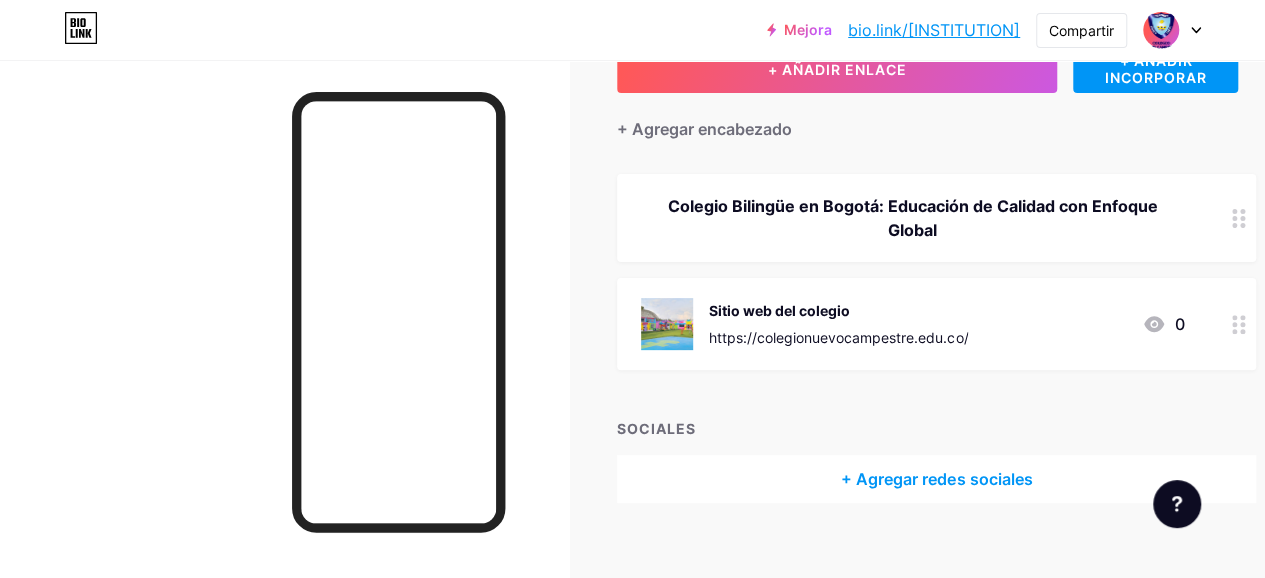 scroll, scrollTop: 189, scrollLeft: 0, axis: vertical 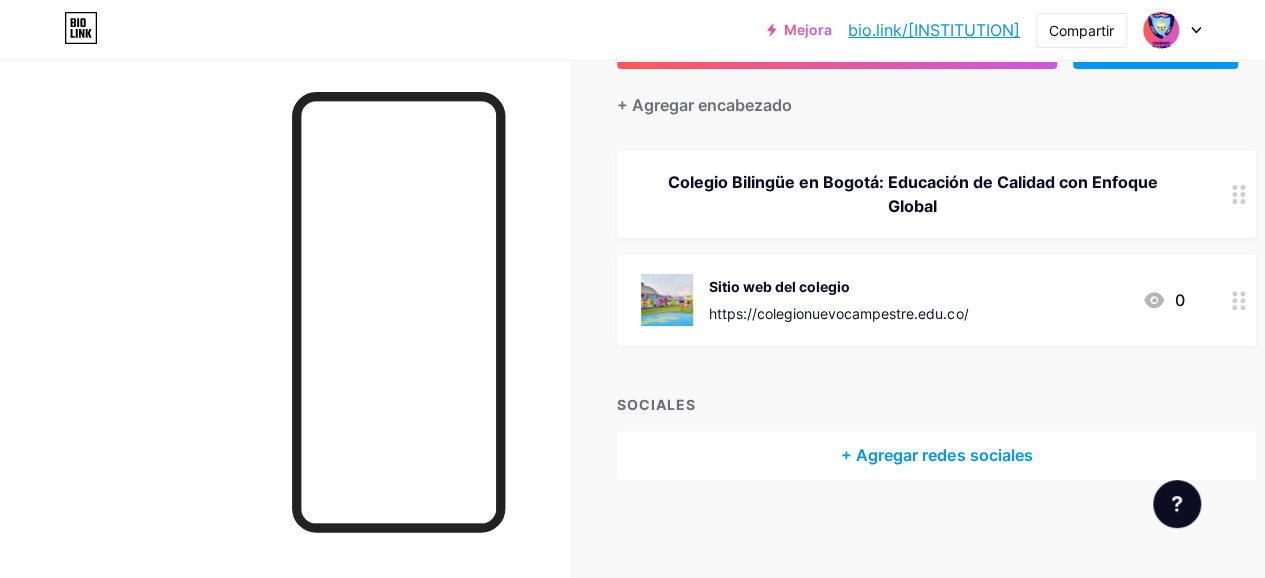 click on "+ Agregar redes sociales" at bounding box center [936, 455] 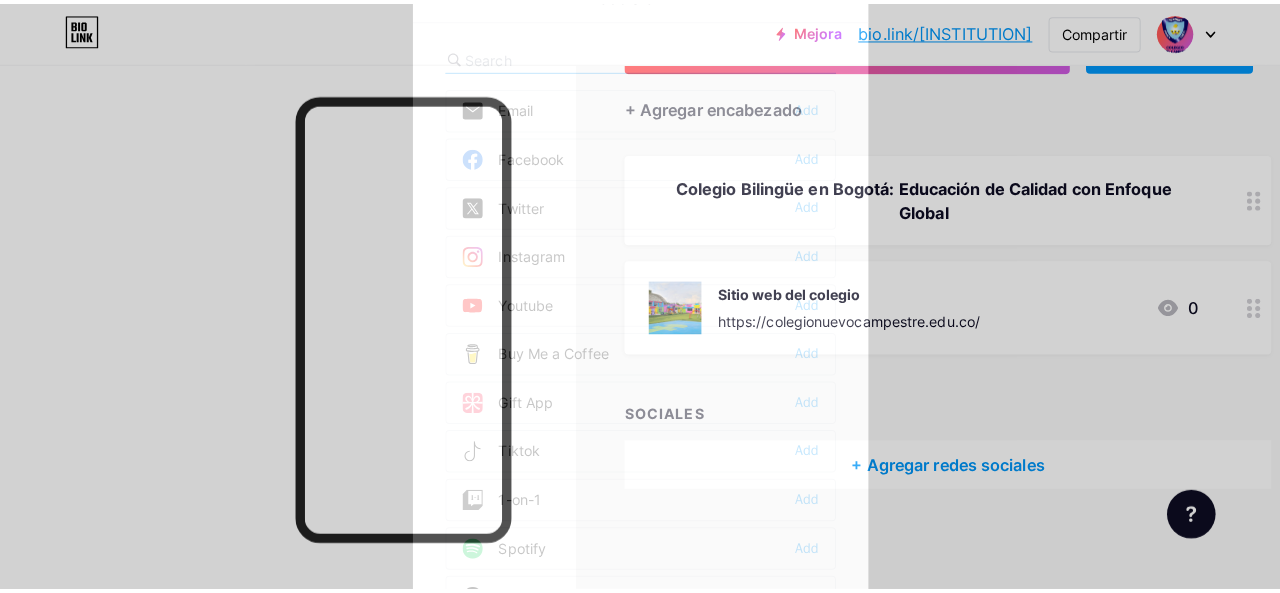 scroll, scrollTop: 174, scrollLeft: 0, axis: vertical 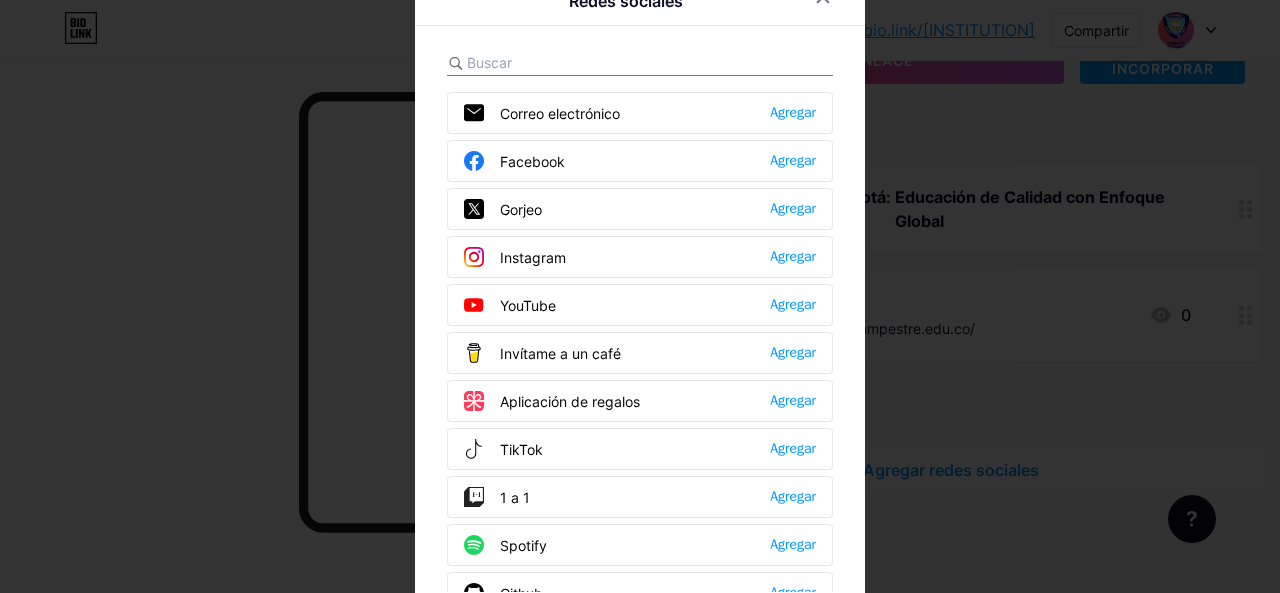 click on "Instagram
Agregar" at bounding box center (640, 257) 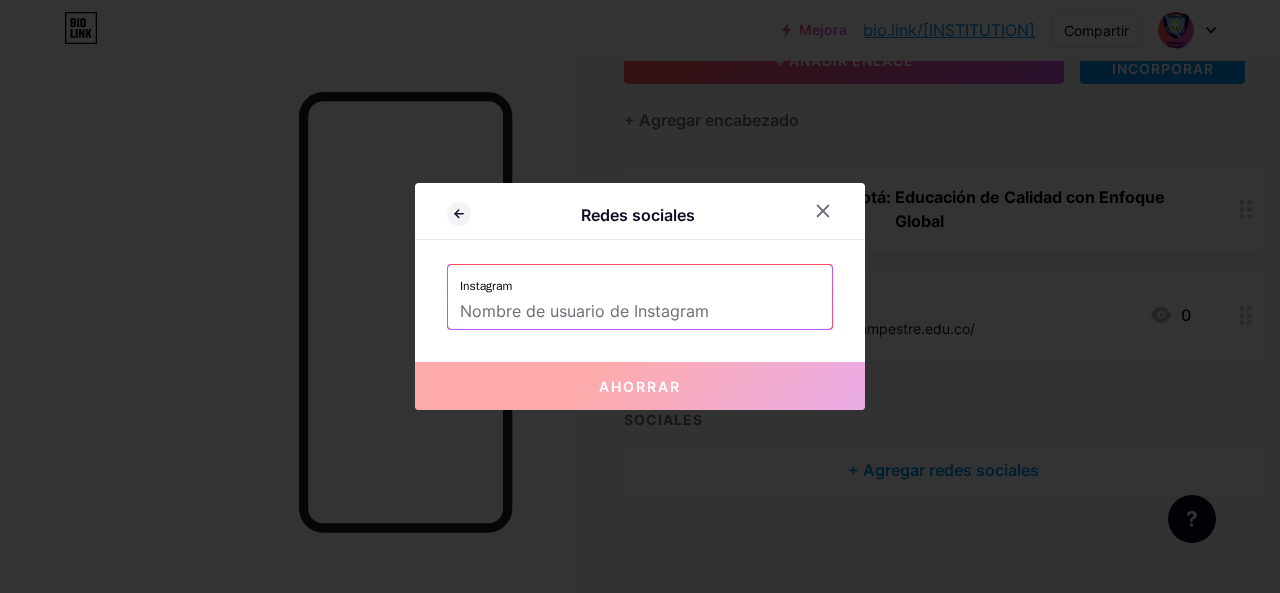 click on "Instagram" at bounding box center [640, 280] 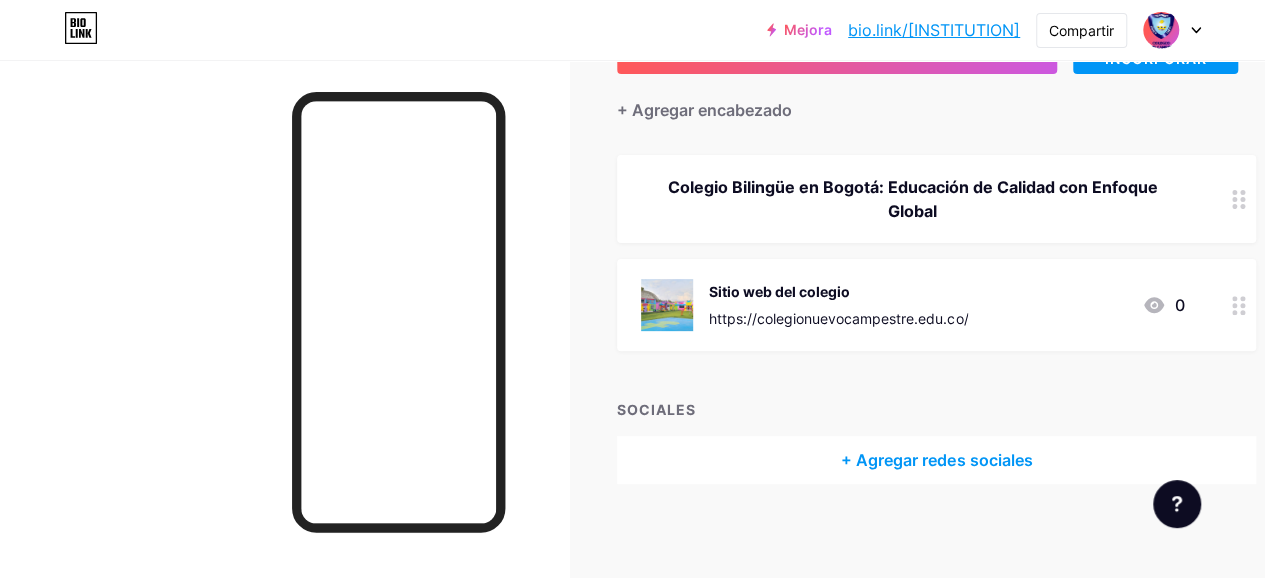 scroll, scrollTop: 189, scrollLeft: 0, axis: vertical 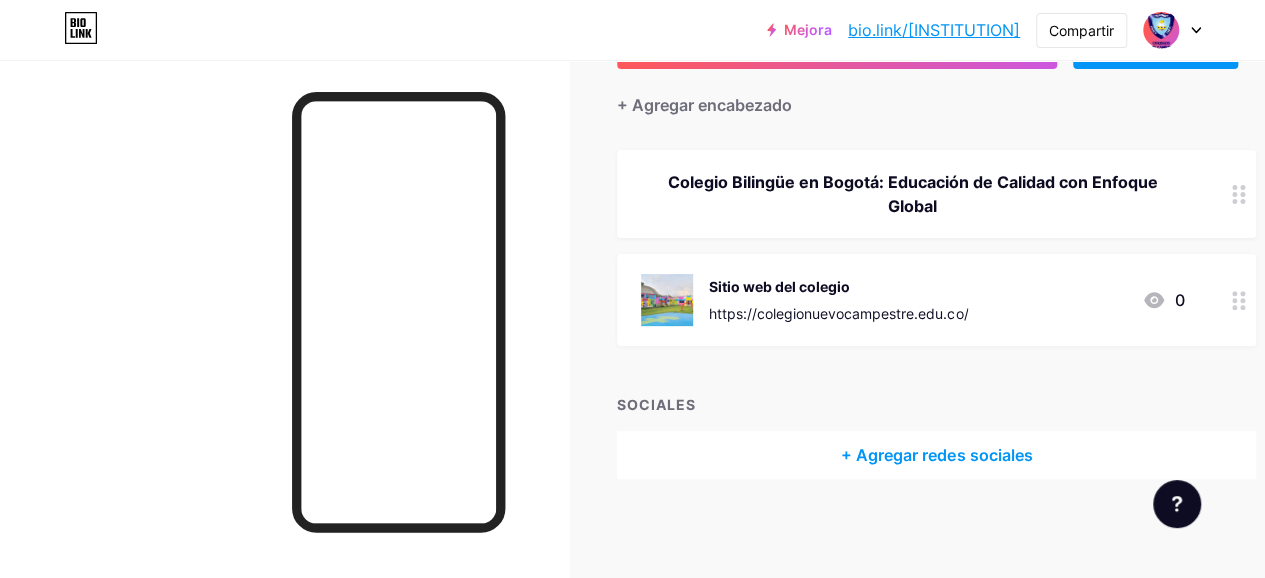 click at bounding box center [1177, 504] 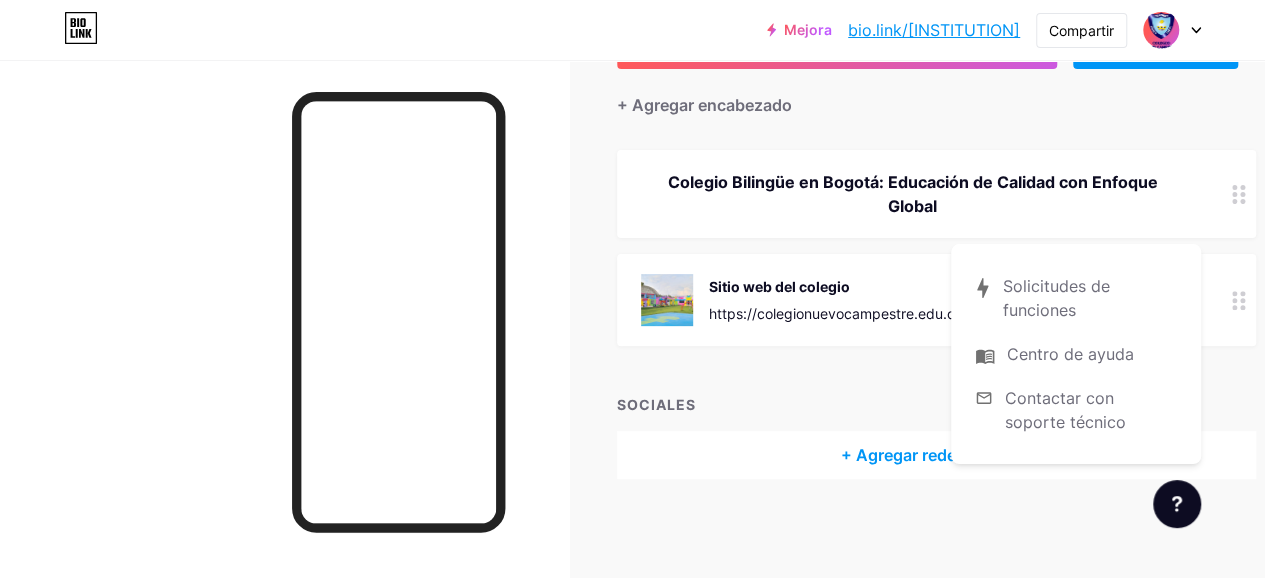 click on "Campo de golf
Publicaciones
Diseño
Suscriptores
NUEVO
Estadísticas
Ajustes       + AÑADIR ENLACE     + AÑADIR INCORPORAR
+ Agregar encabezado
Colegio Bilingüe en Bogotá: Educación de Calidad con Enfoque Global
Sitio web del colegio
https://colegionuevocampestre.edu.co/
0
SOCIALES     + Agregar redes sociales                       Solicitudes de funciones             Centro de ayuda         Contactar con soporte técnico" at bounding box center (670, 225) 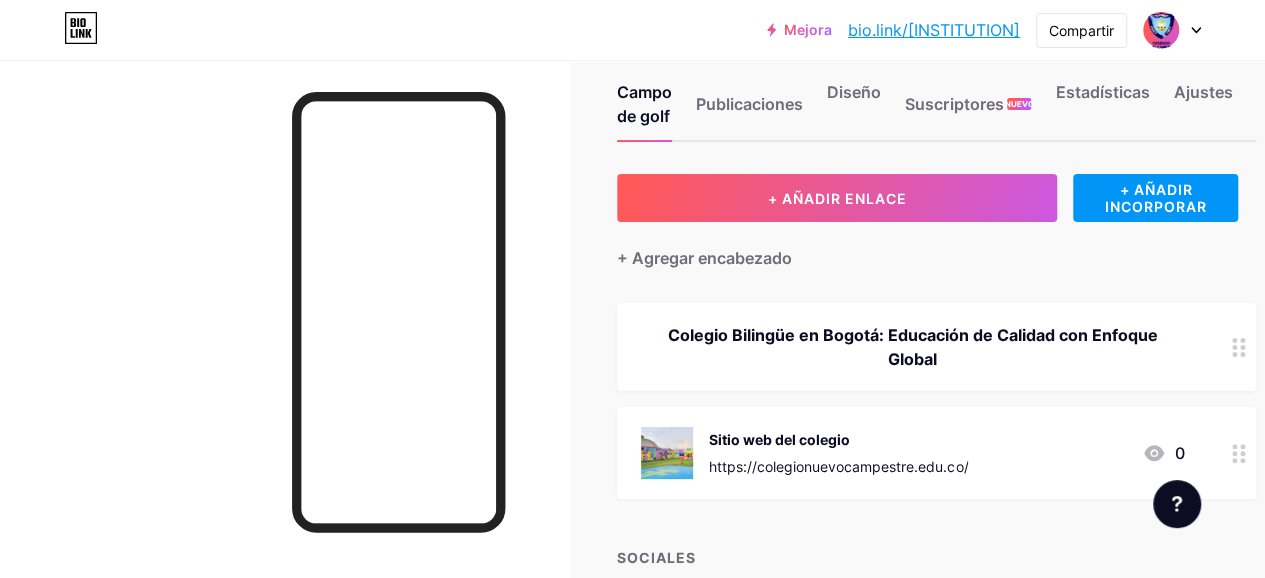 scroll, scrollTop: 0, scrollLeft: 0, axis: both 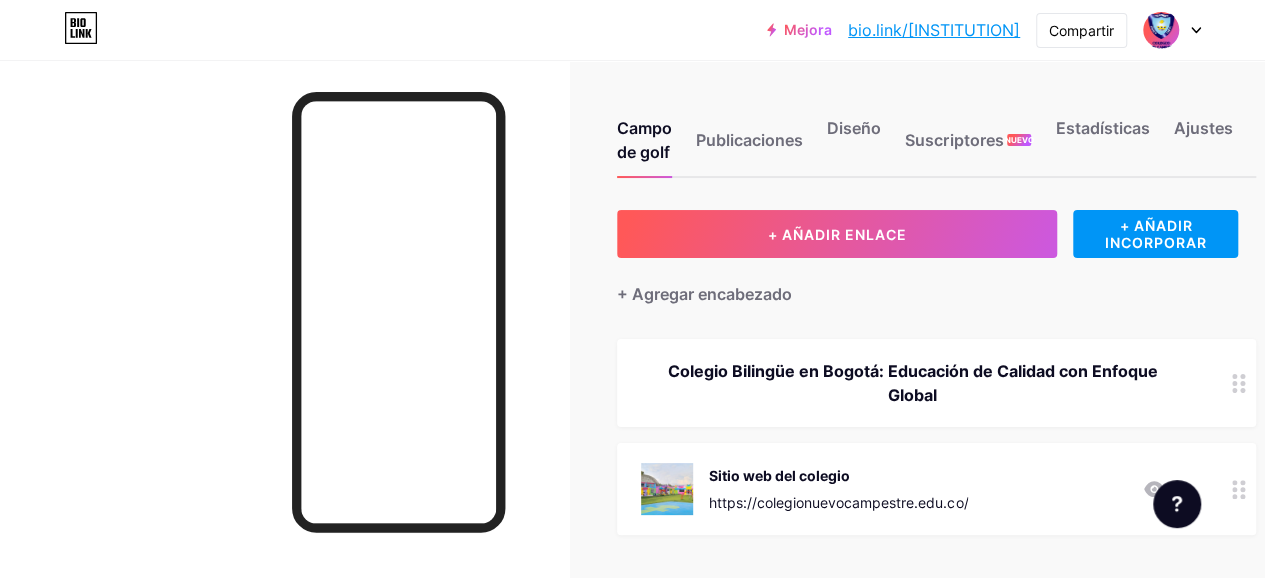 click at bounding box center (1172, 30) 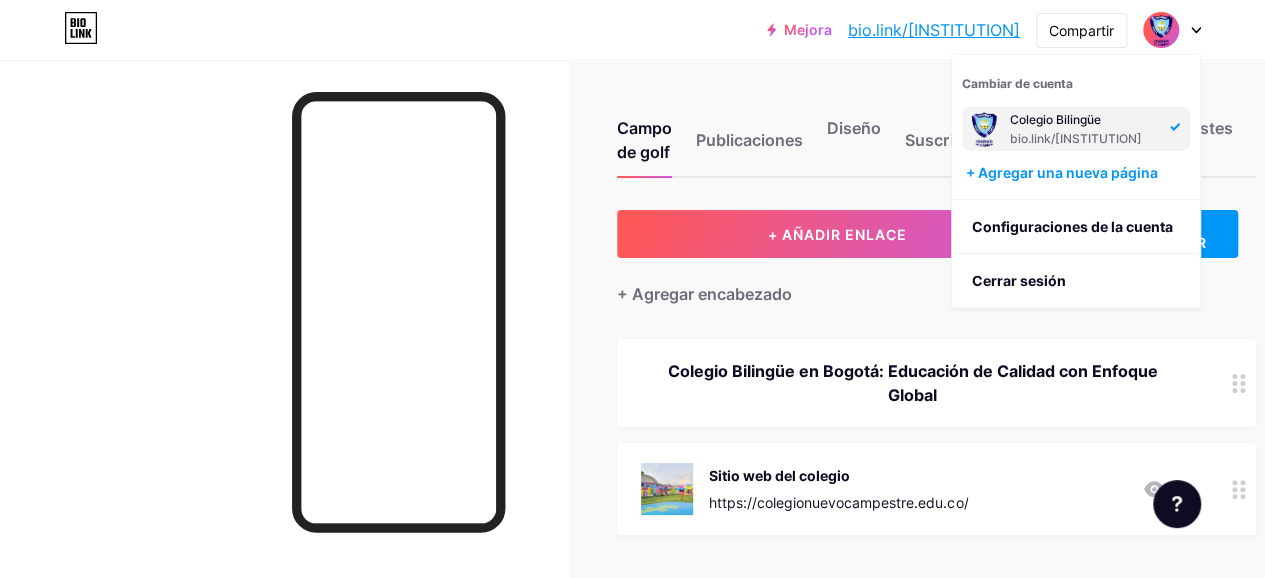 click at bounding box center [1172, 30] 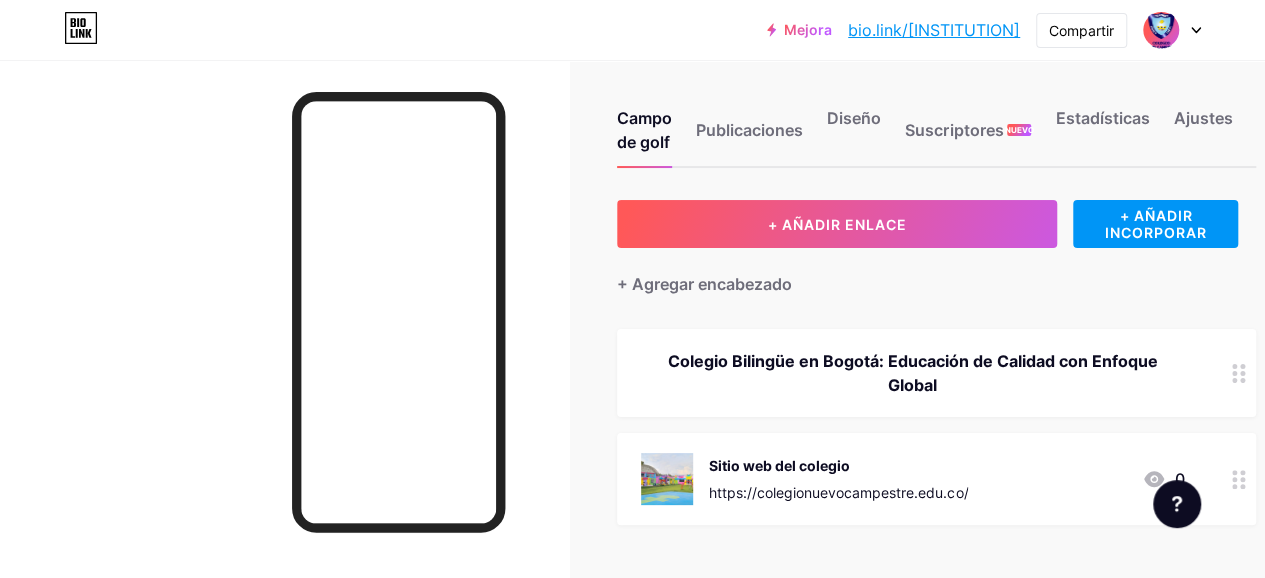scroll, scrollTop: 0, scrollLeft: 0, axis: both 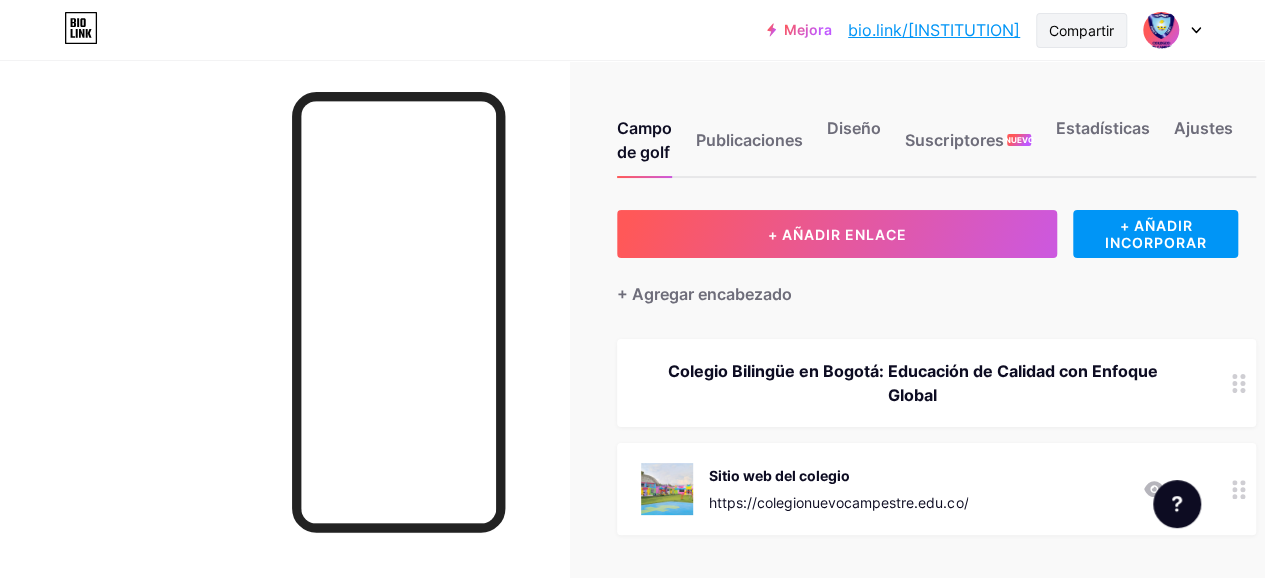 click on "Compartir" at bounding box center (1081, 30) 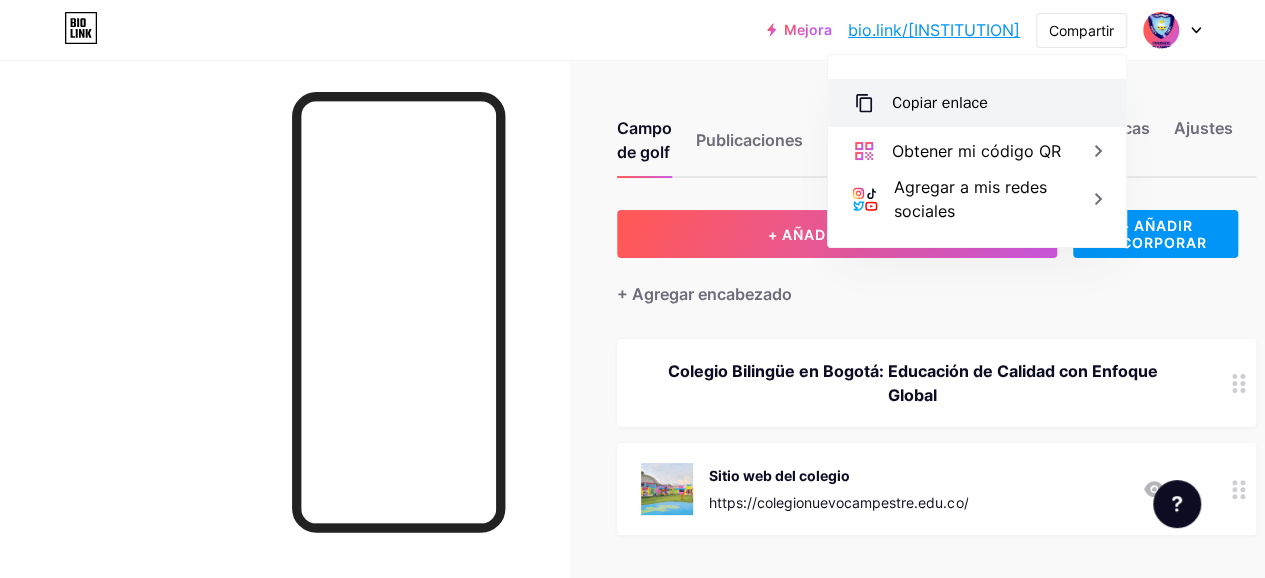 click on "Copiar enlace" at bounding box center (940, 103) 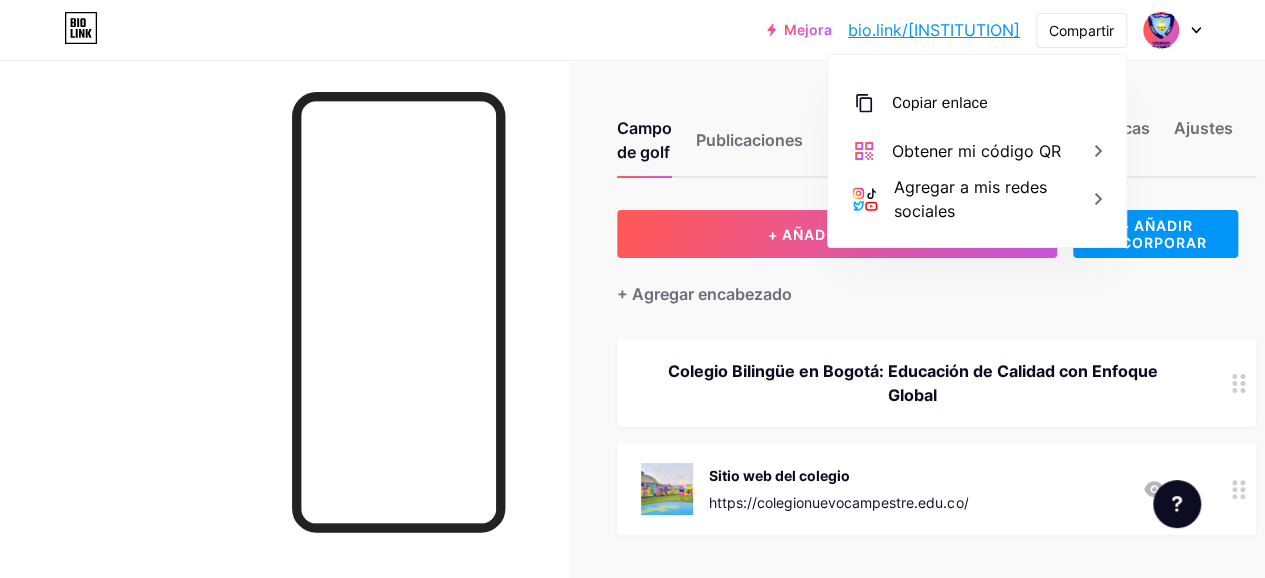 click on "Mejora   bio.link/[INSTITUTION]...   bio.link/[INSTITUTION]   Compartir
Copiar enlace   https://bio.link/[INSTITUTION]
Obtener mi código QR
Agregar a mis redes sociales                   Cambiar de cuenta     Colegio Bilingüe   bio.link/[INSTITUTION]       + Agregar una nueva página       Configuraciones de la cuenta   Cerrar sesión" at bounding box center [632, 30] 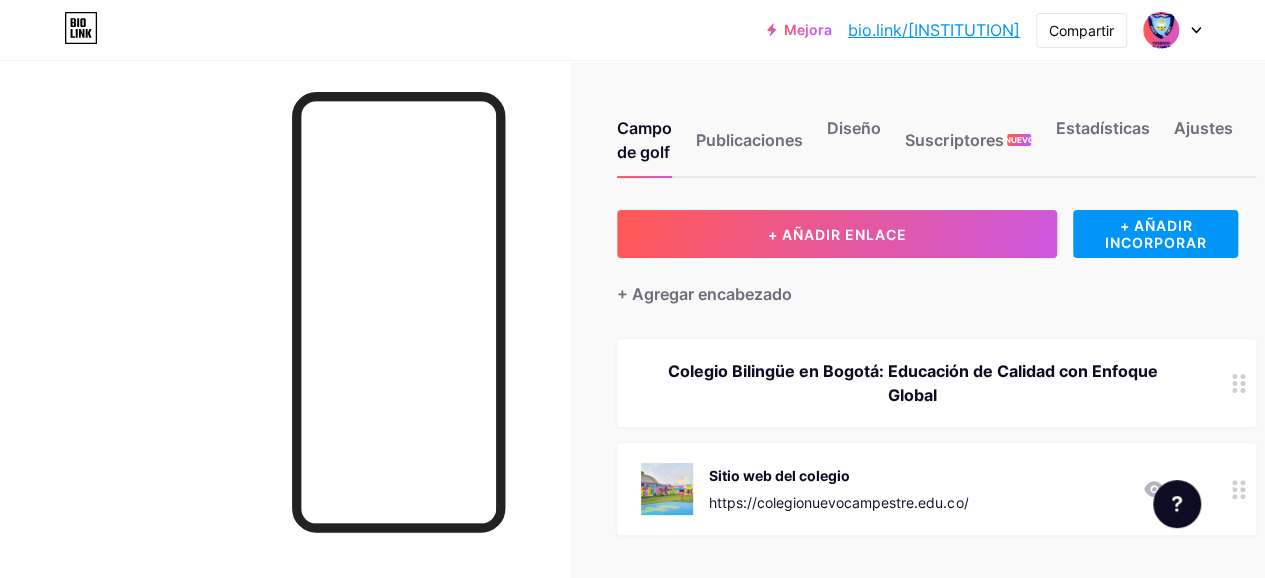 click 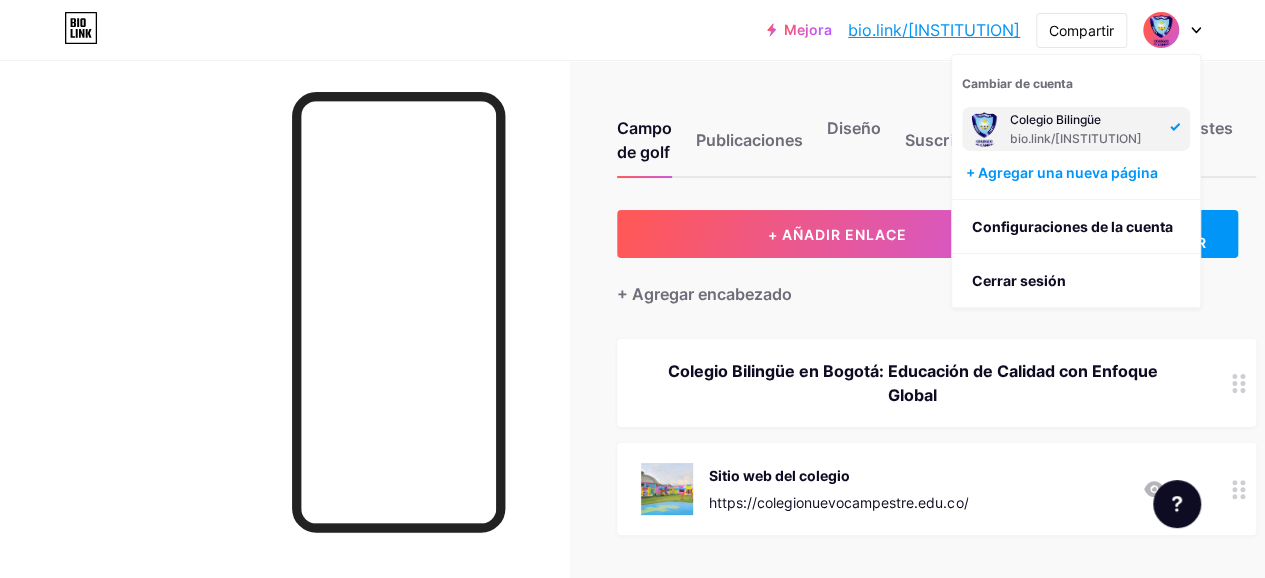 click 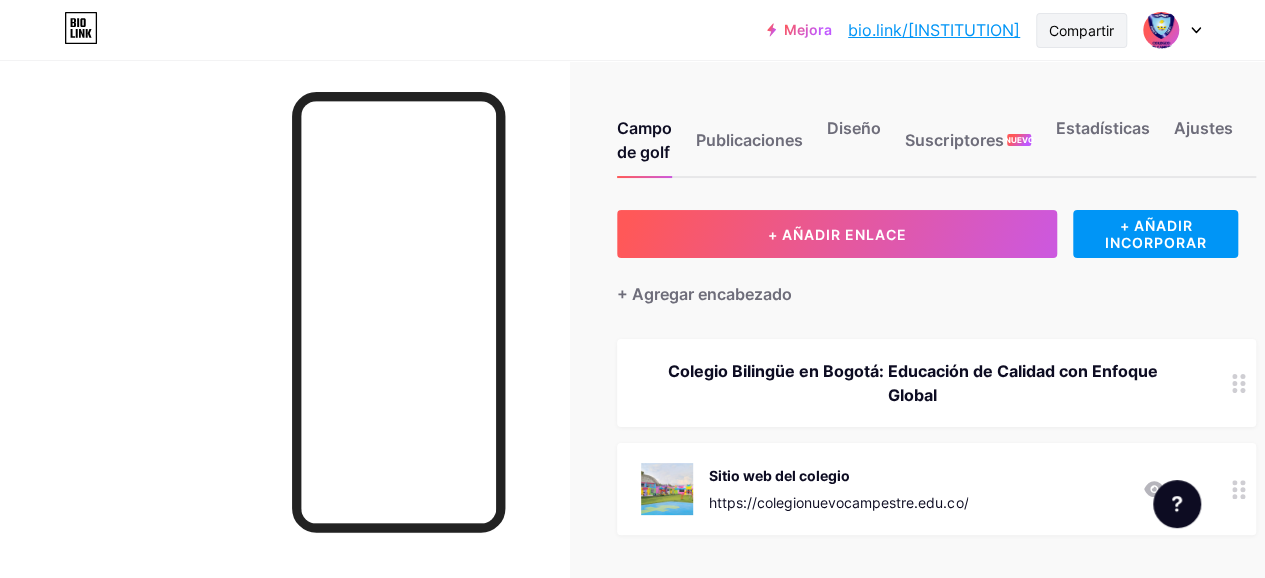 click on "Compartir" at bounding box center (1081, 30) 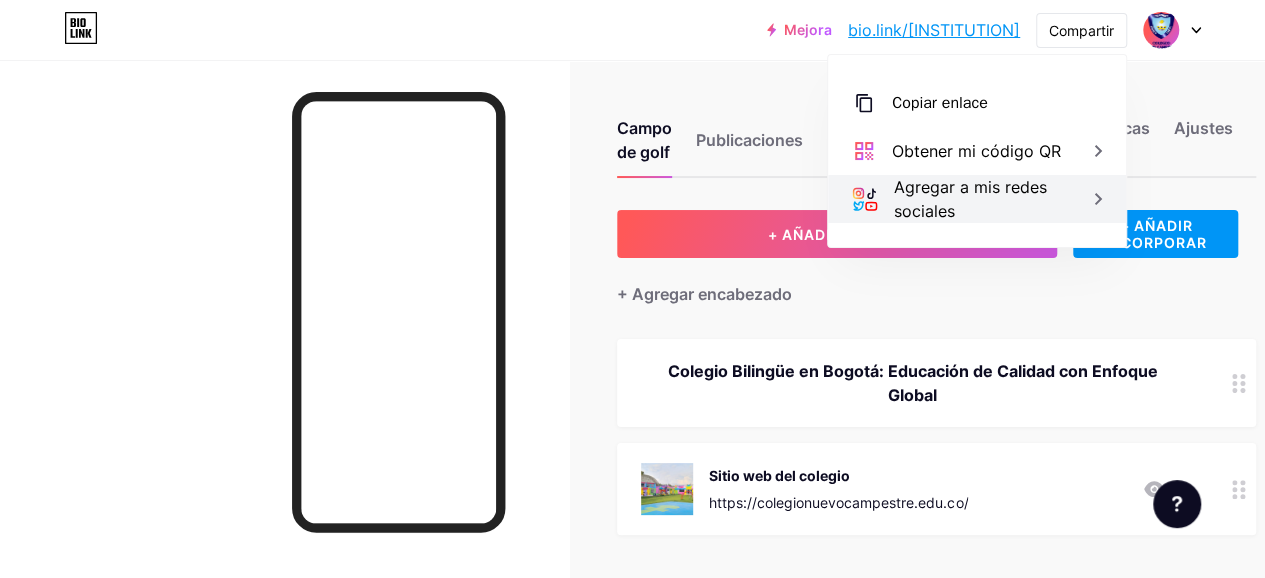 click on "Agregar a mis redes sociales" at bounding box center [970, 199] 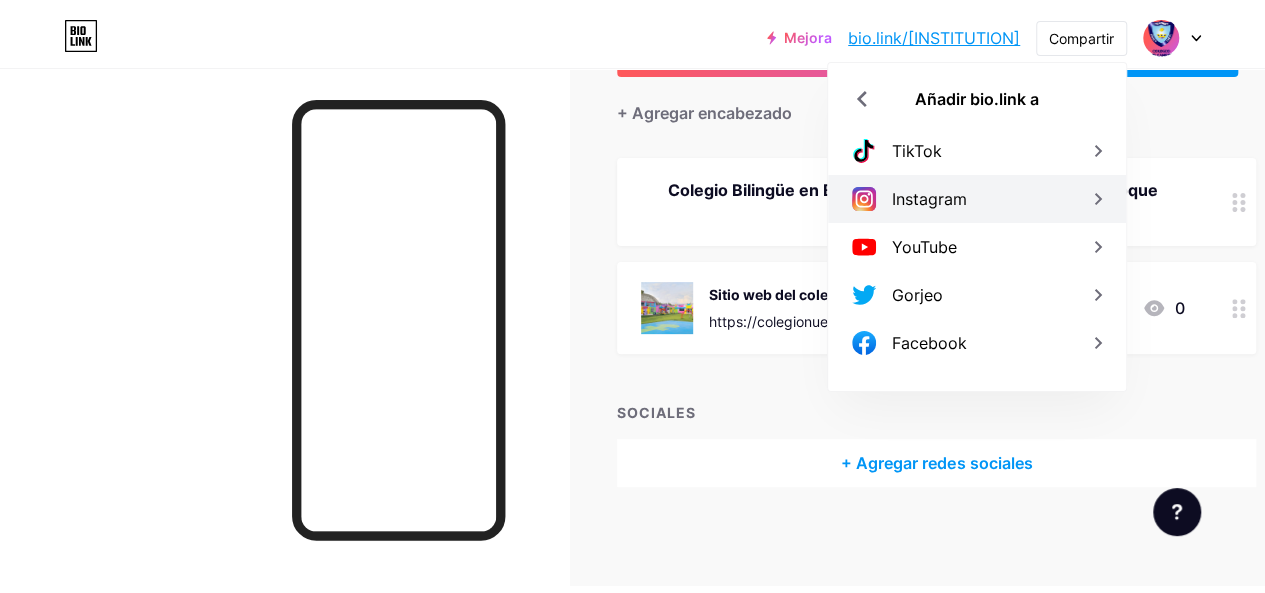 scroll, scrollTop: 0, scrollLeft: 0, axis: both 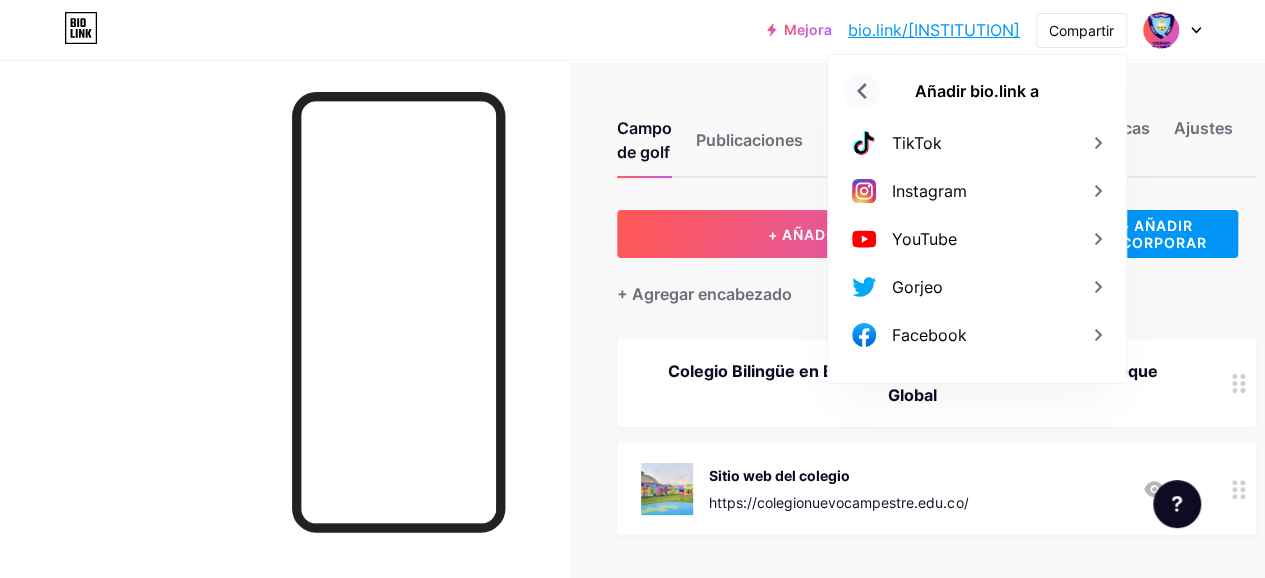 click 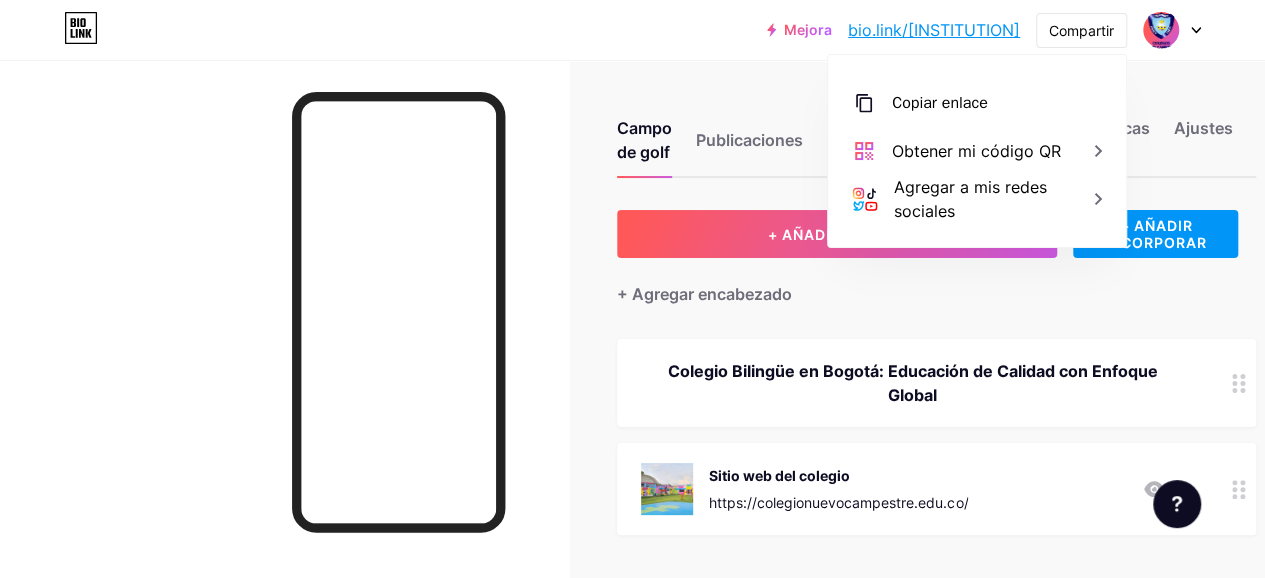click at bounding box center [1172, 30] 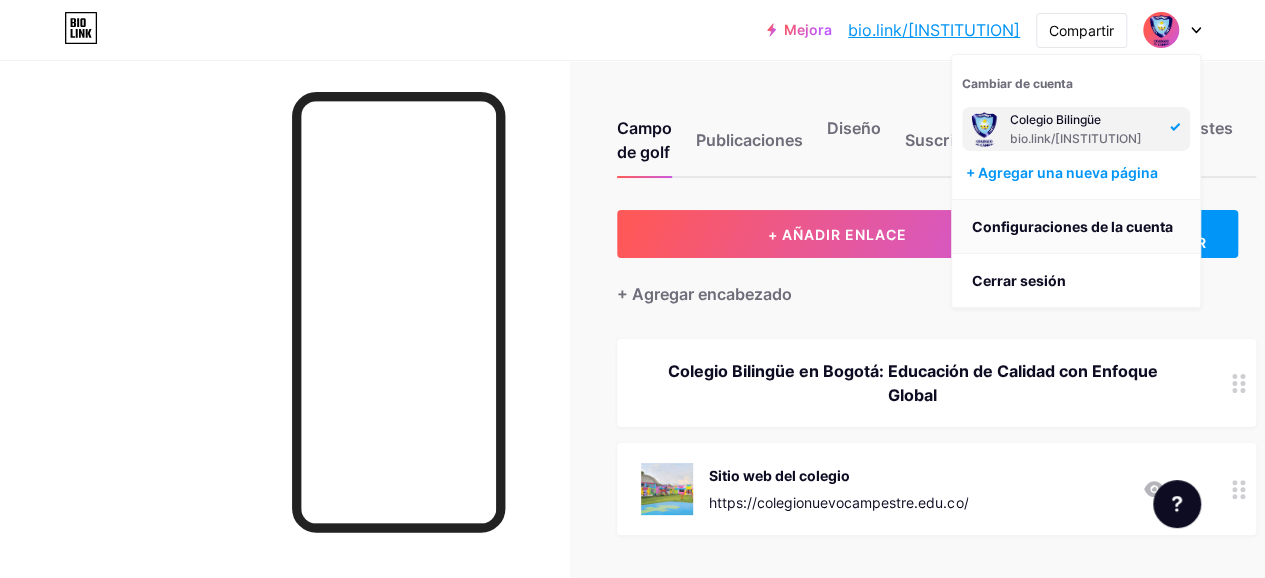 click on "Configuraciones de la cuenta" at bounding box center (1072, 226) 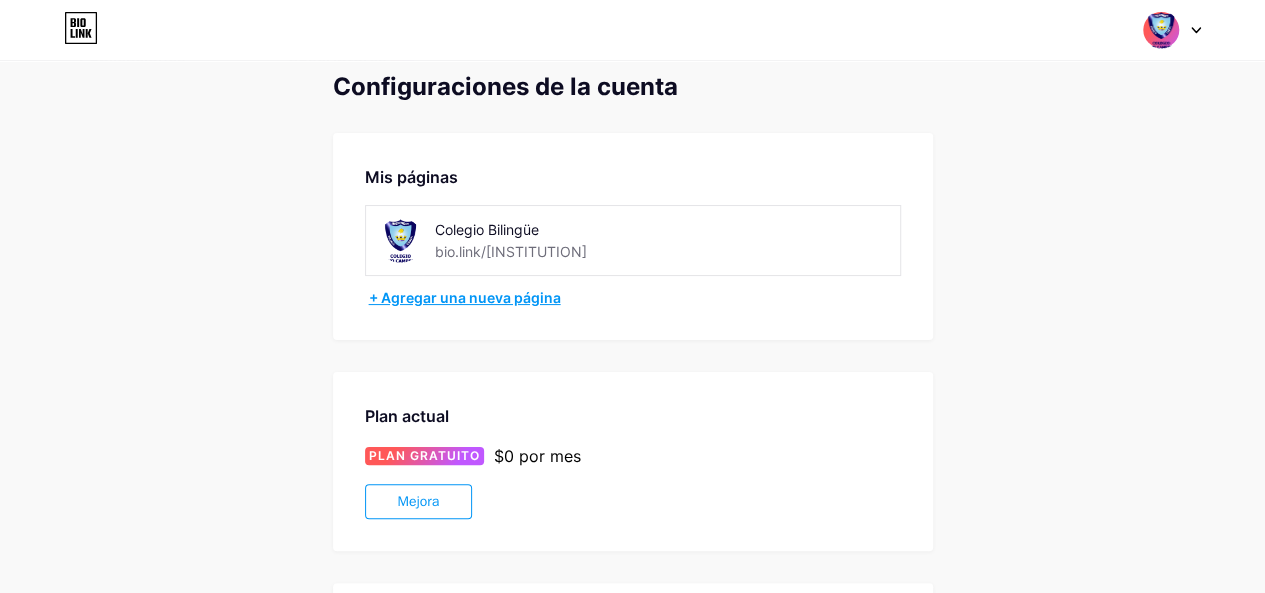 scroll, scrollTop: 0, scrollLeft: 0, axis: both 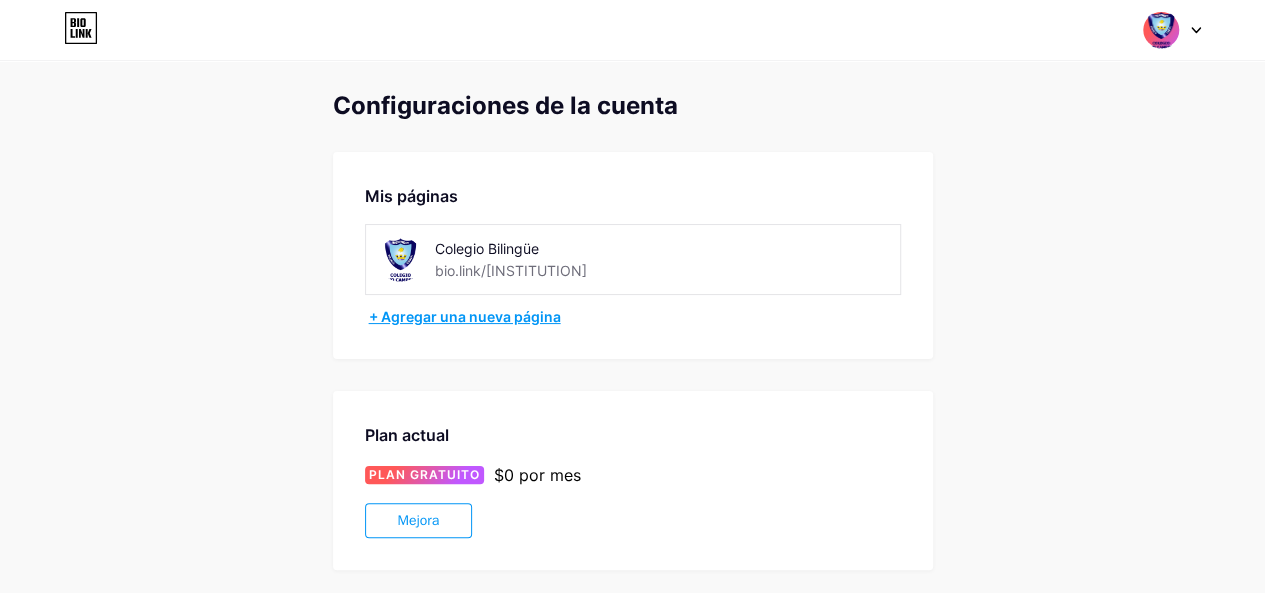 click on "+ Agregar una nueva página" at bounding box center [465, 316] 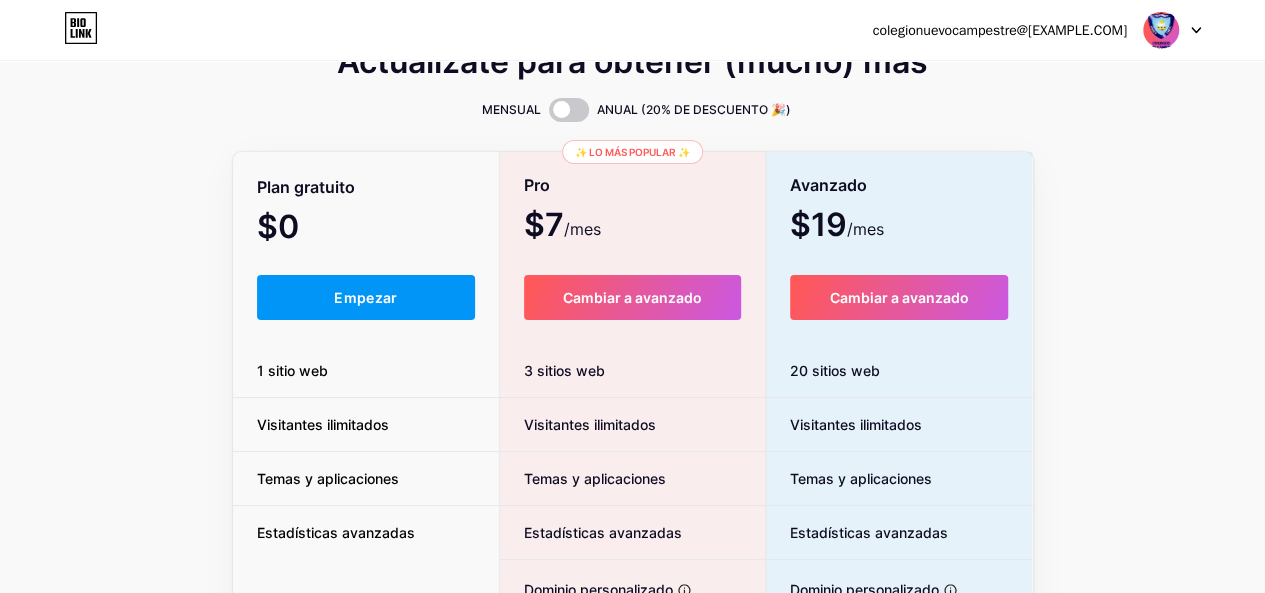 scroll, scrollTop: 200, scrollLeft: 0, axis: vertical 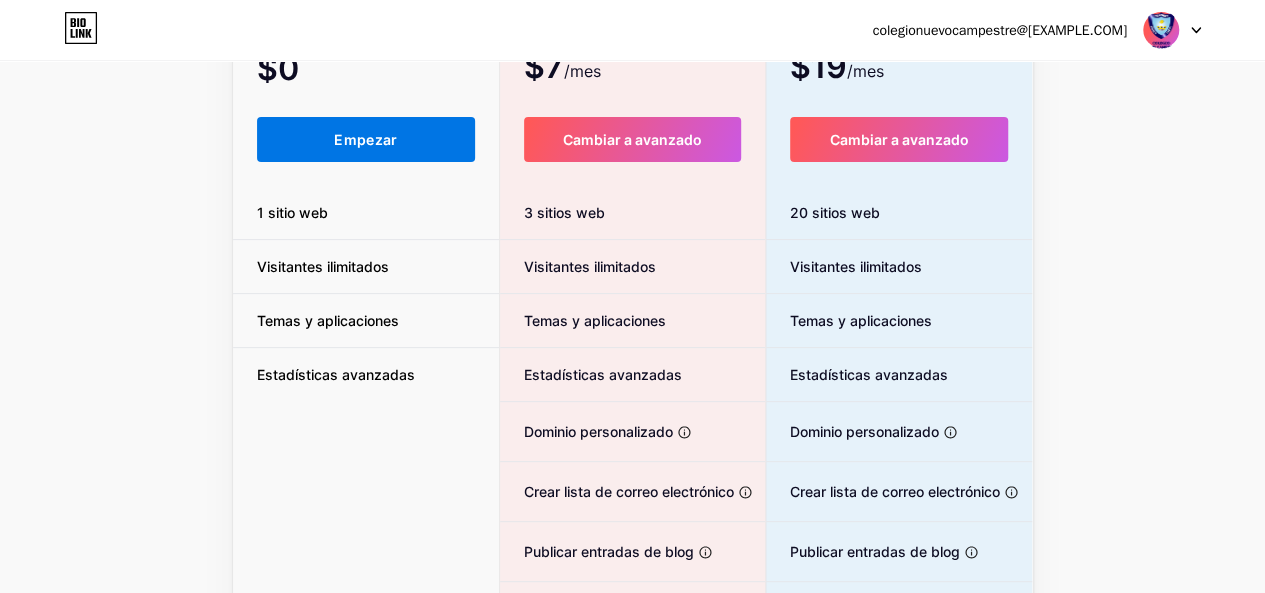 click on "Empezar" at bounding box center (366, 139) 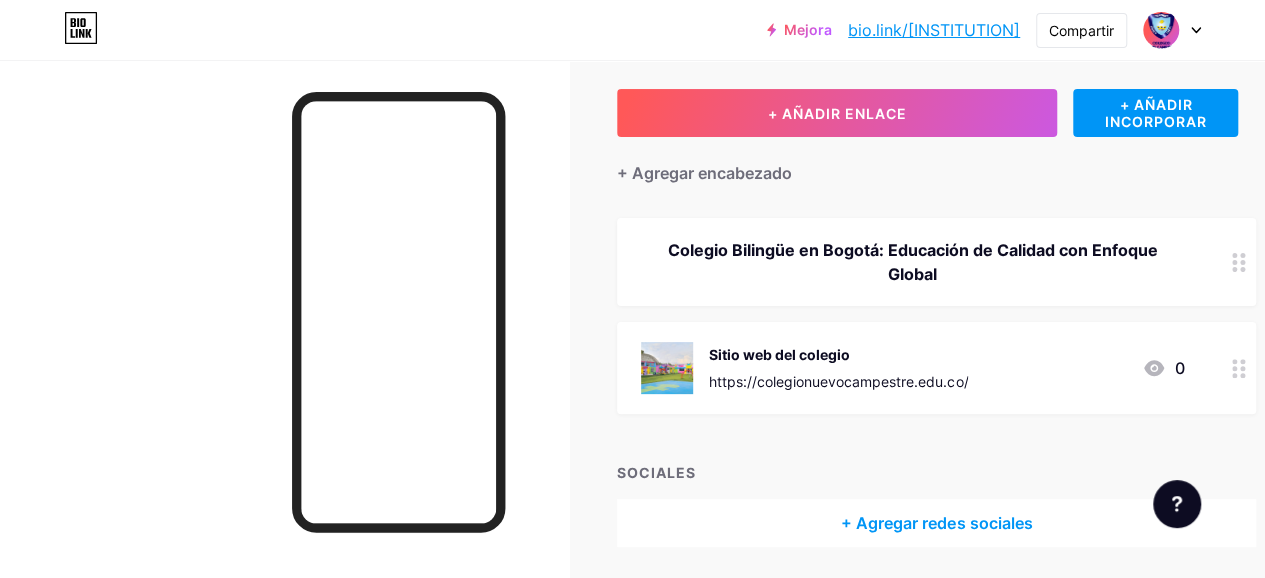 scroll, scrollTop: 189, scrollLeft: 0, axis: vertical 